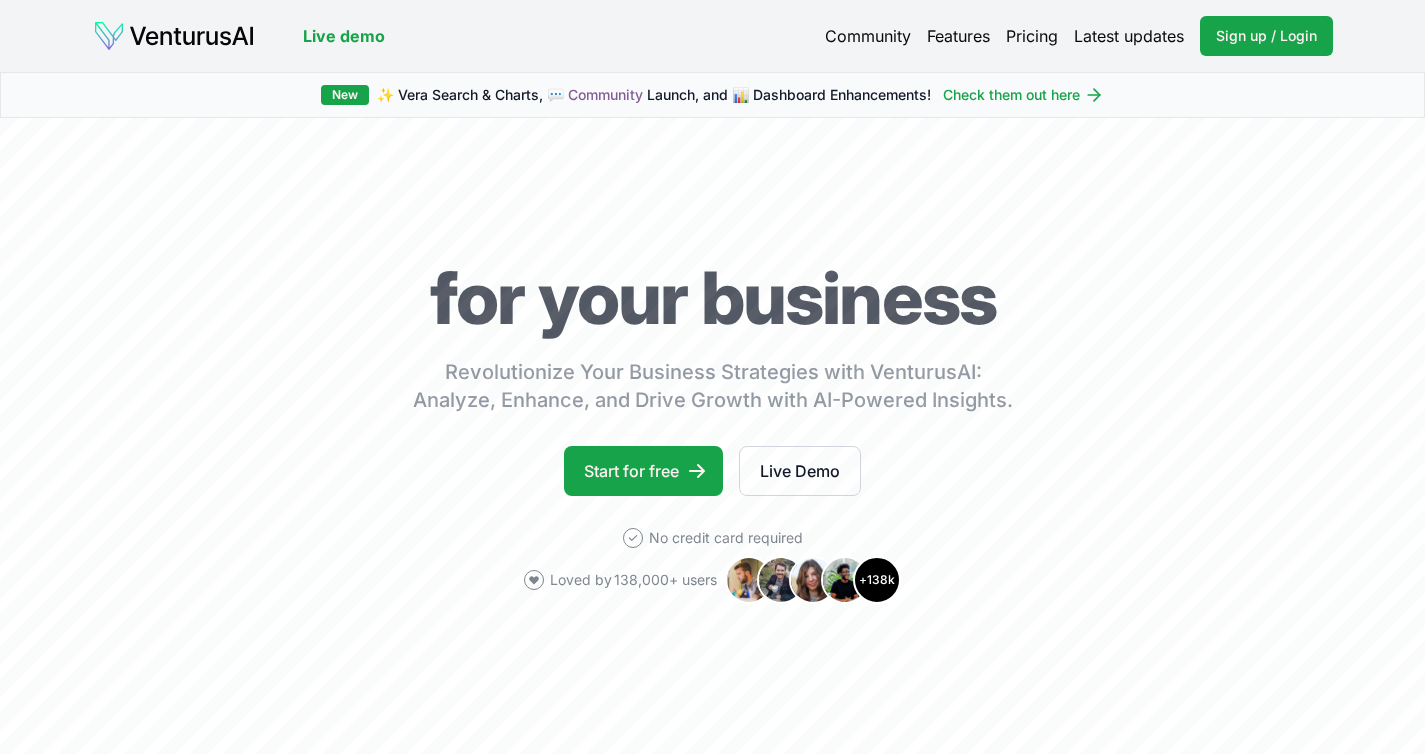 scroll, scrollTop: 0, scrollLeft: 0, axis: both 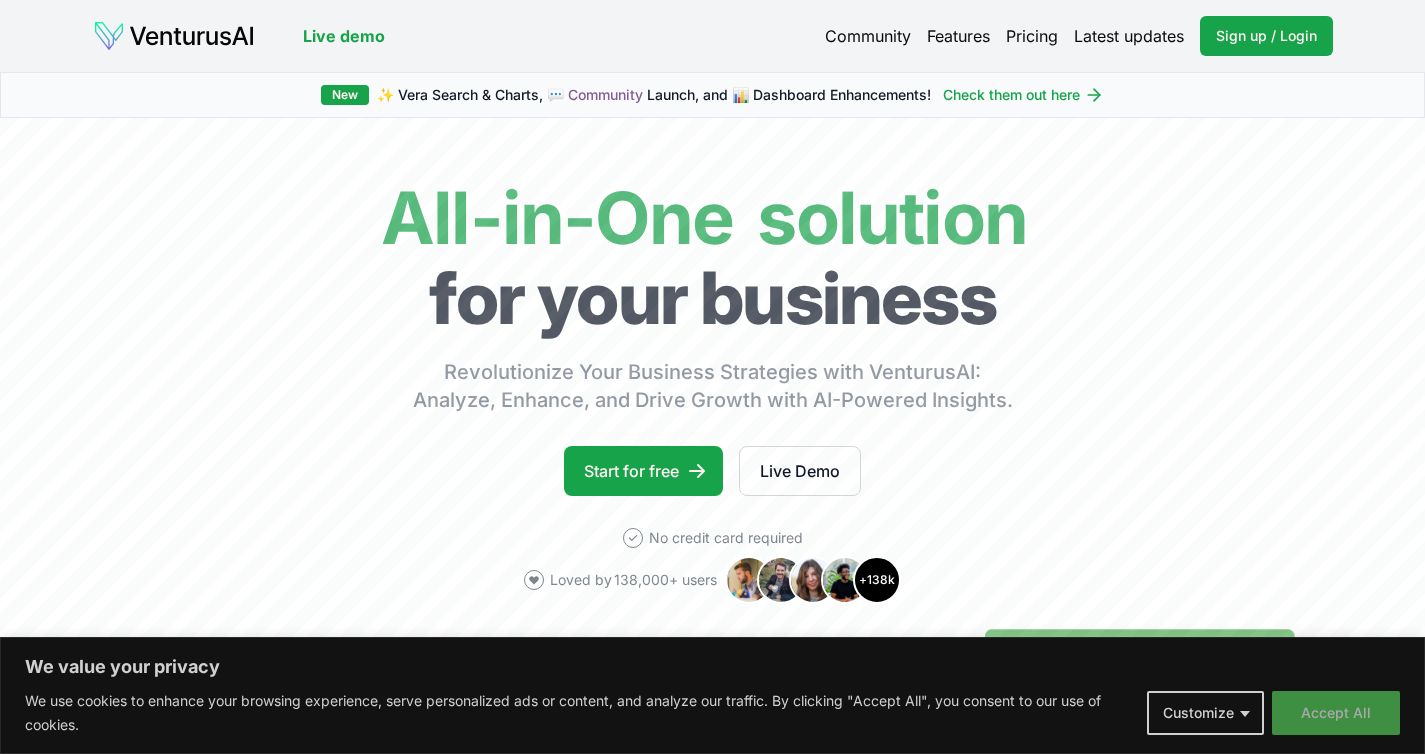 click on "Accept All" at bounding box center (1336, 713) 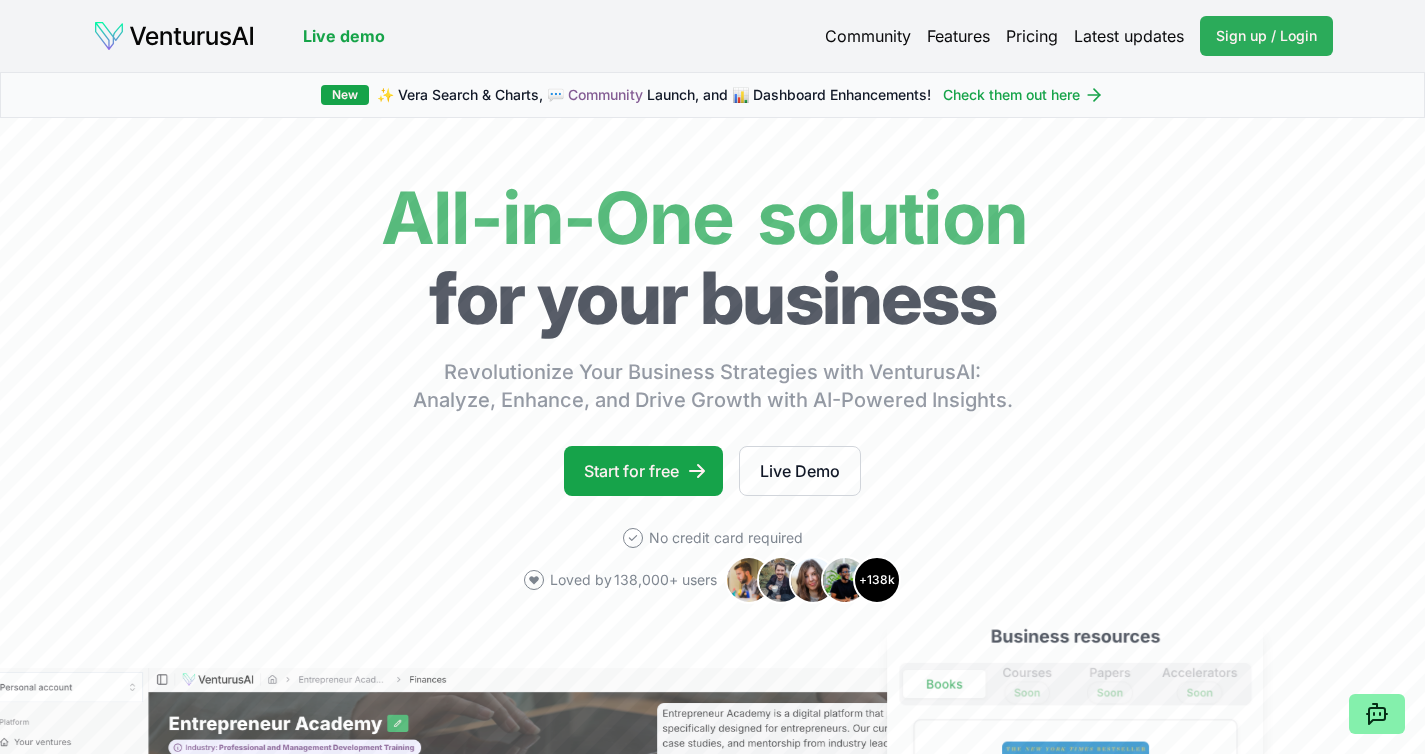 click on "Sign up / Login Login" at bounding box center [1266, 36] 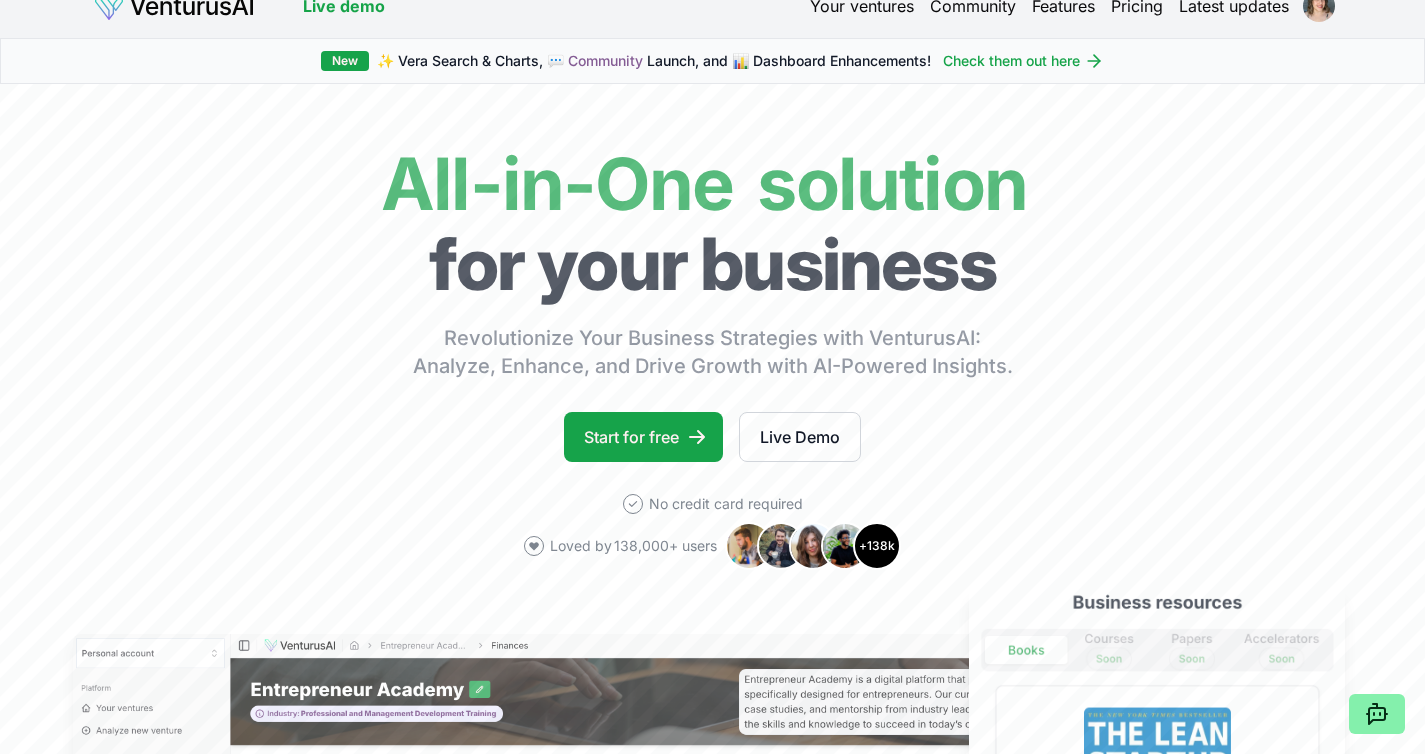 scroll, scrollTop: 0, scrollLeft: 0, axis: both 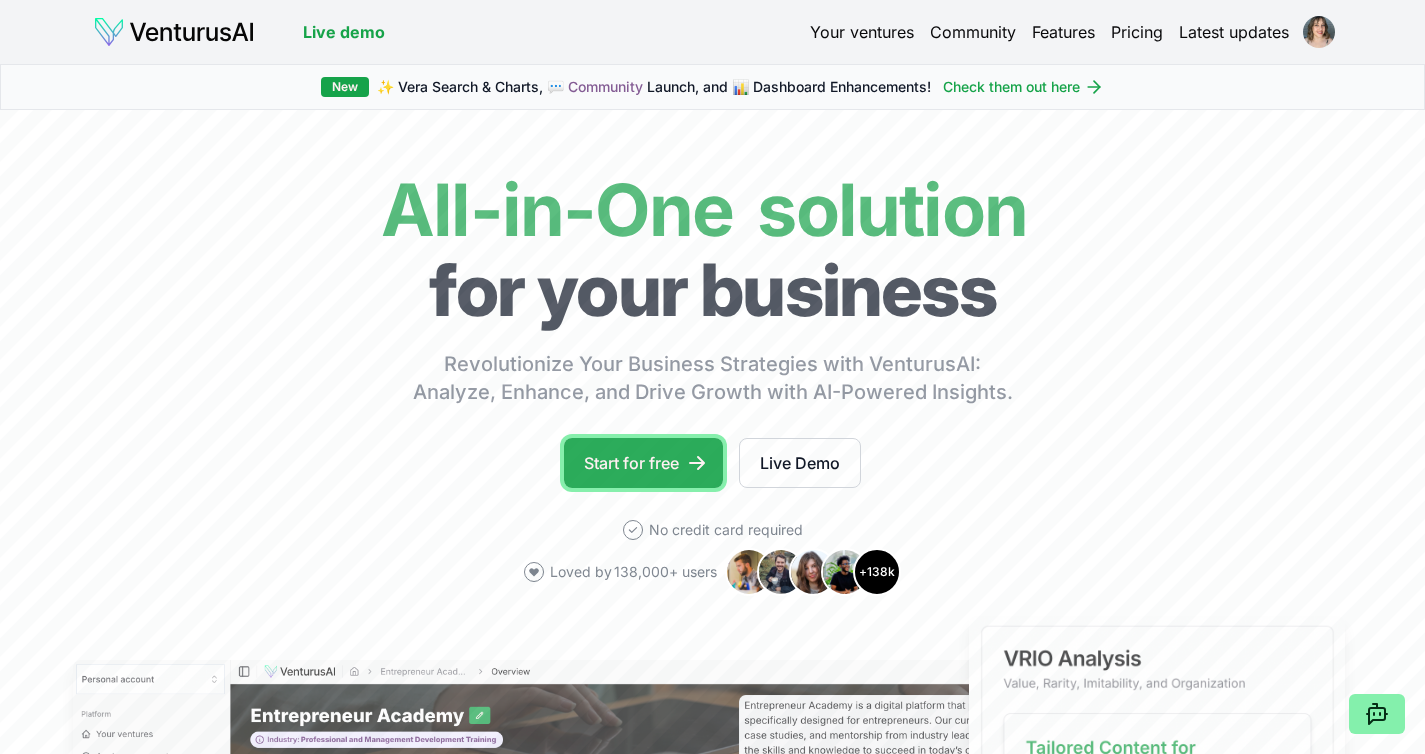 click on "Start for free" at bounding box center (643, 463) 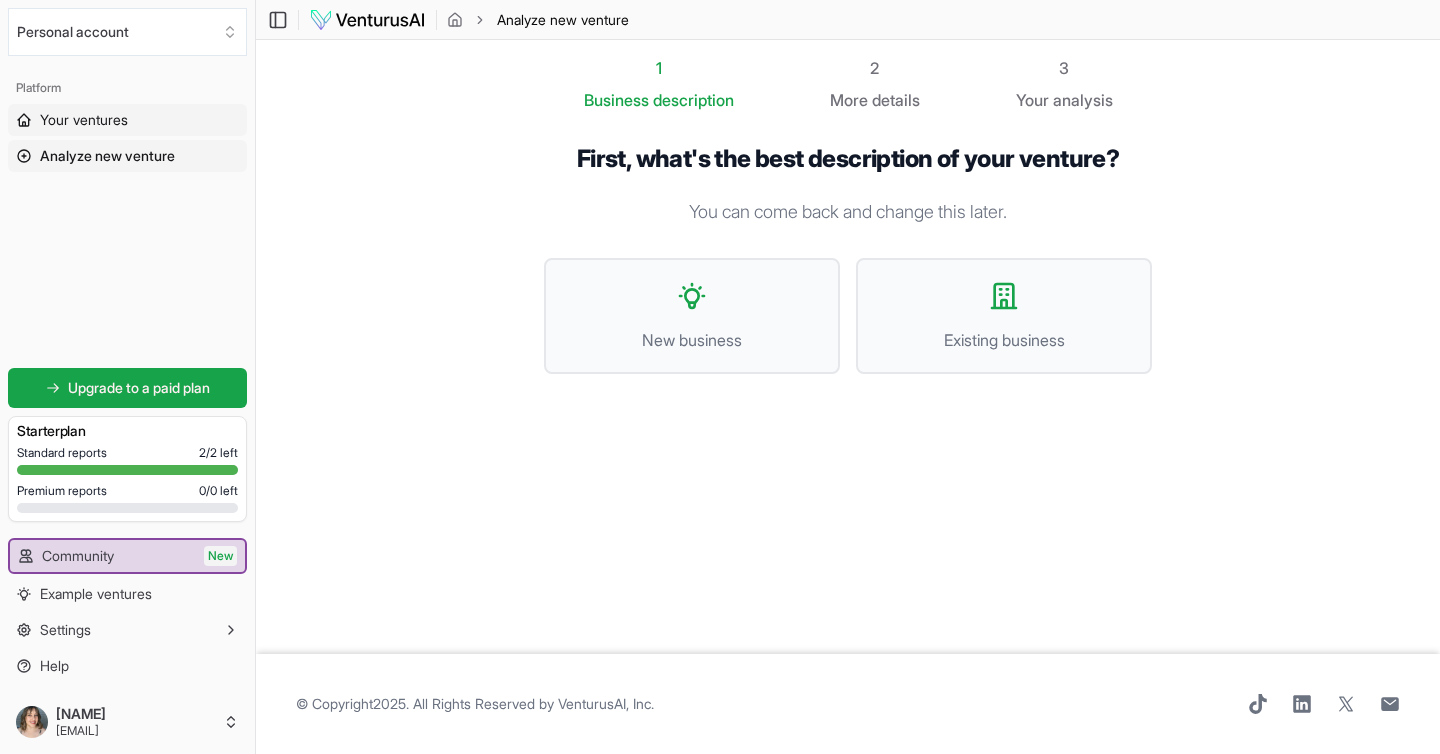 click on "Your ventures" at bounding box center [84, 120] 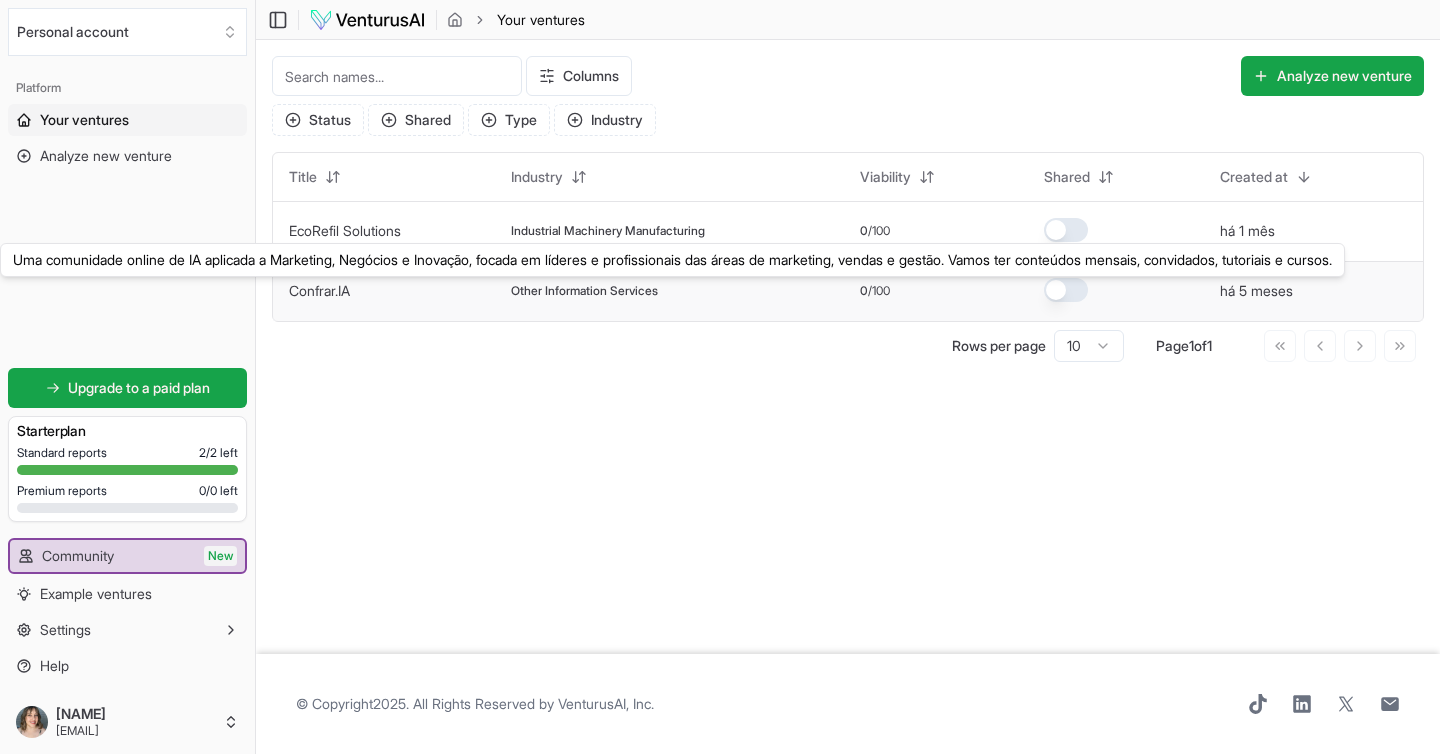 click on "Confrar.IA" at bounding box center [319, 290] 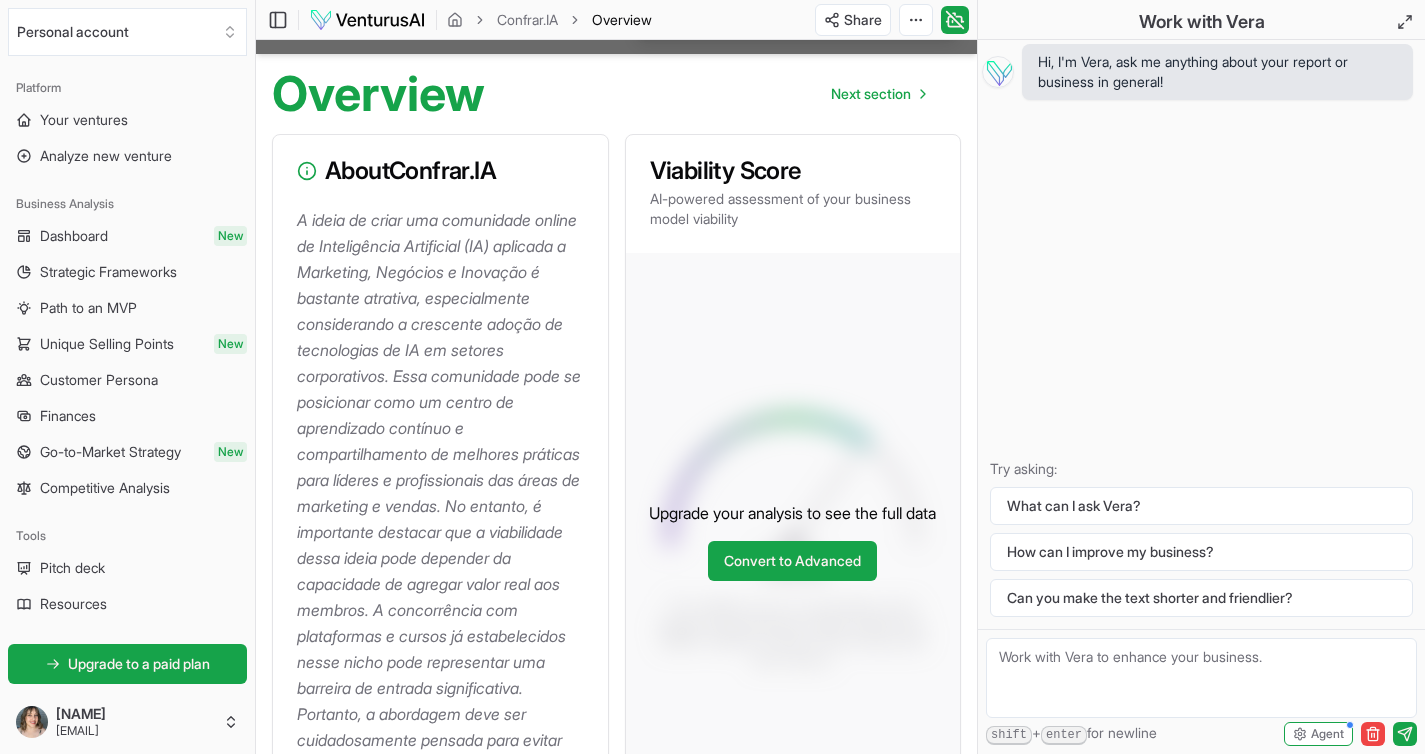 scroll, scrollTop: 173, scrollLeft: 0, axis: vertical 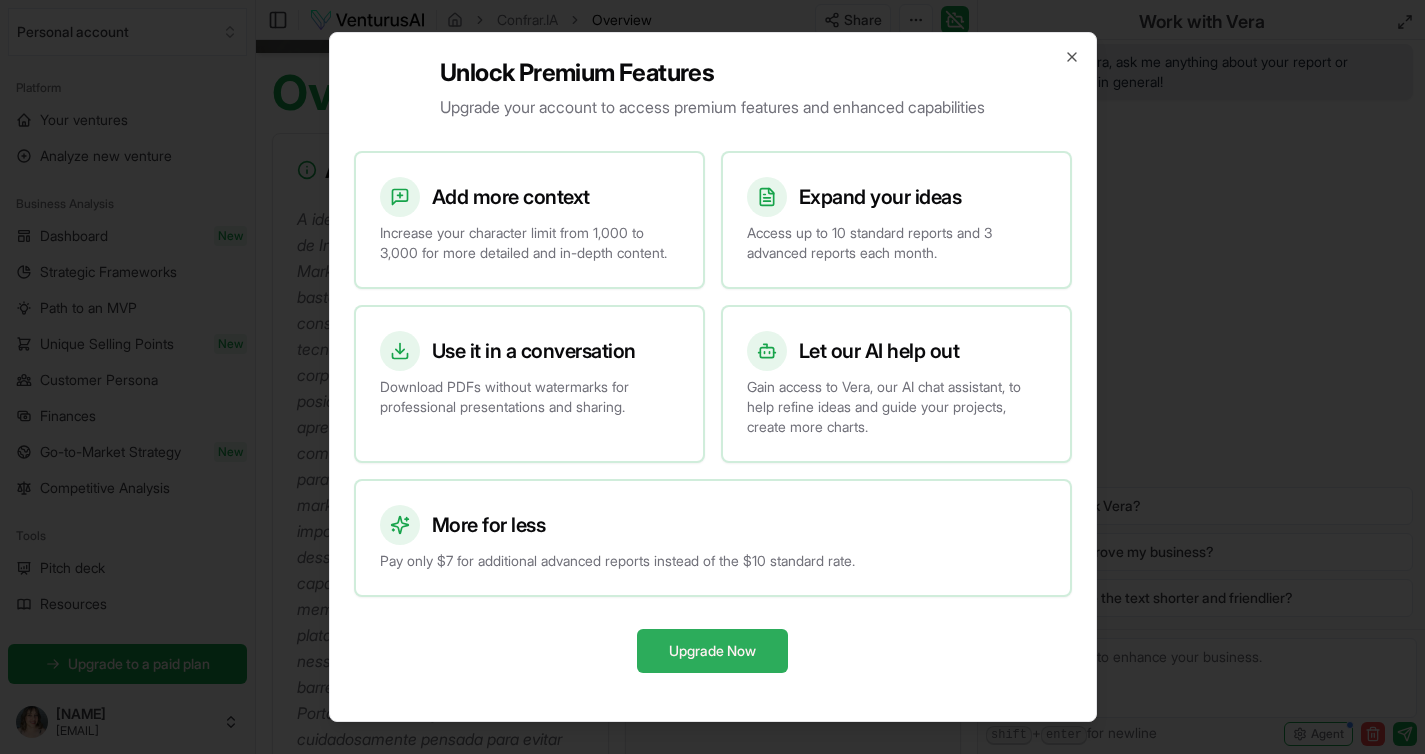 click on "Upgrade Now" at bounding box center [712, 651] 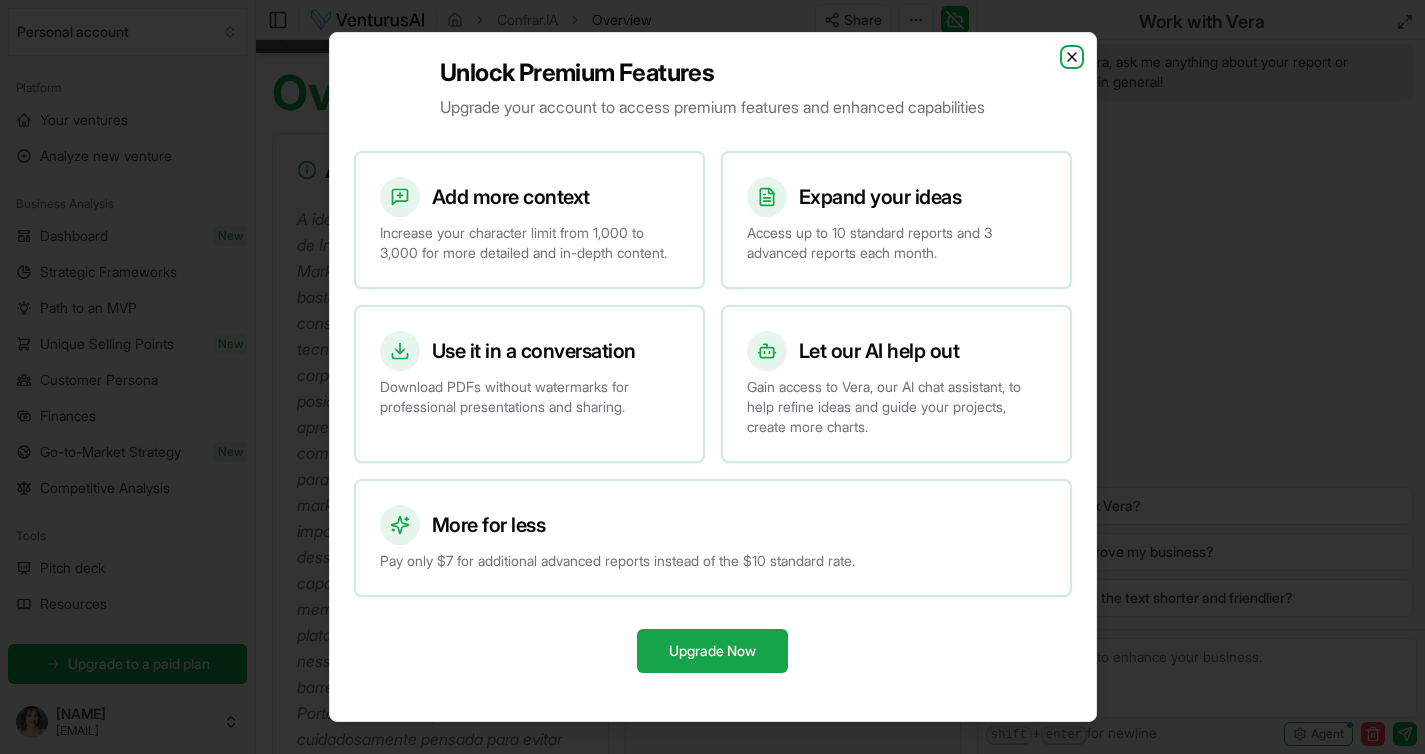 click 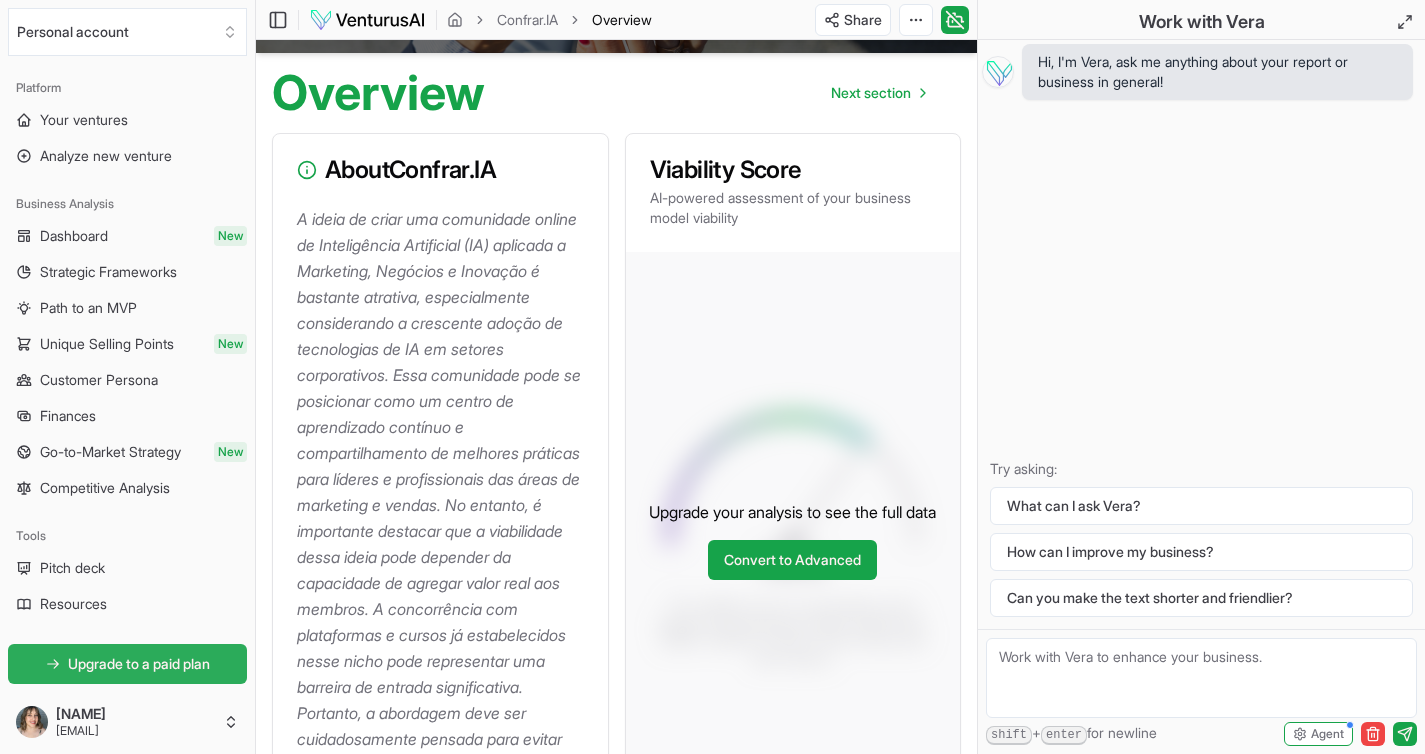click on "Upgrade to a paid plan" at bounding box center (139, 664) 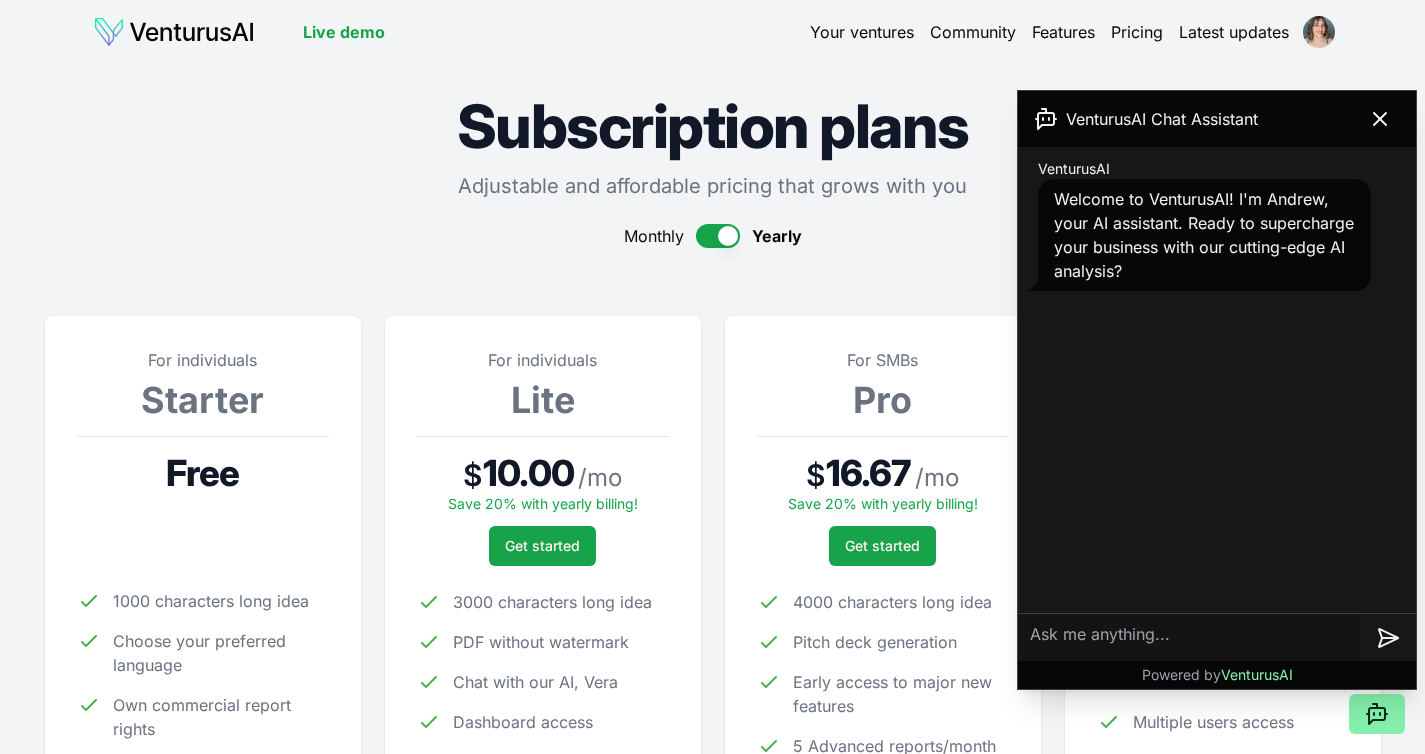 scroll, scrollTop: 199, scrollLeft: 0, axis: vertical 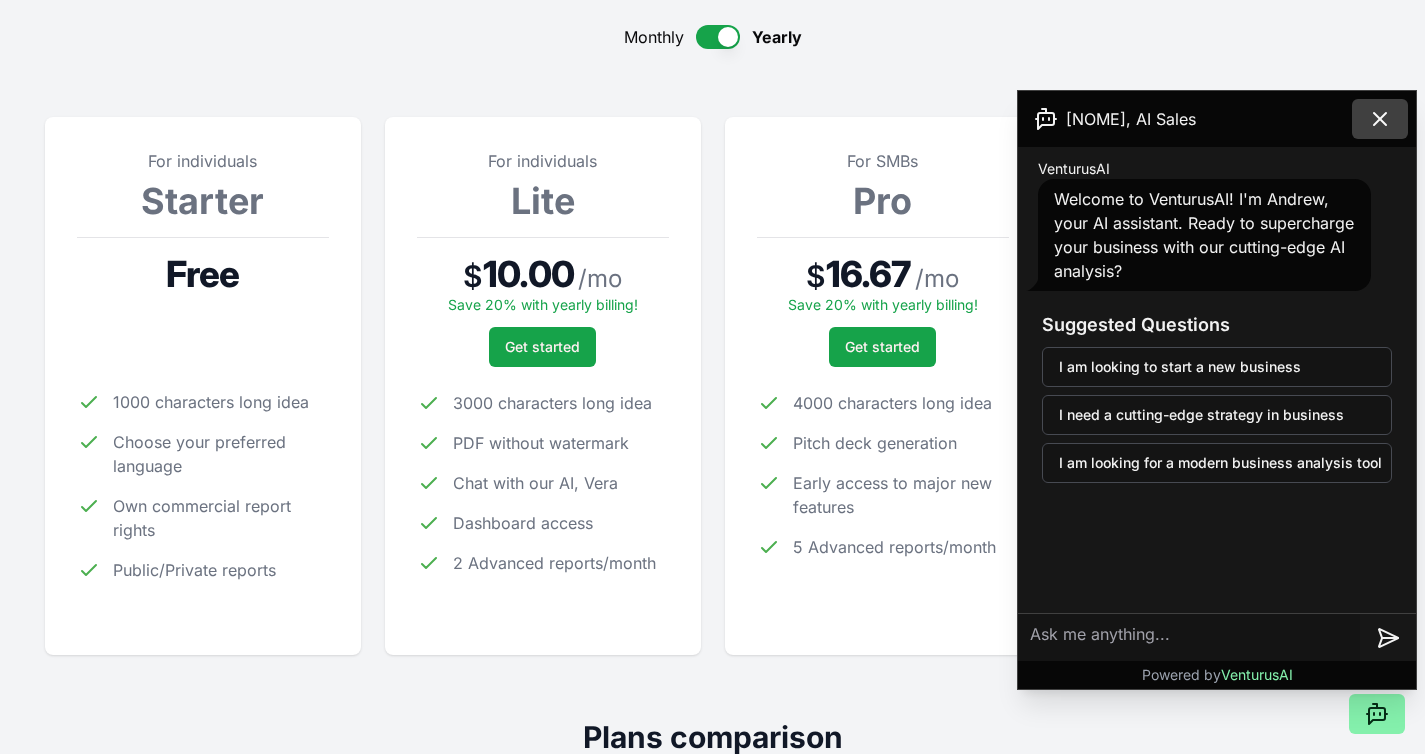click 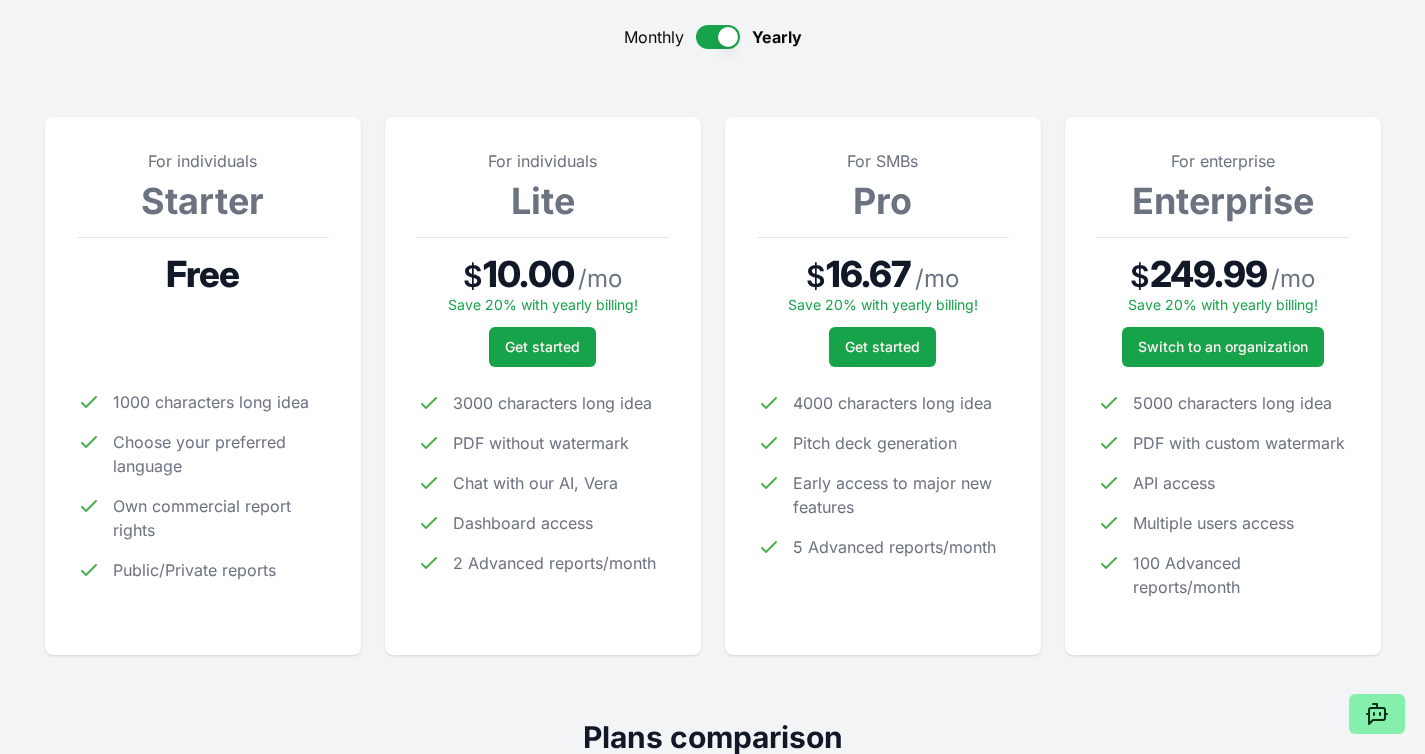 click at bounding box center (718, 37) 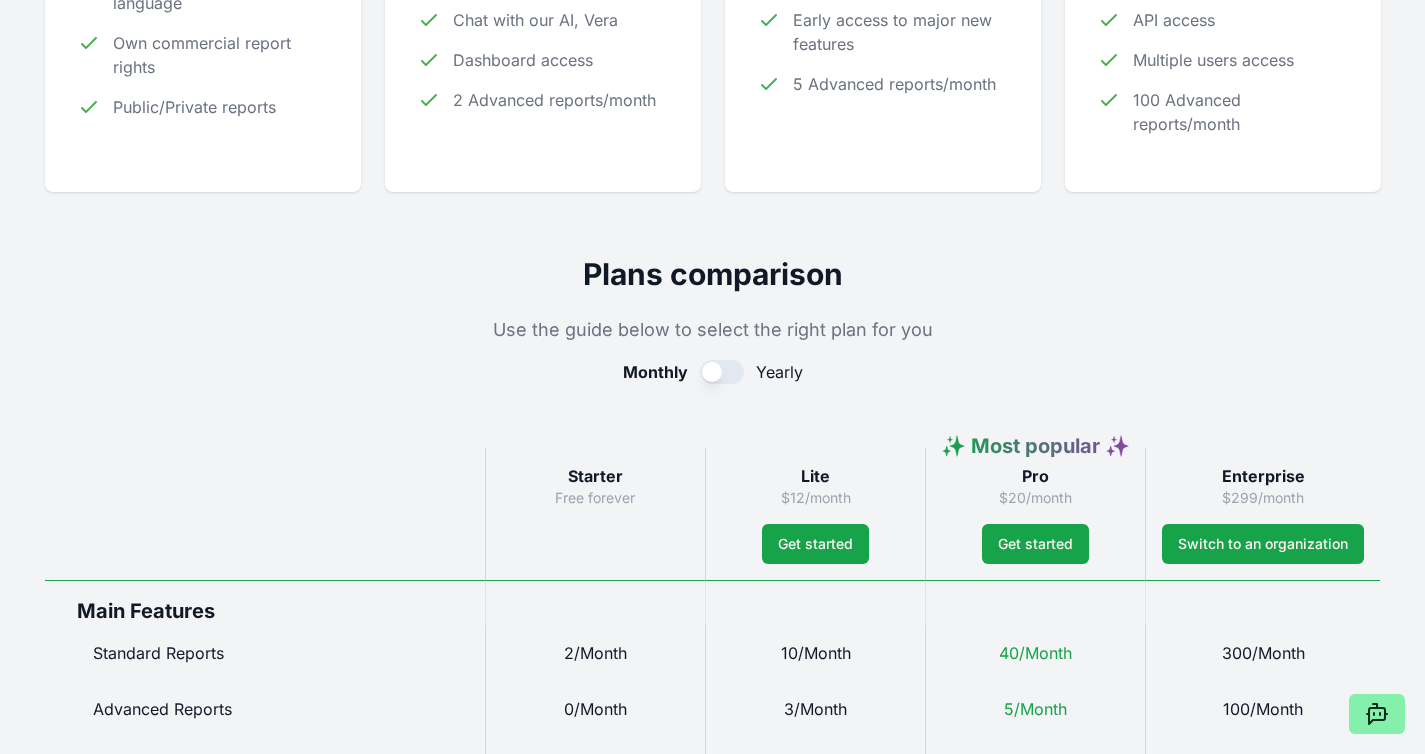 scroll, scrollTop: 338, scrollLeft: 0, axis: vertical 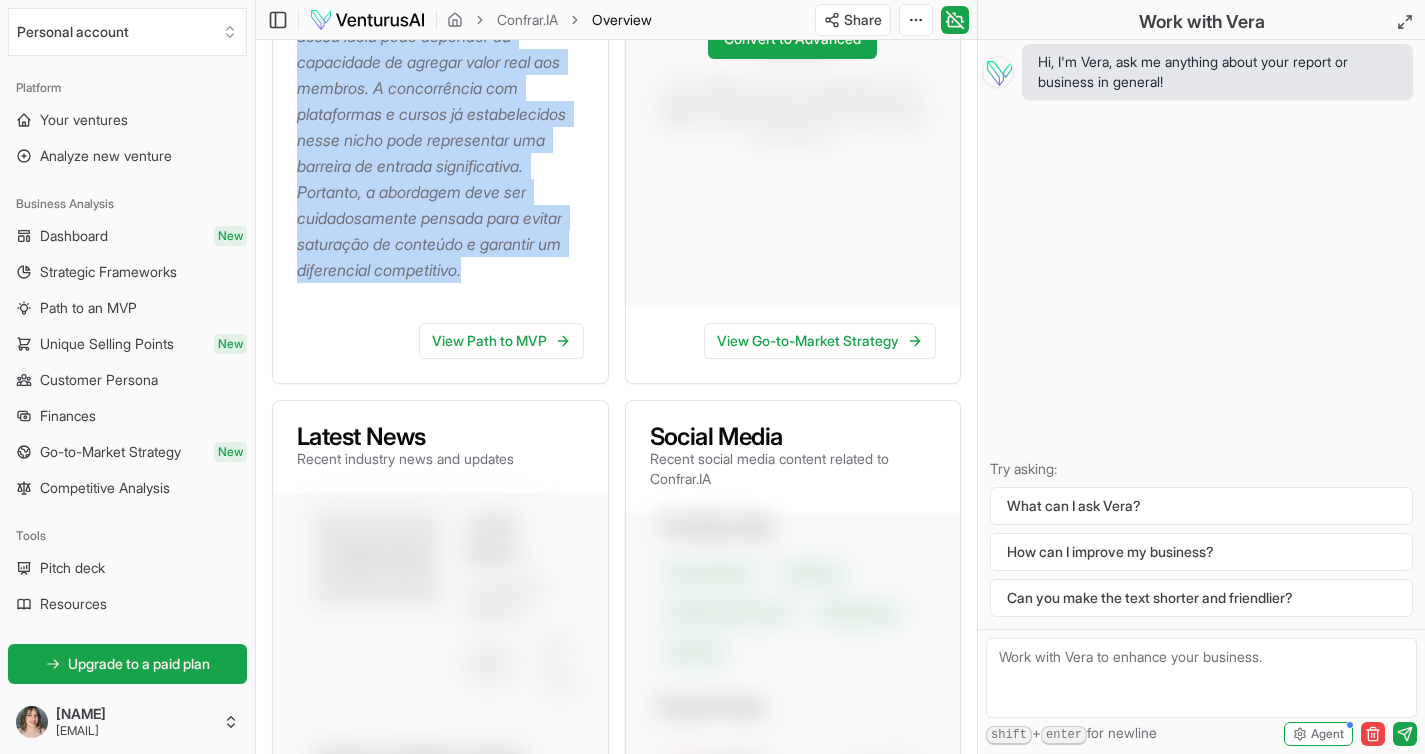drag, startPoint x: 298, startPoint y: 219, endPoint x: 538, endPoint y: 265, distance: 244.36858 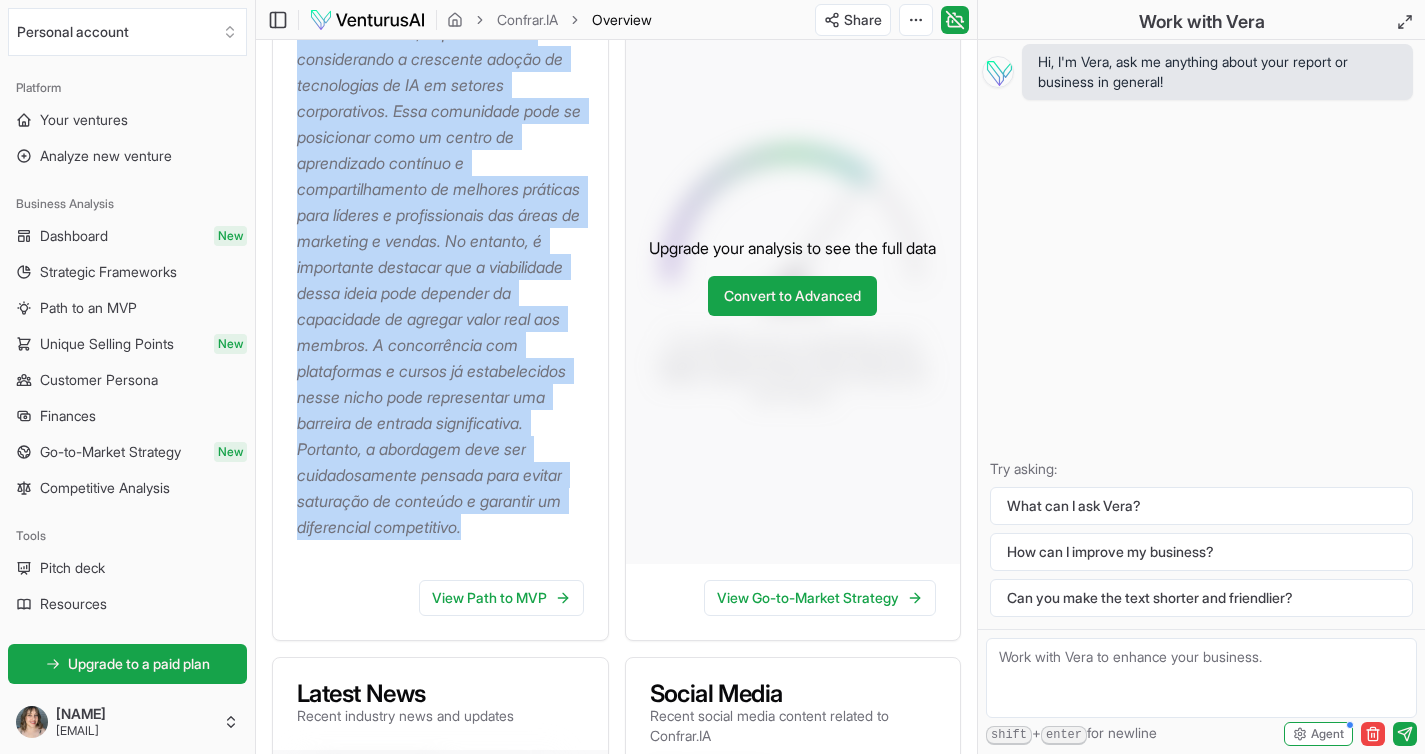 scroll, scrollTop: 441, scrollLeft: 0, axis: vertical 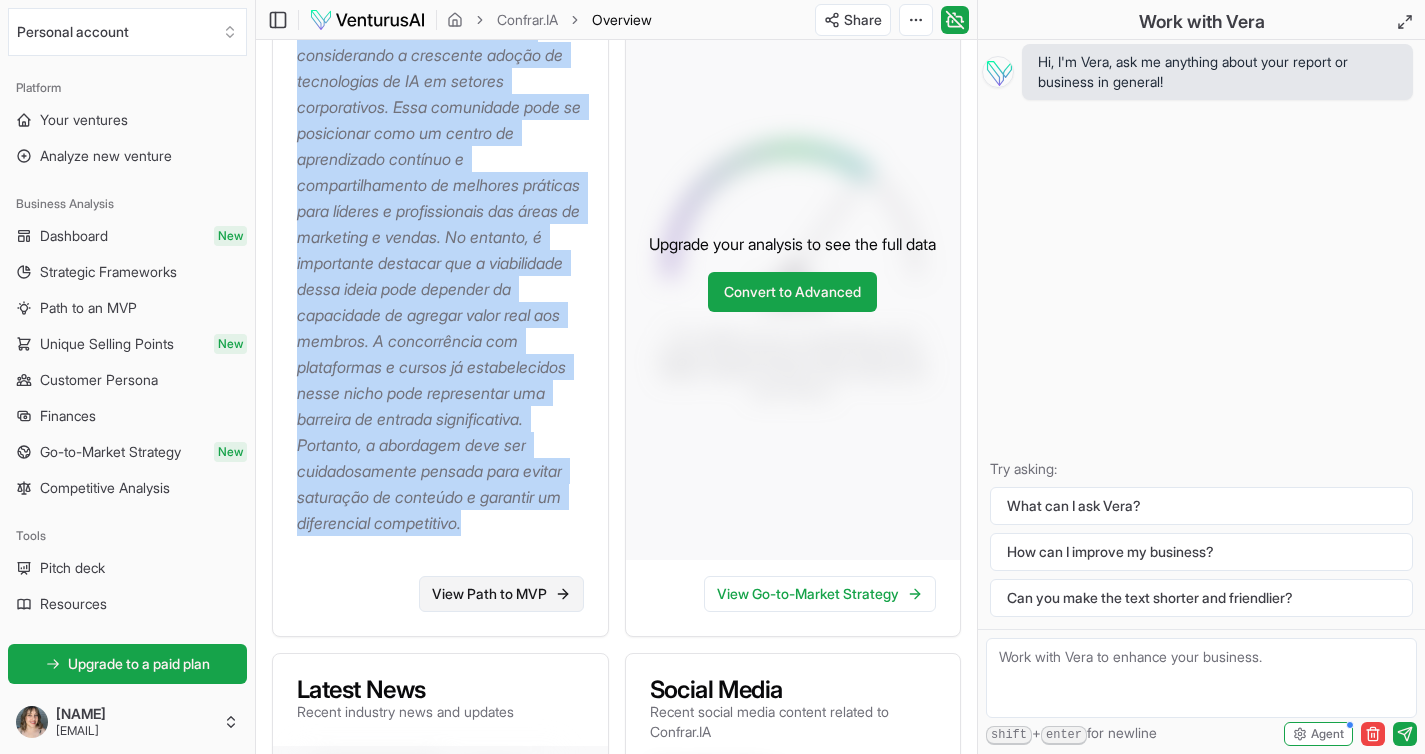 click on "View Path to MVP" at bounding box center [501, 594] 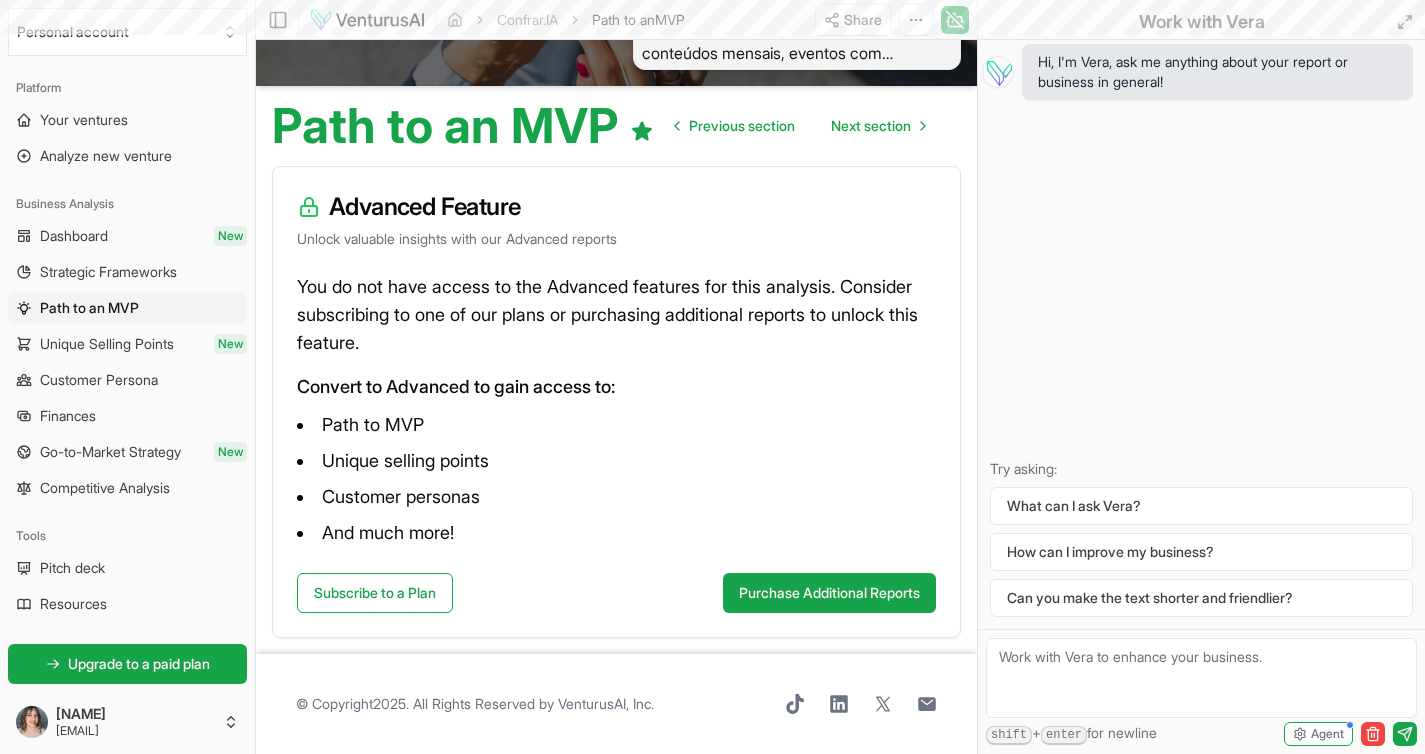 scroll, scrollTop: 0, scrollLeft: 0, axis: both 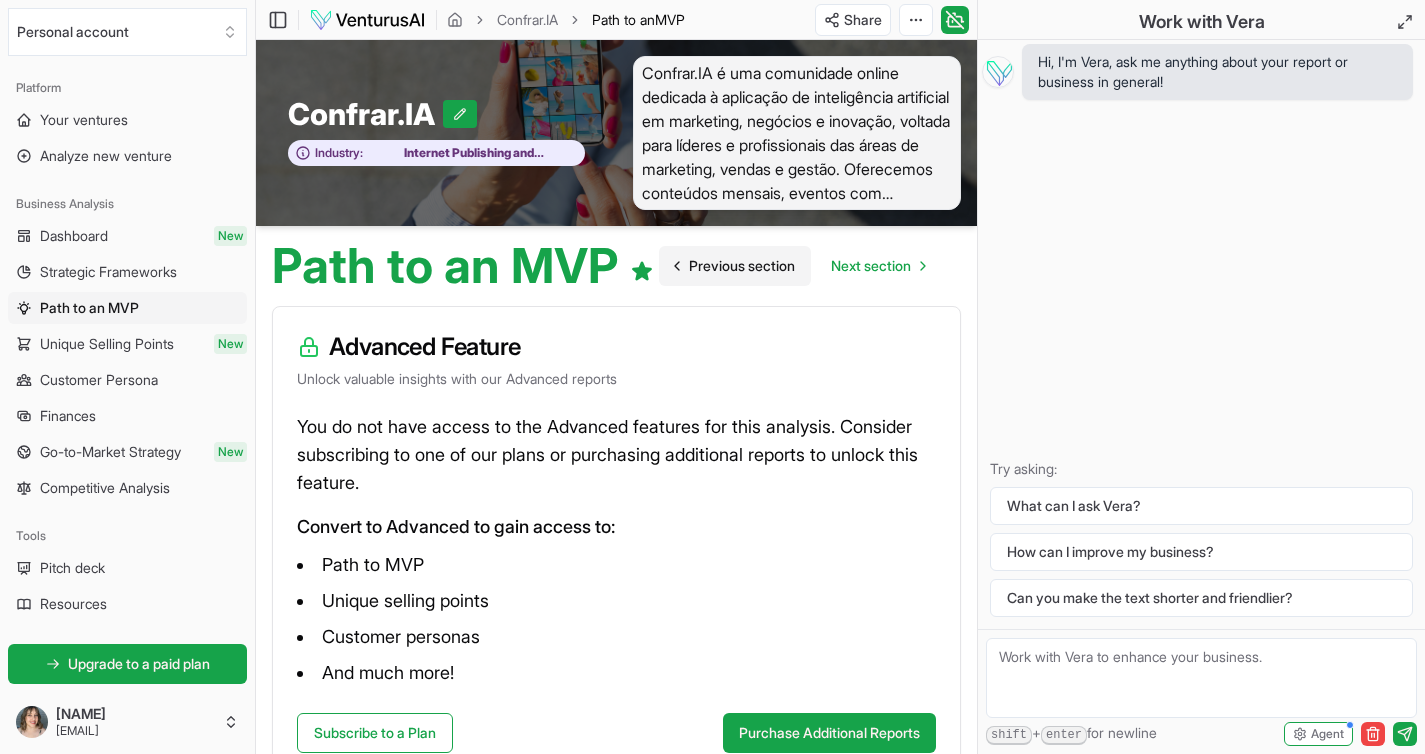 click on "Previous section" at bounding box center [742, 266] 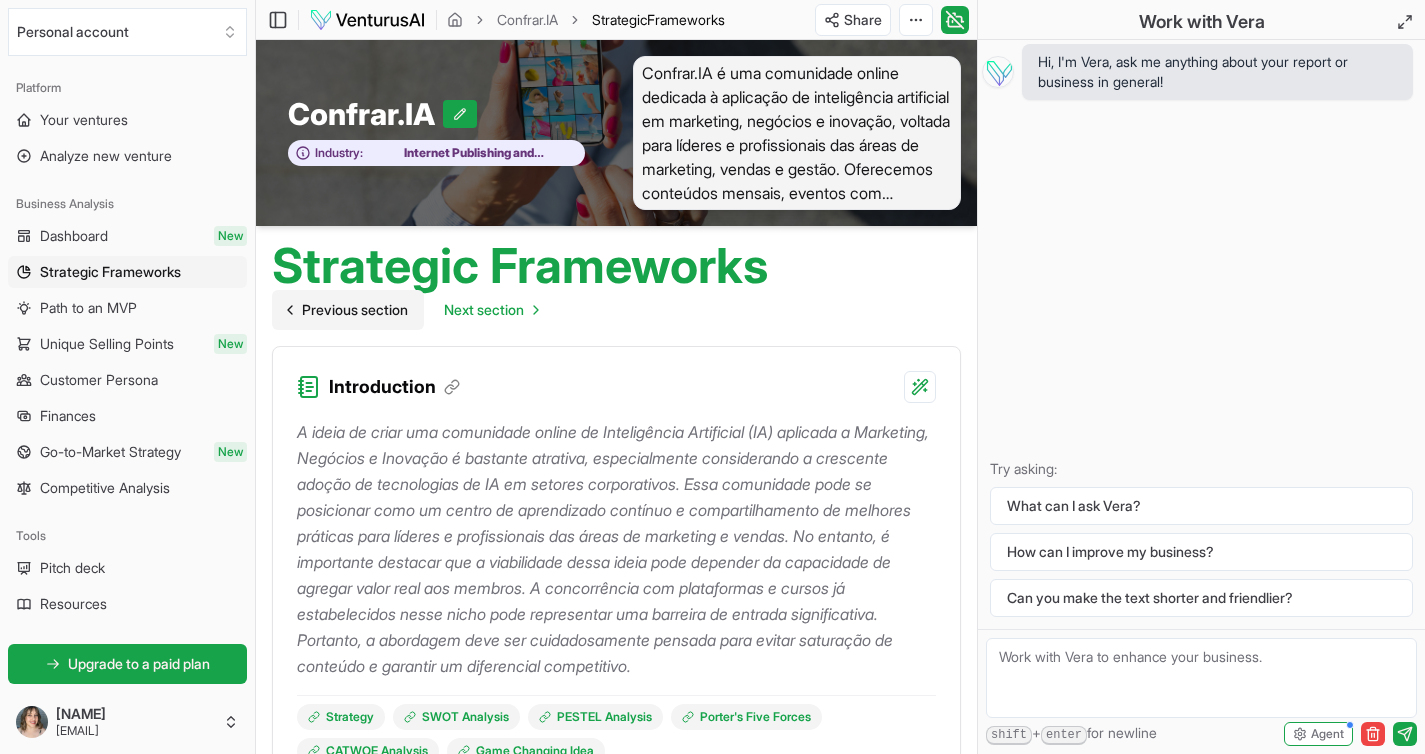 click on "Previous section" at bounding box center [355, 310] 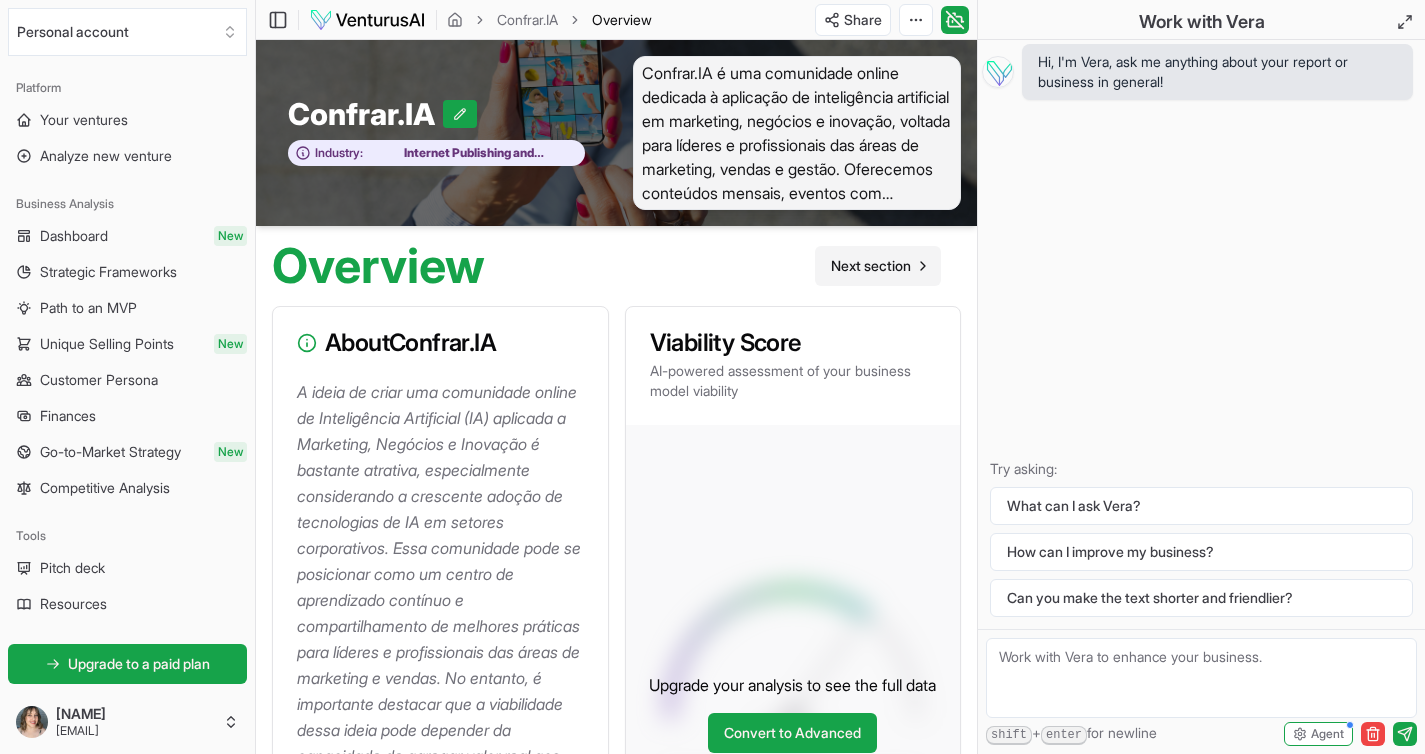 click on "Next section" at bounding box center (871, 266) 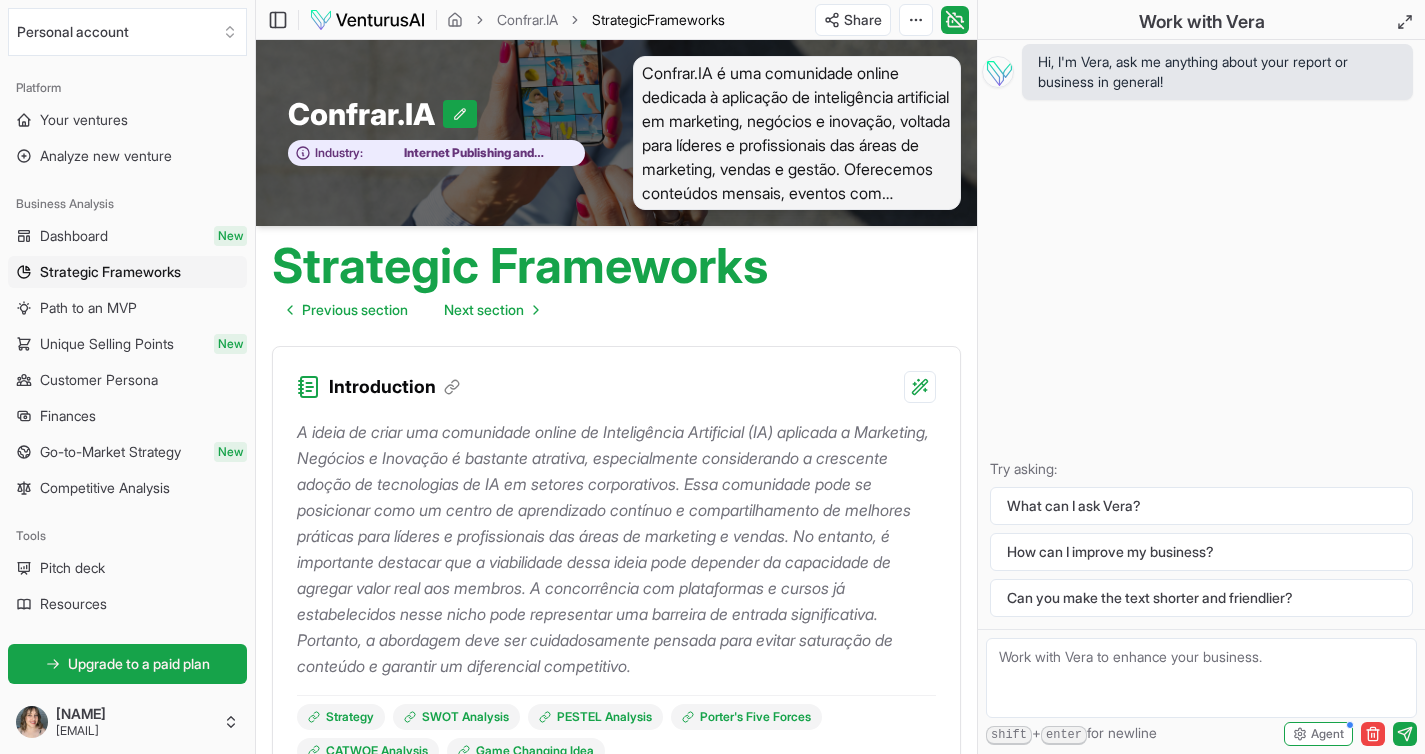 click on "Confrar.IA é uma comunidade online dedicada à aplicação de inteligência artificial em marketing, negócios e inovação, voltada para líderes e profissionais das áreas de marketing, vendas e gestão. Oferecemos conteúdos mensais, eventos com convidados especiais, tutoriais e cursos para capacitar nossos membros na utilização de IA para impulsionar seus resultados." at bounding box center [797, 133] 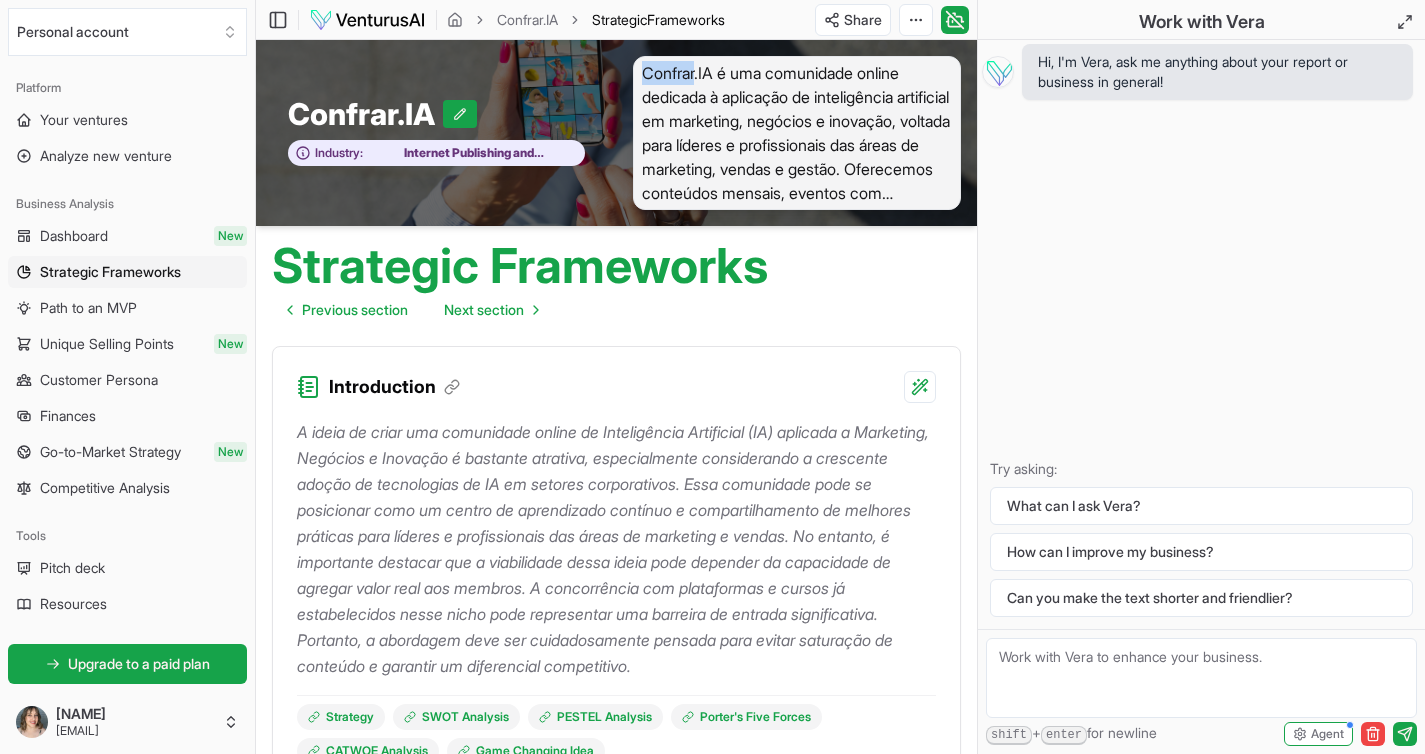 click on "Confrar.IA é uma comunidade online dedicada à aplicação de inteligência artificial em marketing, negócios e inovação, voltada para líderes e profissionais das áreas de marketing, vendas e gestão. Oferecemos conteúdos mensais, eventos com convidados especiais, tutoriais e cursos para capacitar nossos membros na utilização de IA para impulsionar seus resultados." at bounding box center [797, 133] 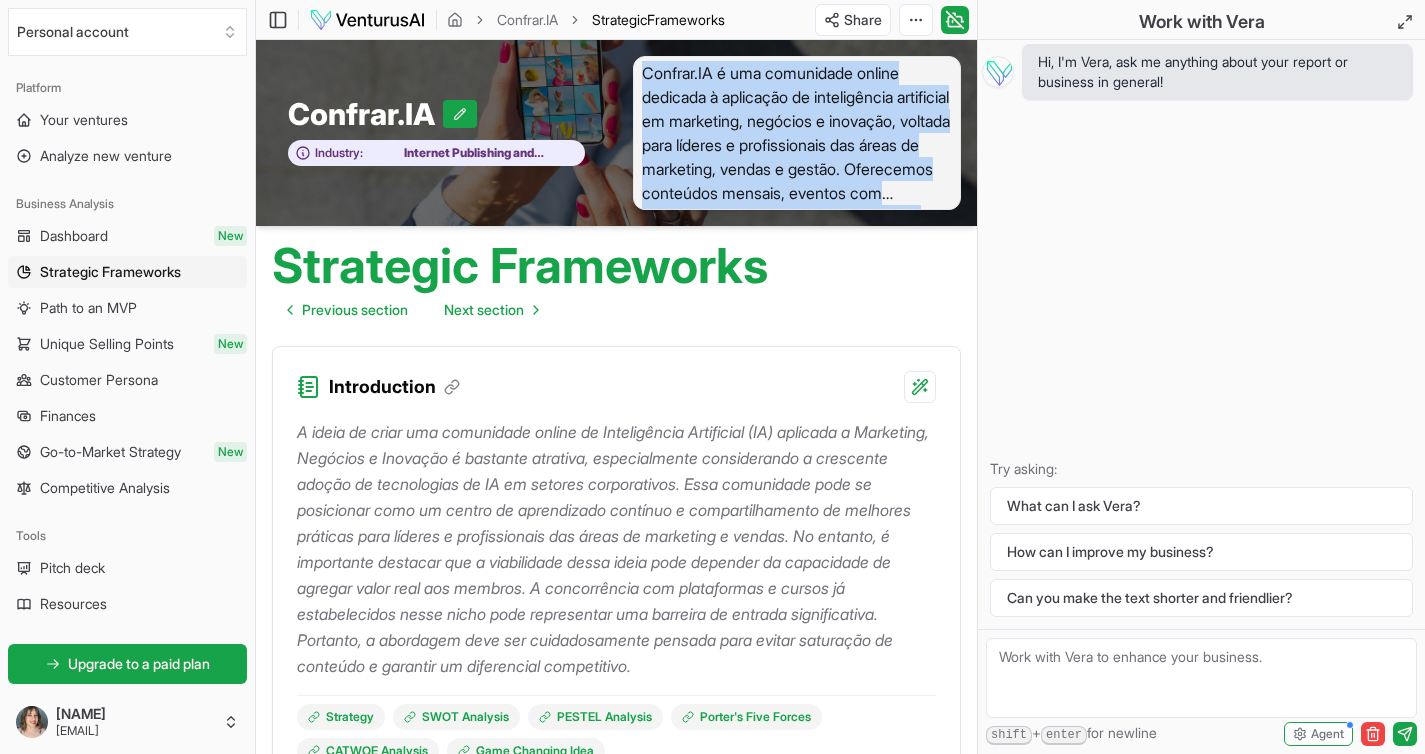 click on "Confrar.IA é uma comunidade online dedicada à aplicação de inteligência artificial em marketing, negócios e inovação, voltada para líderes e profissionais das áreas de marketing, vendas e gestão. Oferecemos conteúdos mensais, eventos com convidados especiais, tutoriais e cursos para capacitar nossos membros na utilização de IA para impulsionar seus resultados." at bounding box center (797, 133) 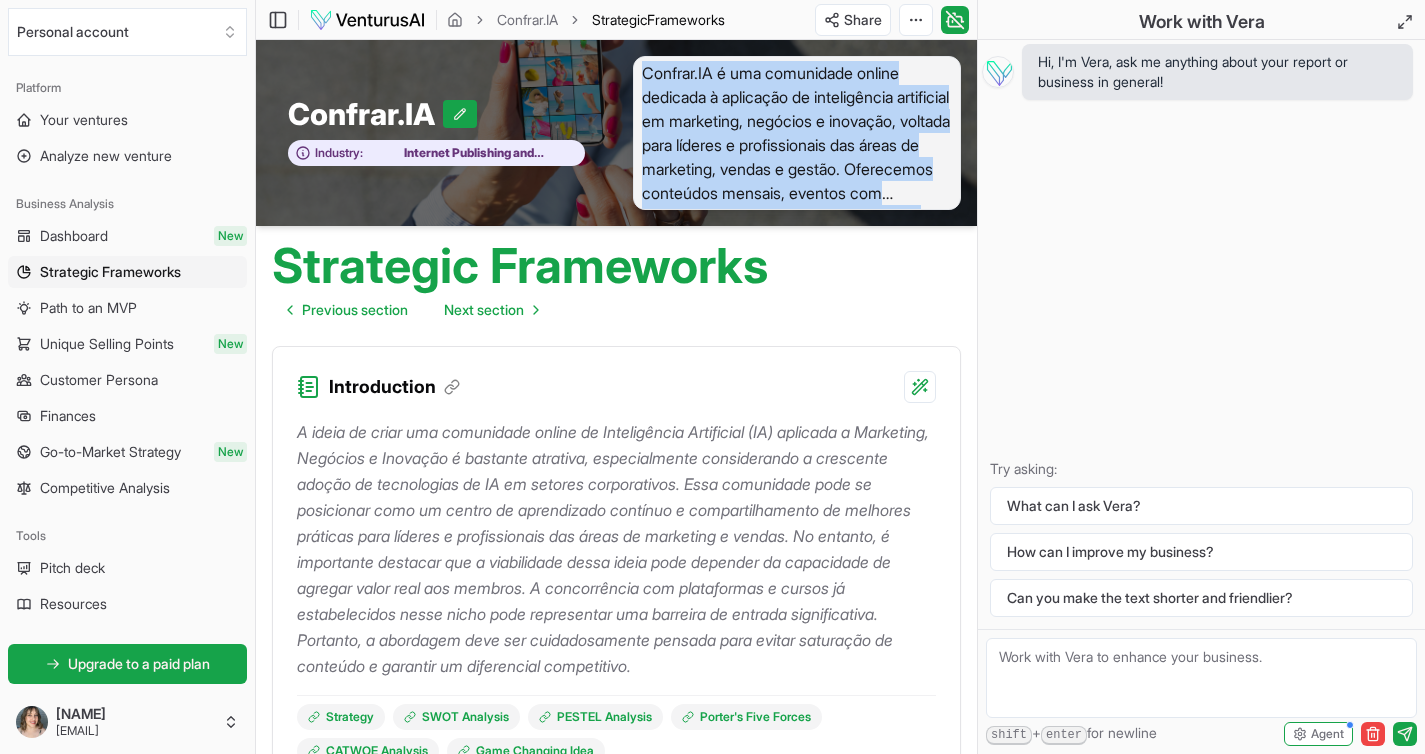 click on "Confrar.IA é uma comunidade online dedicada à aplicação de inteligência artificial em marketing, negócios e inovação, voltada para líderes e profissionais das áreas de marketing, vendas e gestão. Oferecemos conteúdos mensais, eventos com convidados especiais, tutoriais e cursos para capacitar nossos membros na utilização de IA para impulsionar seus resultados." at bounding box center [797, 133] 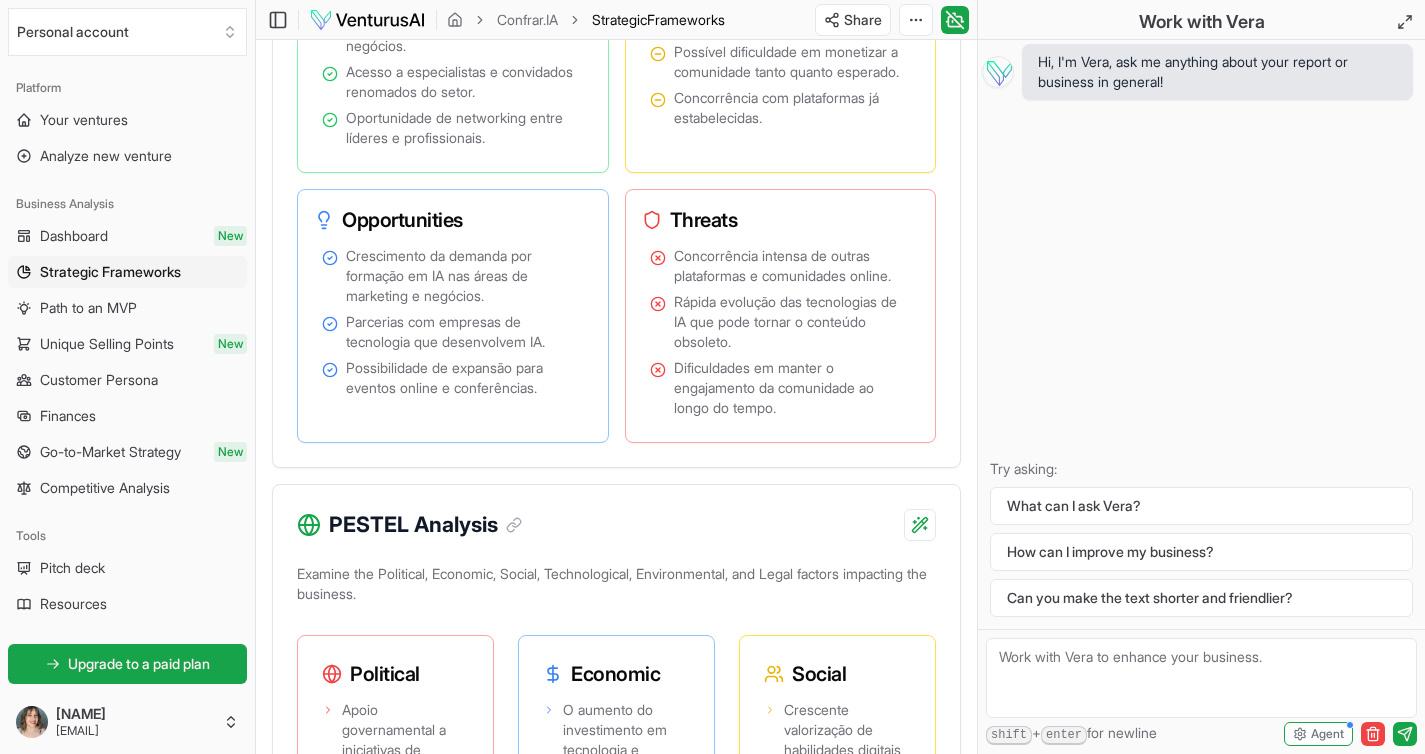 scroll, scrollTop: 1314, scrollLeft: 0, axis: vertical 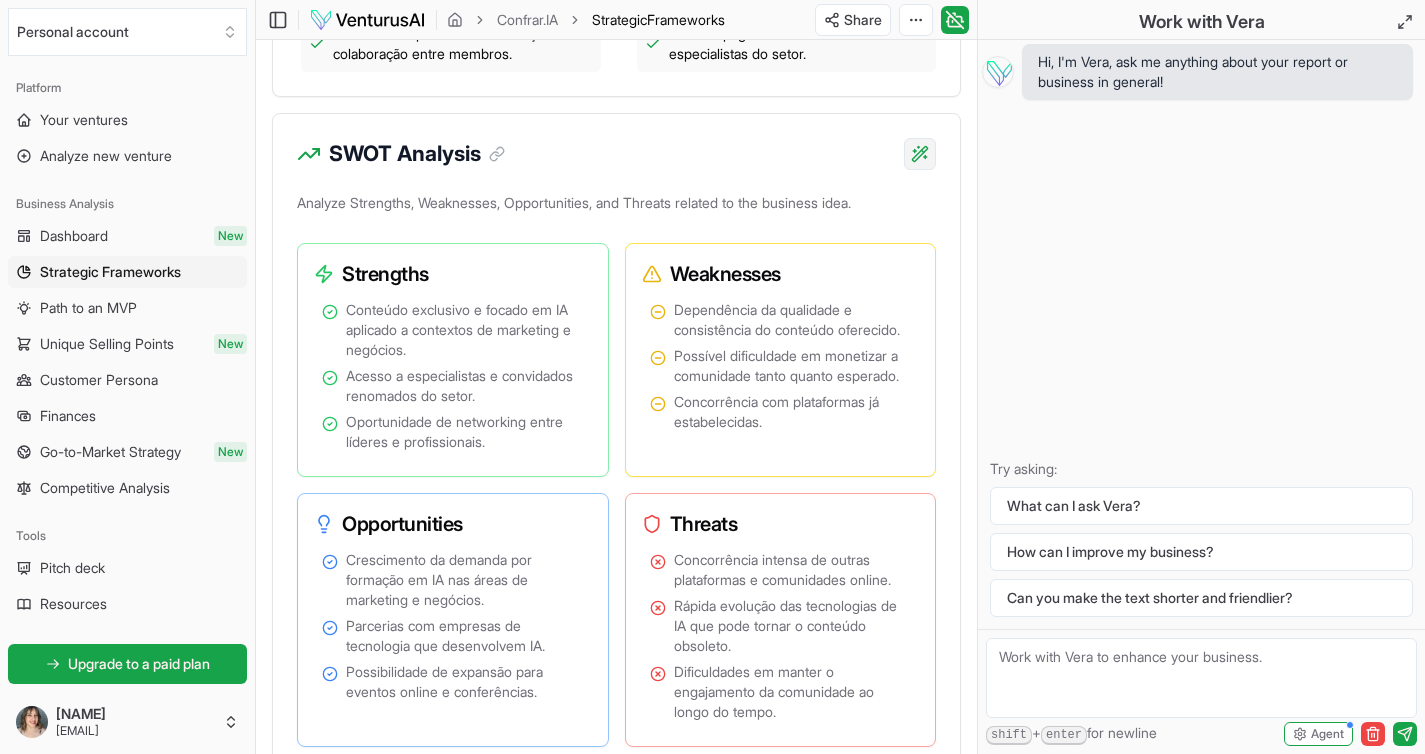 click on "Personal account Platform Your ventures Analyze new venture Business Analysis Dashboard New Strategic Frameworks Path to an MVP Unique Selling Points New Customer Persona Finances Go-to-Market Strategy New Competitive Analysis Tools Pitch deck Resources Get started for free Upgrade to a paid plan Starter  plan Standard reports 2 / 2   left Premium reports 0 / 0   left Community New Example ventures Settings Help [FIRST] [LAST] [EMAIL] Toggle Sidebar Confrar.IA Strategic  Frameworks Share Toggle Chat Sidebar Confrar.IA Strategic  Frameworks Confrar.IA Industry: Internet Publishing and Broadcasting and Web Search Portals Confrar.IA é uma comunidade online dedicada à aplicação de inteligência artificial em marketing, negócios e inovação, voltada para líderes e profissionais das áreas de marketing, vendas e gestão. Oferecemos conteúdos mensais, eventos com convidados especiais, tutoriais e cursos para capacitar nossos membros na utilização de IA para impulsionar seus resultados.   Legal" at bounding box center [712, -937] 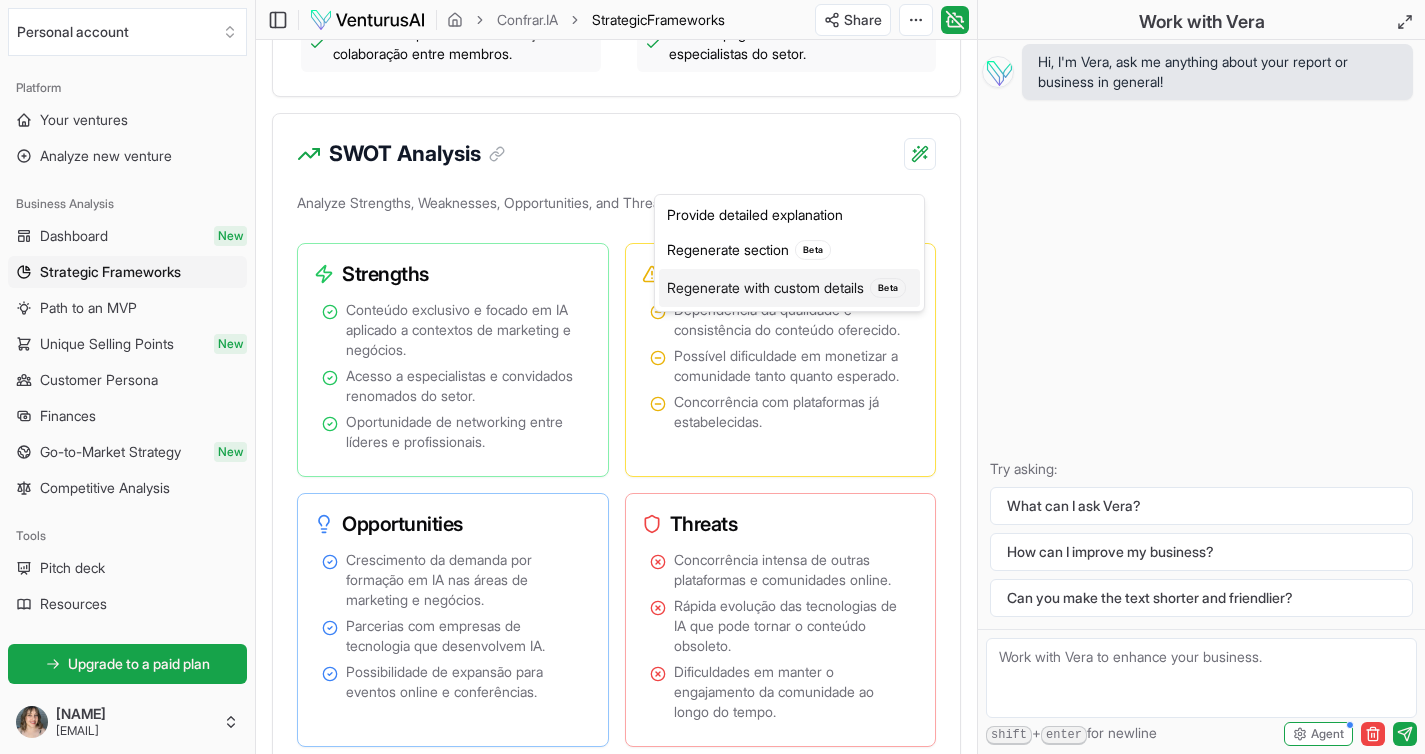 click on "Regenerate with custom details   Beta" at bounding box center (789, 288) 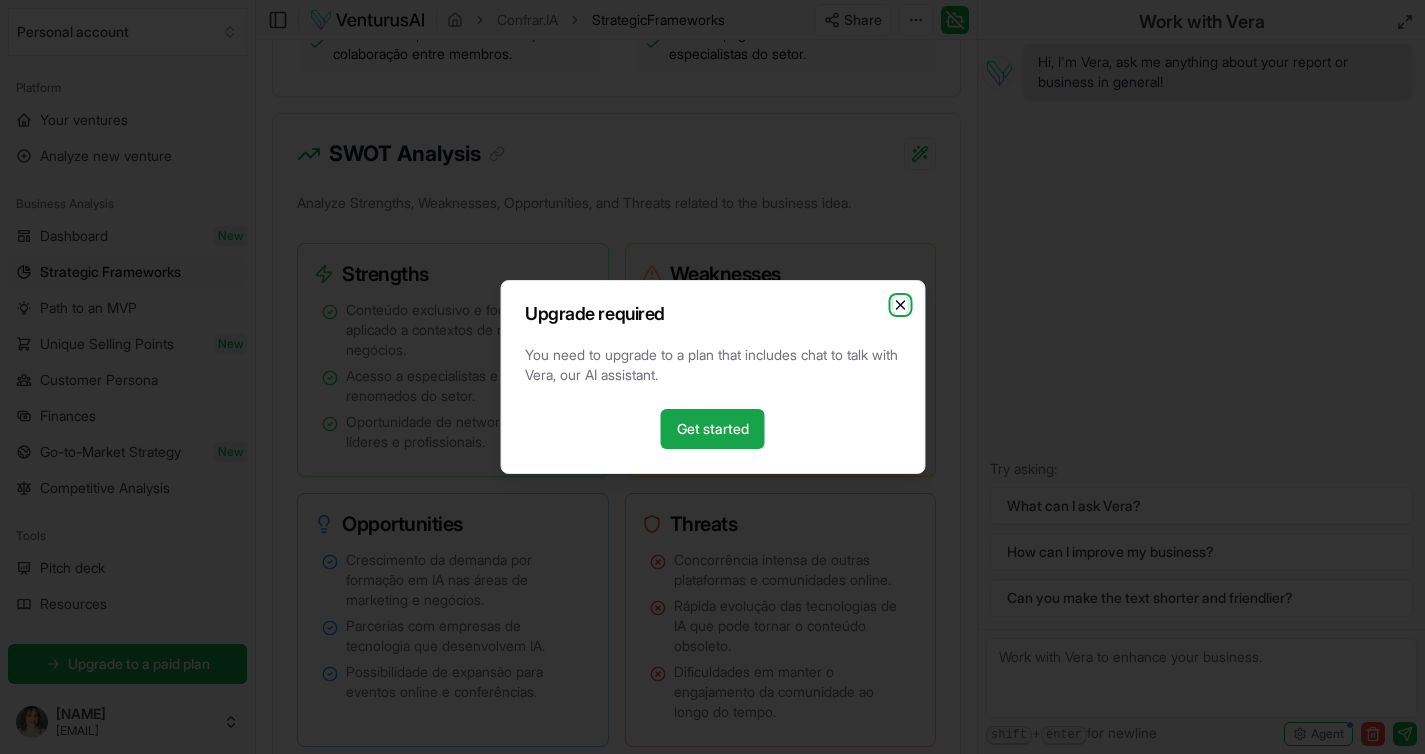 click 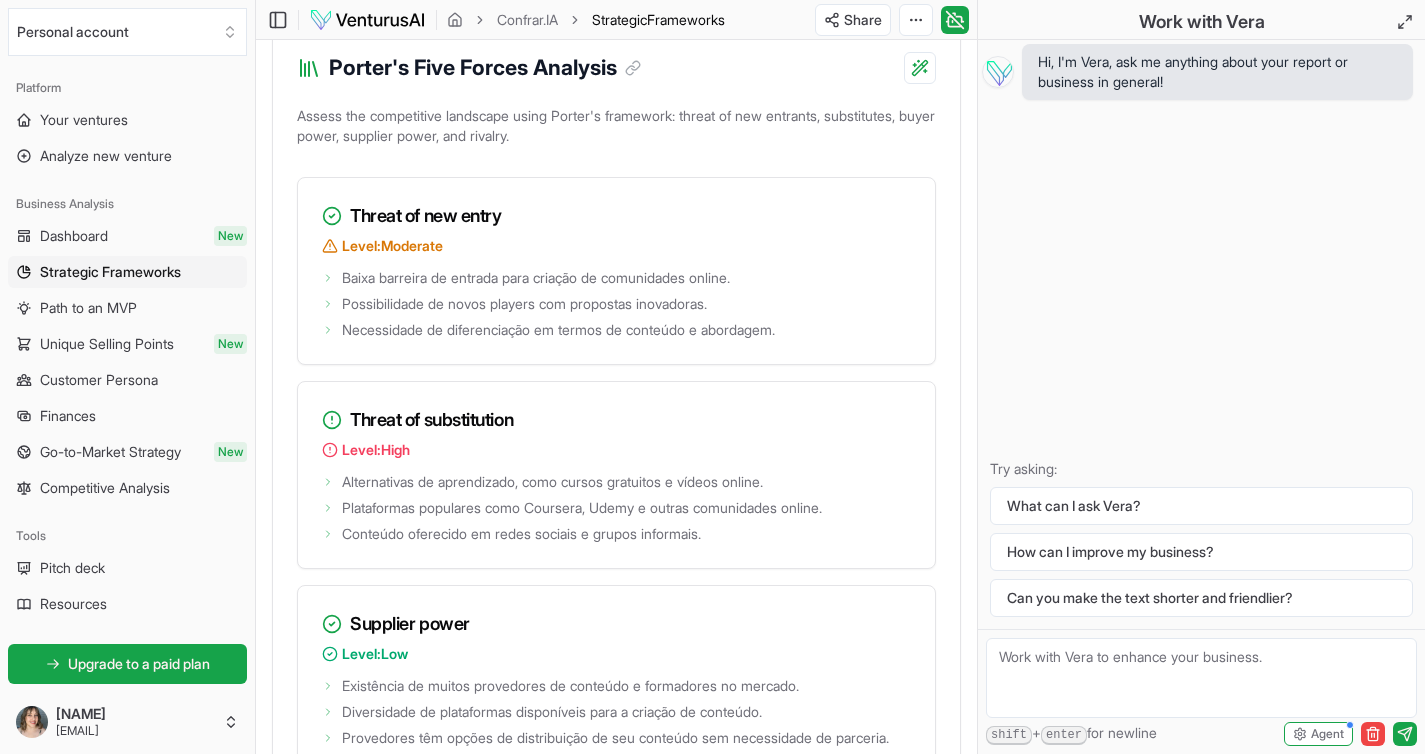 scroll, scrollTop: 3094, scrollLeft: 0, axis: vertical 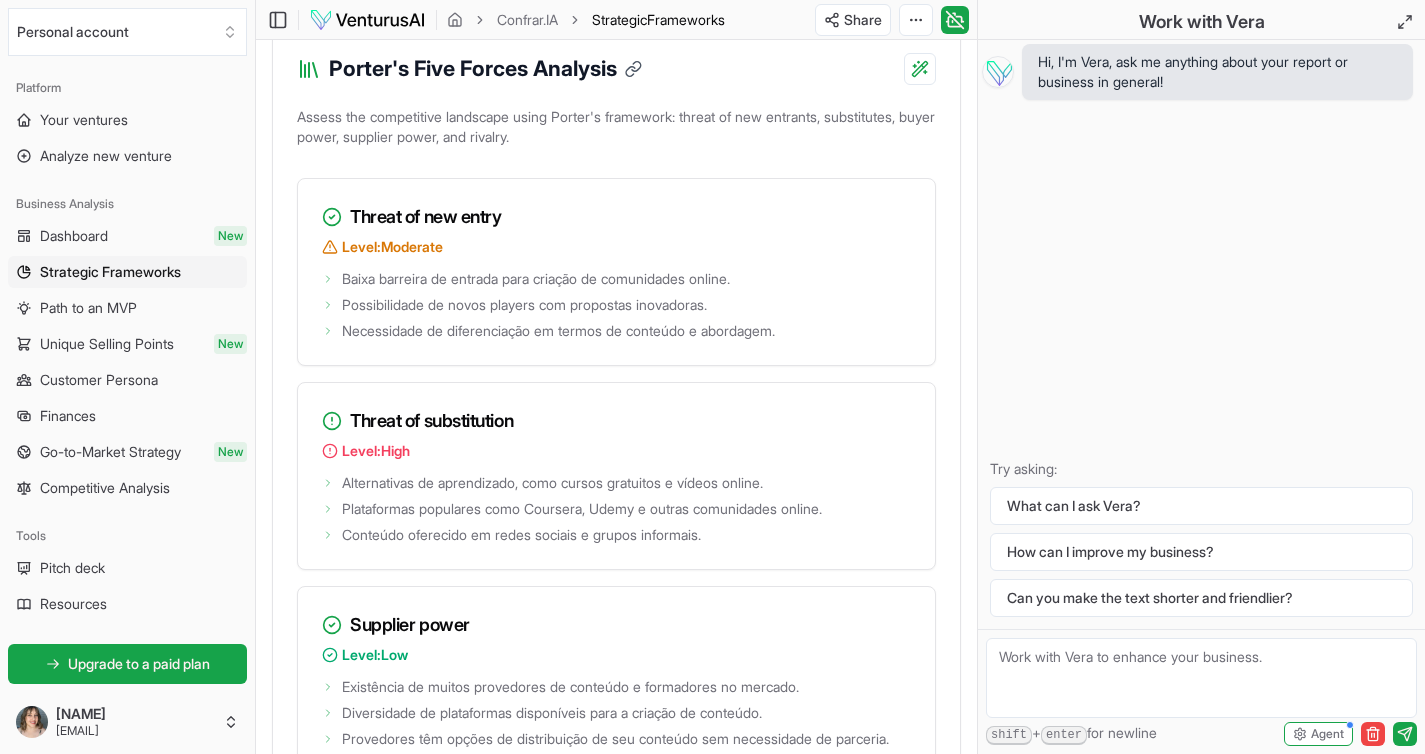 click 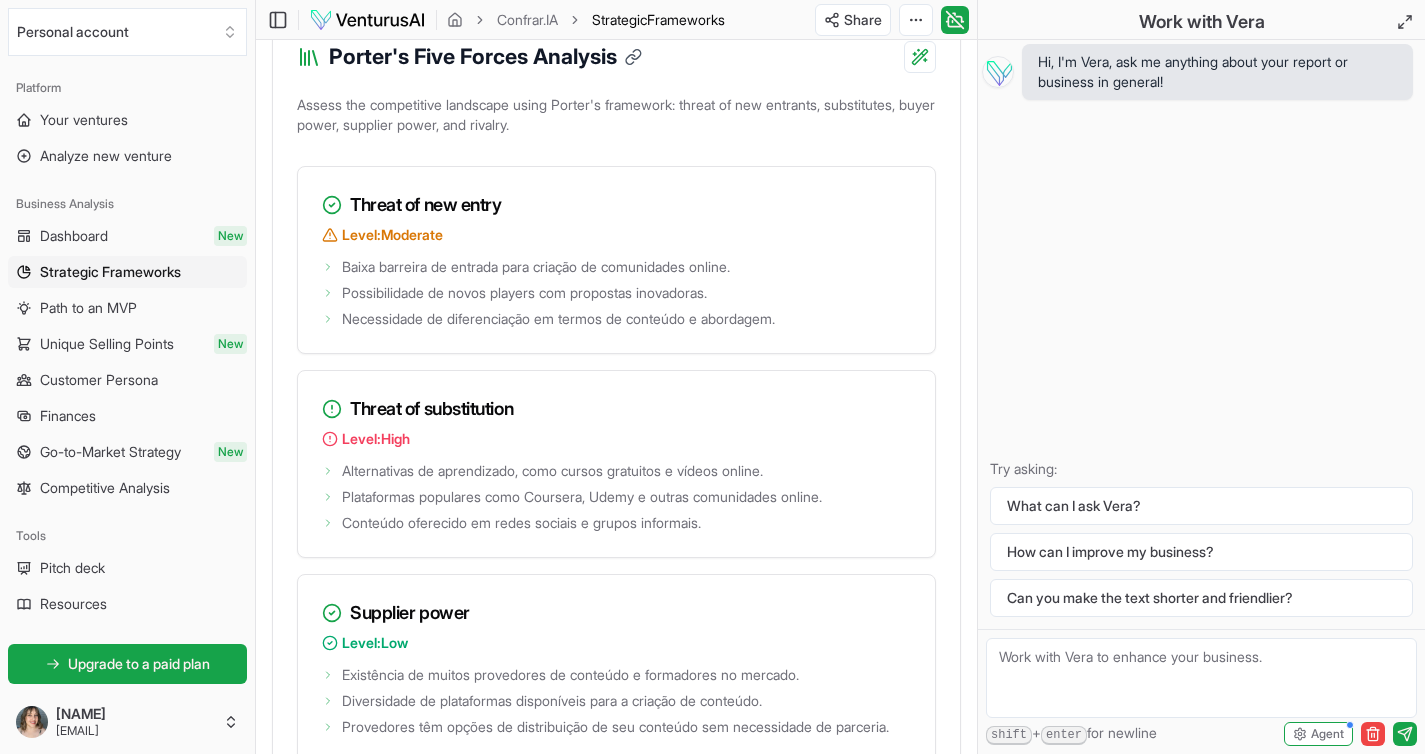 click 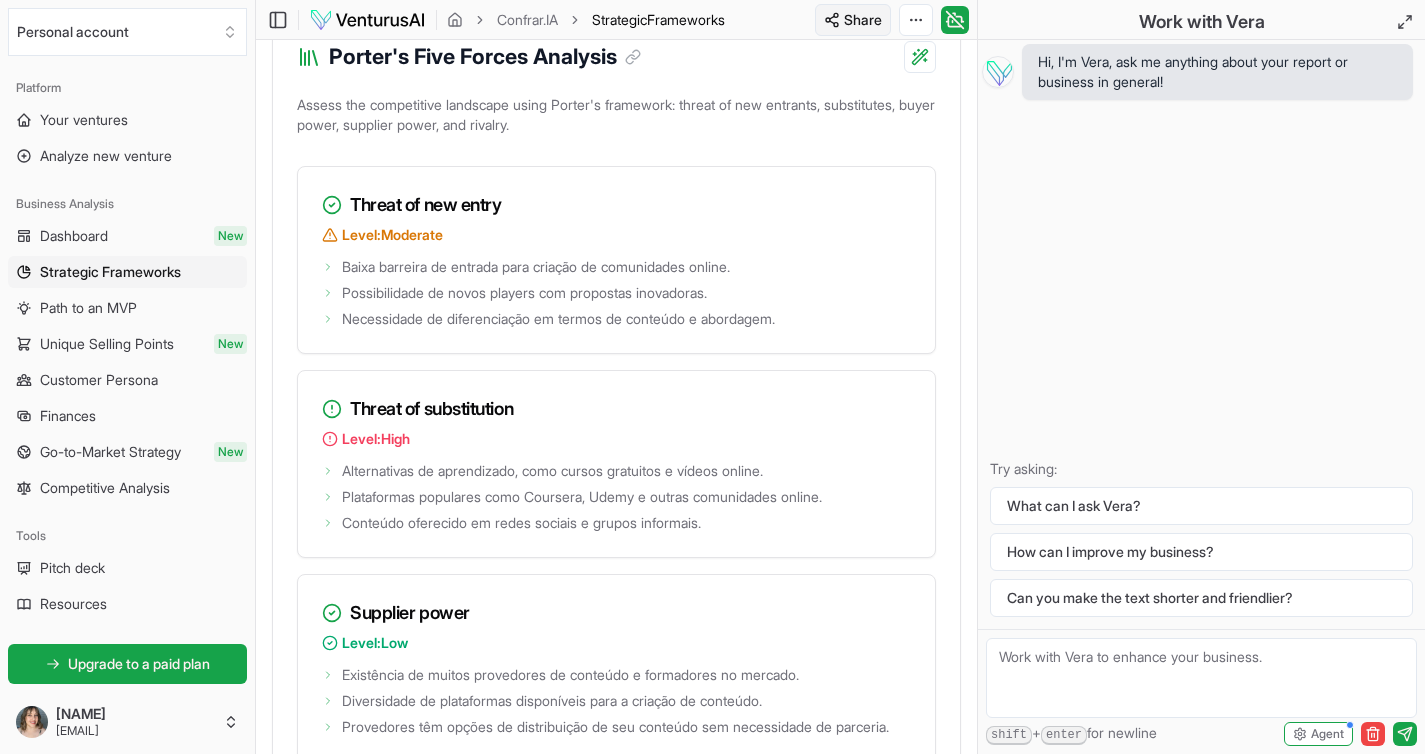 click on "Personal account Platform Your ventures Analyze new venture Business Analysis Dashboard New Strategic Frameworks Path to an MVP Unique Selling Points New Customer Persona Finances Go-to-Market Strategy New Competitive Analysis Tools Pitch deck Resources Get started for free Upgrade to a paid plan Starter  plan Standard reports 2 / 2   left Premium reports 0 / 0   left Community New Example ventures Settings Help [FIRST] [LAST] [EMAIL] Toggle Sidebar Confrar.IA Strategic  Frameworks Share Toggle Chat Sidebar Confrar.IA Strategic  Frameworks Confrar.IA Industry: Internet Publishing and Broadcasting and Web Search Portals Confrar.IA é uma comunidade online dedicada à aplicação de inteligência artificial em marketing, negócios e inovação, voltada para líderes e profissionais das áreas de marketing, vendas e gestão. Oferecemos conteúdos mensais, eventos com convidados especiais, tutoriais e cursos para capacitar nossos membros na utilização de IA para impulsionar seus resultados.   Legal" at bounding box center [712, -2729] 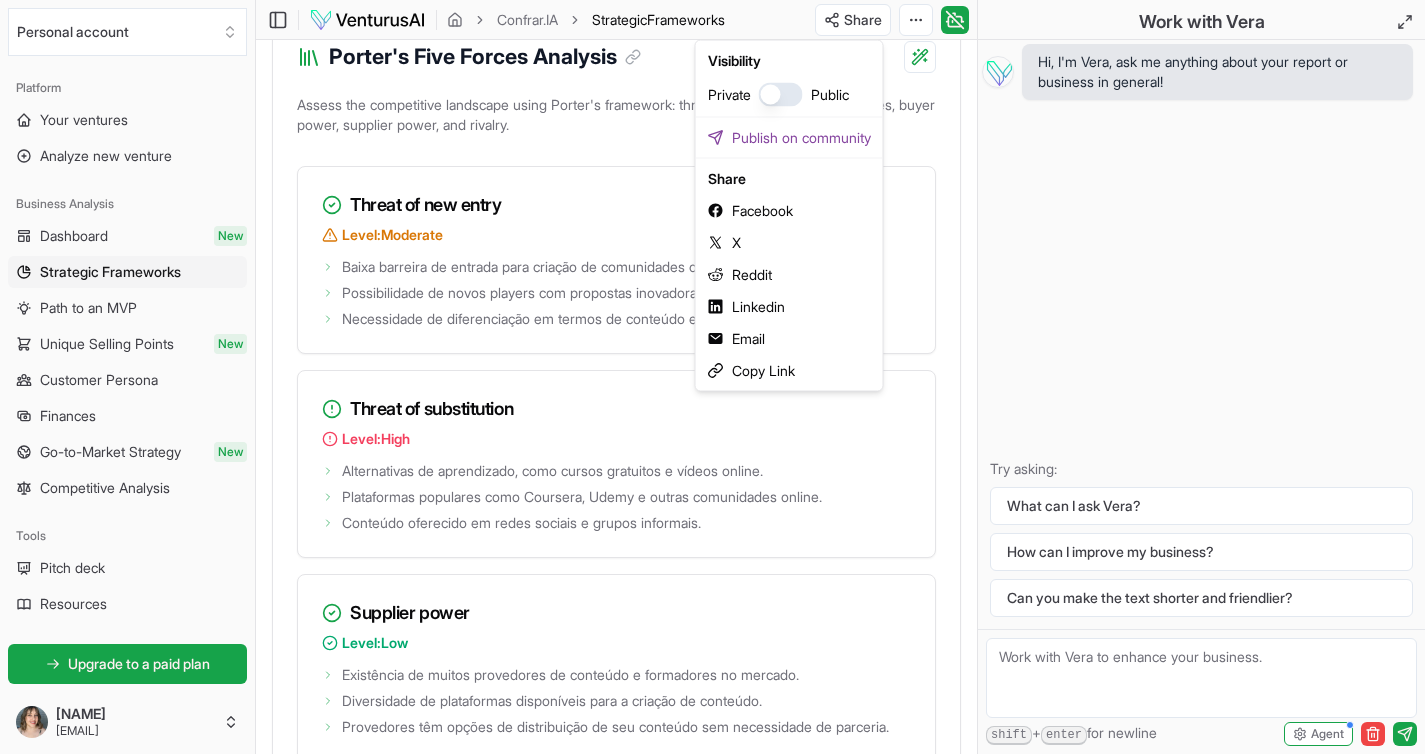 click on "Personal account Platform Your ventures Analyze new venture Business Analysis Dashboard New Strategic Frameworks Path to an MVP Unique Selling Points New Customer Persona Finances Go-to-Market Strategy New Competitive Analysis Tools Pitch deck Resources Get started for free Upgrade to a paid plan Starter  plan Standard reports 2 / 2   left Premium reports 0 / 0   left Community New Example ventures Settings Help [FIRST] [LAST] [EMAIL] Toggle Sidebar Confrar.IA Strategic  Frameworks Share Toggle Chat Sidebar Confrar.IA Strategic  Frameworks Confrar.IA Industry: Internet Publishing and Broadcasting and Web Search Portals Confrar.IA é uma comunidade online dedicada à aplicação de inteligência artificial em marketing, negócios e inovação, voltada para líderes e profissionais das áreas de marketing, vendas e gestão. Oferecemos conteúdos mensais, eventos com convidados especiais, tutoriais e cursos para capacitar nossos membros na utilização de IA para impulsionar seus resultados.   Legal" at bounding box center (712, -2729) 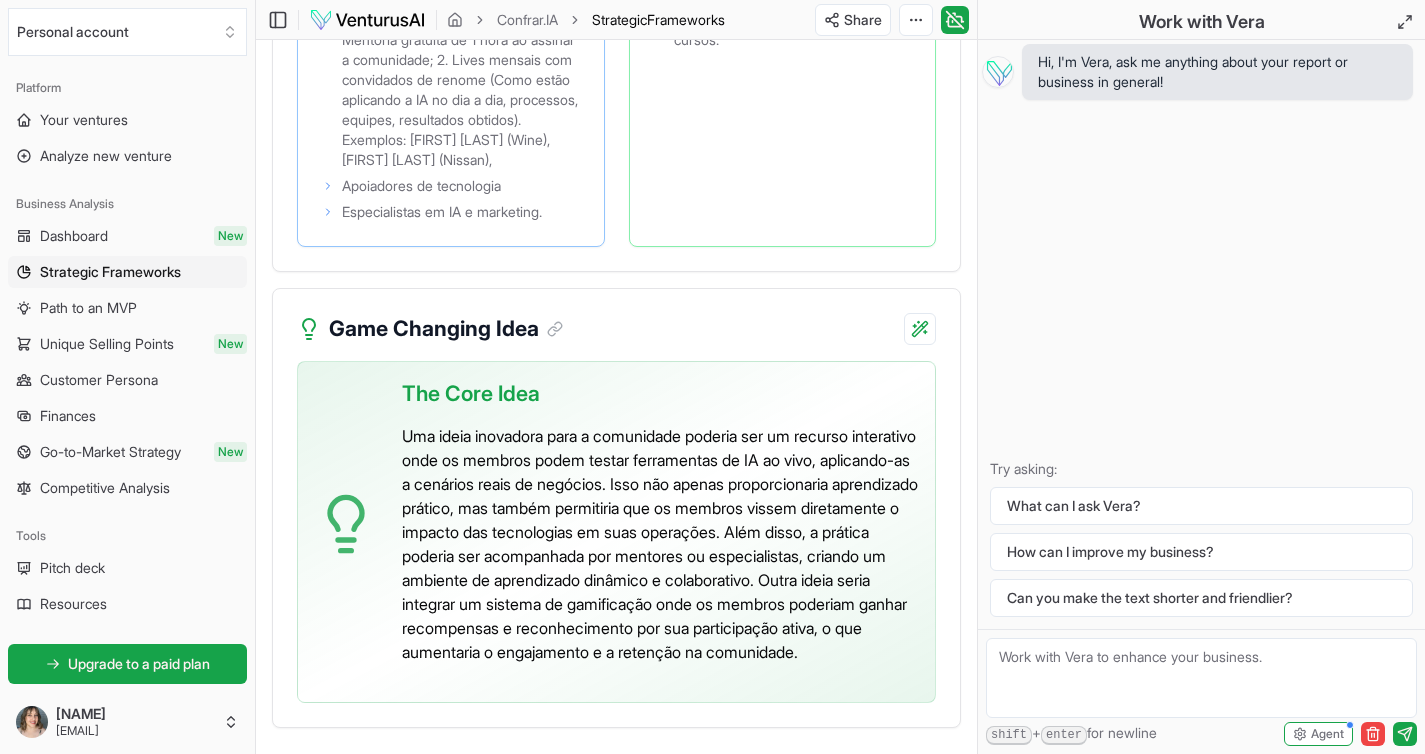 scroll, scrollTop: 5172, scrollLeft: 0, axis: vertical 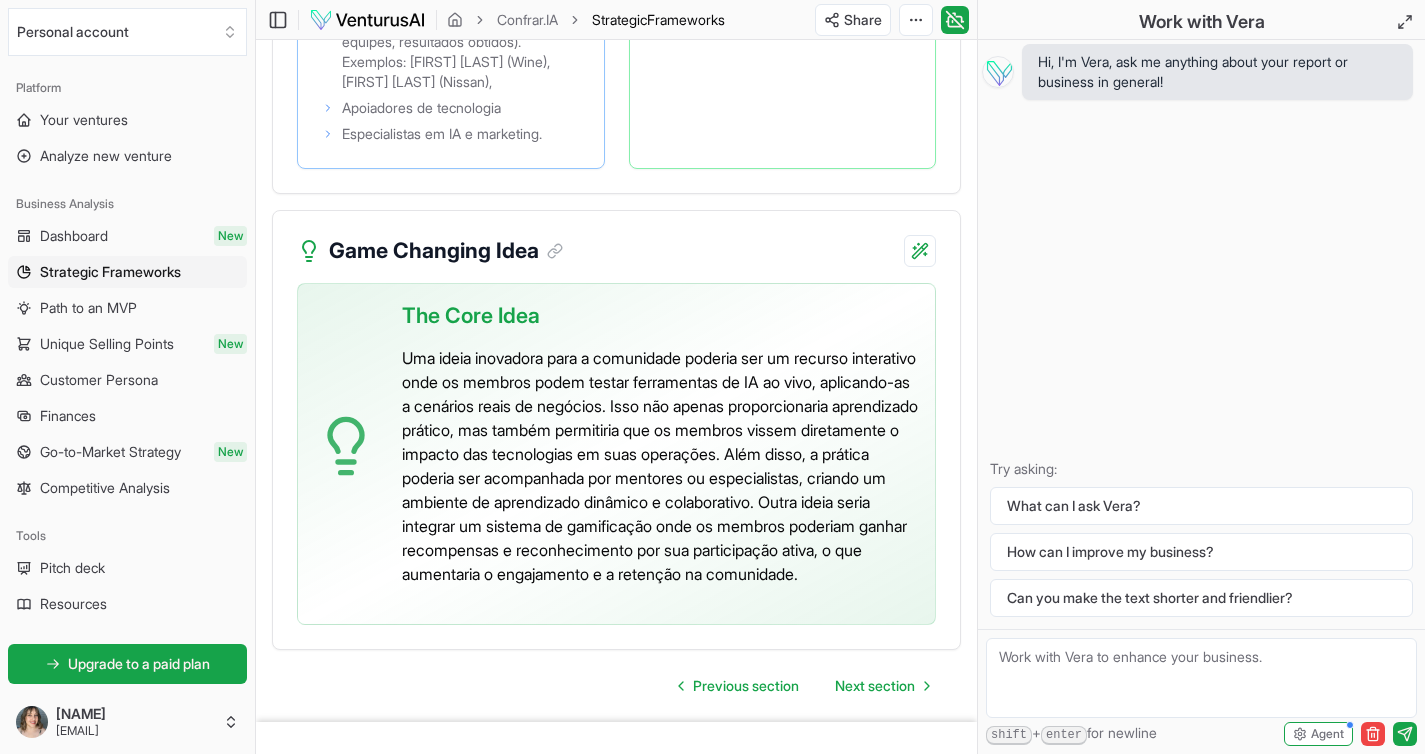 click on "Work with Vera" at bounding box center [1201, 20] 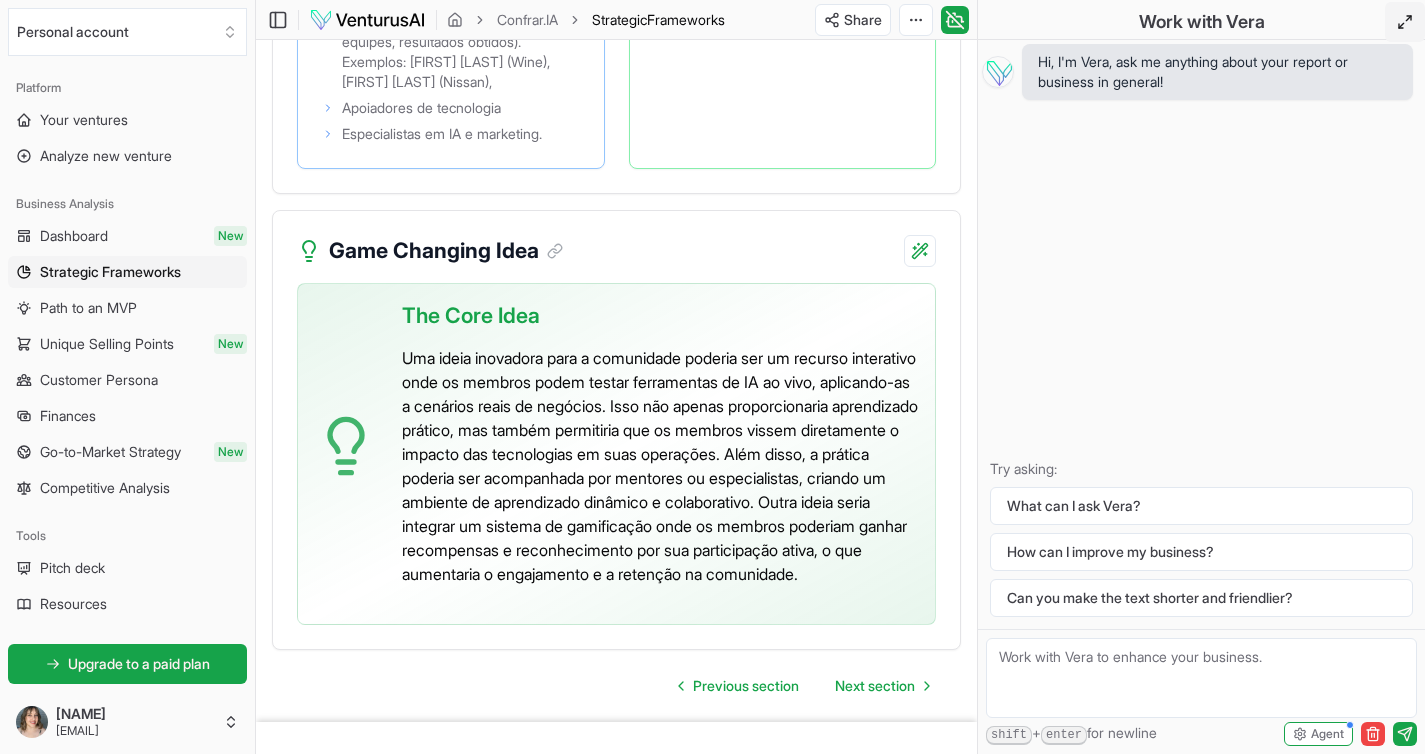 click 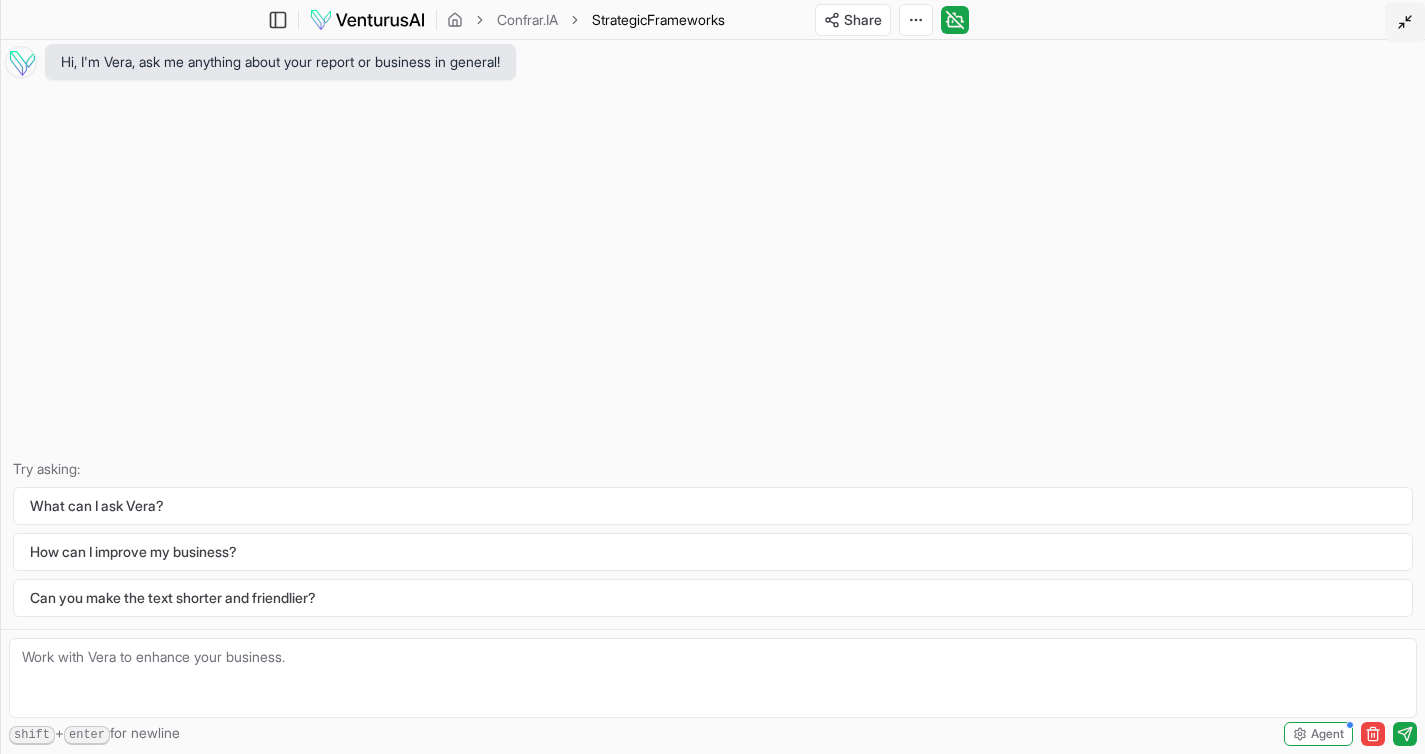 click 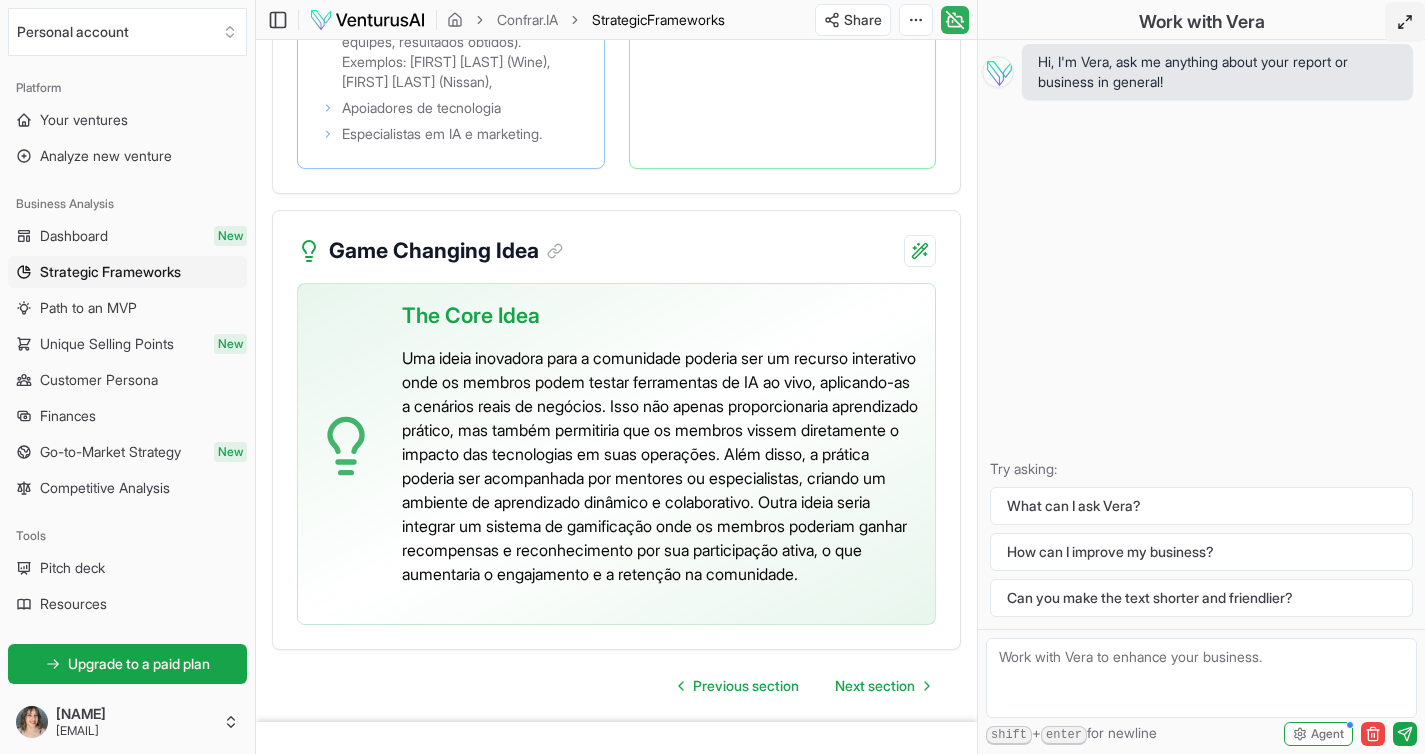 click 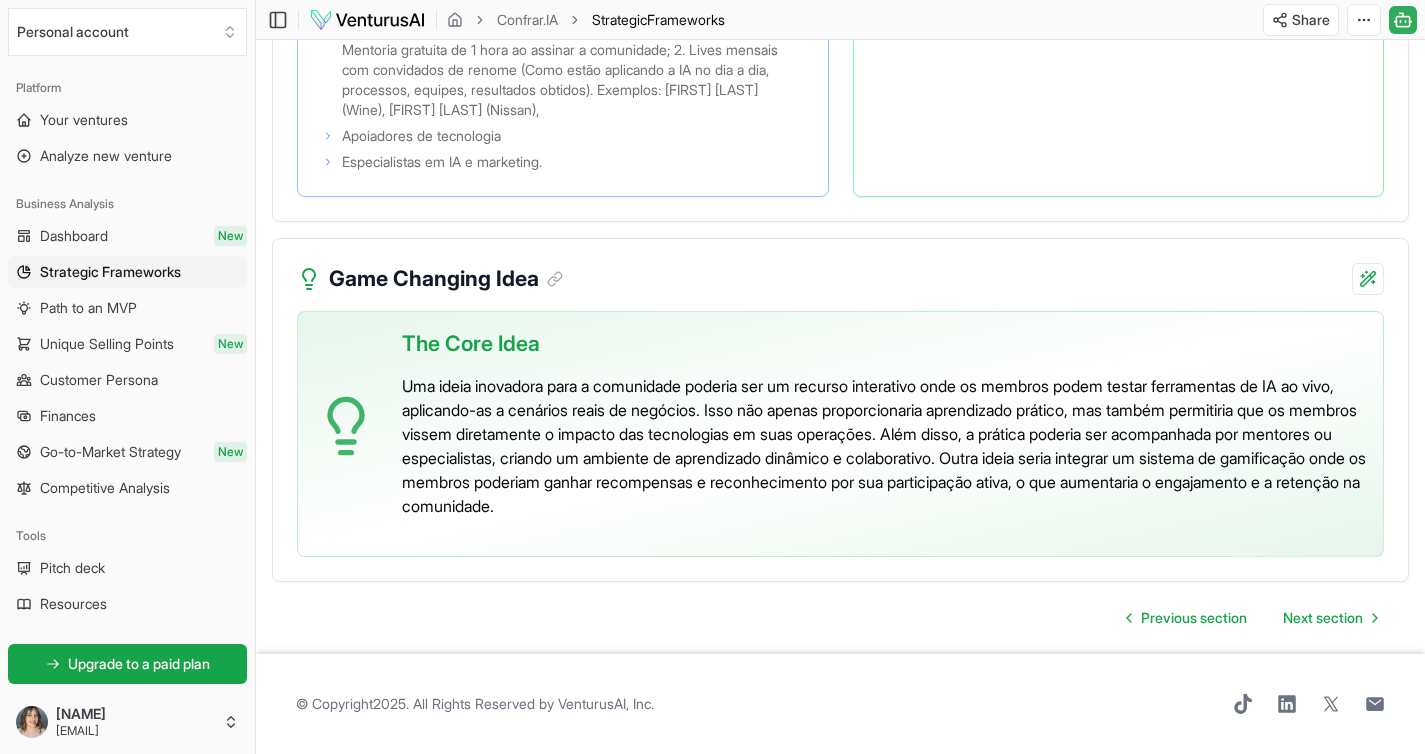 scroll, scrollTop: 4066, scrollLeft: 0, axis: vertical 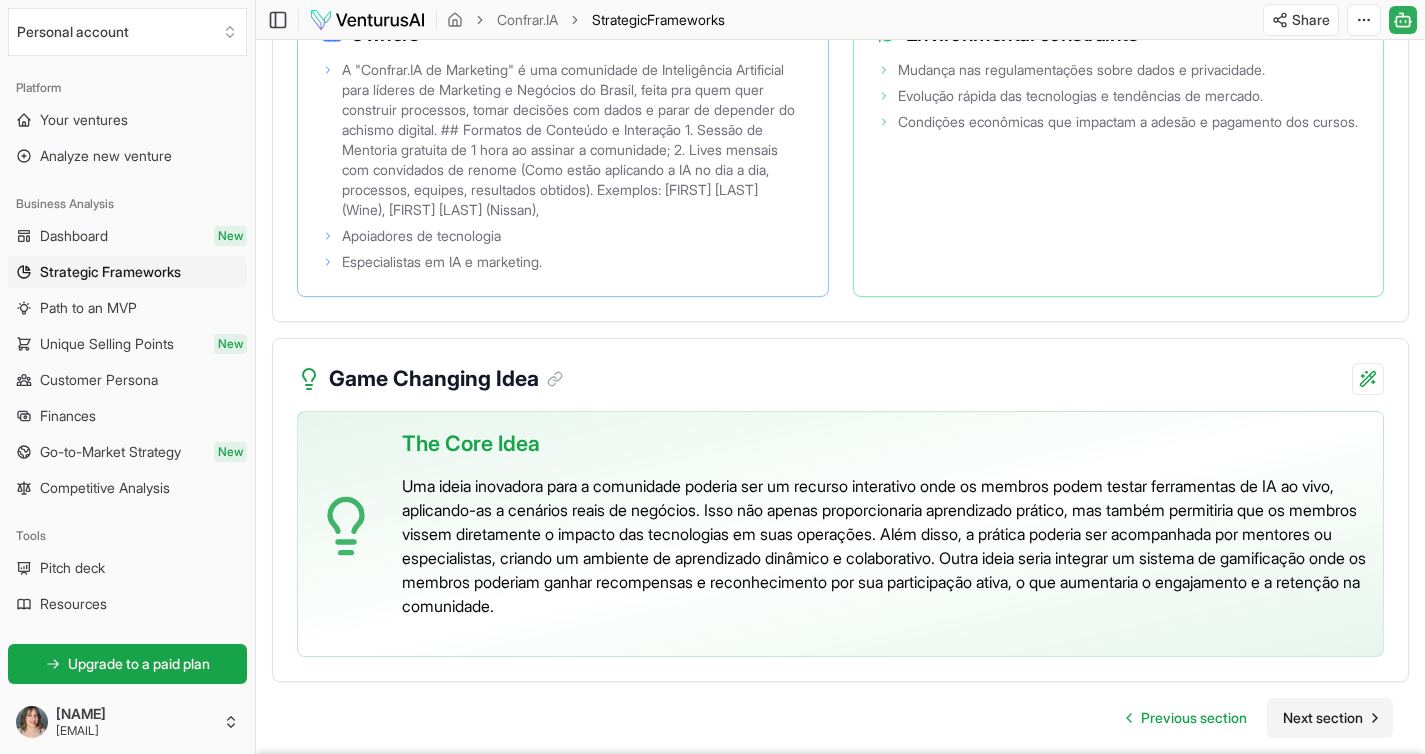 click on "Next section" at bounding box center [1323, 718] 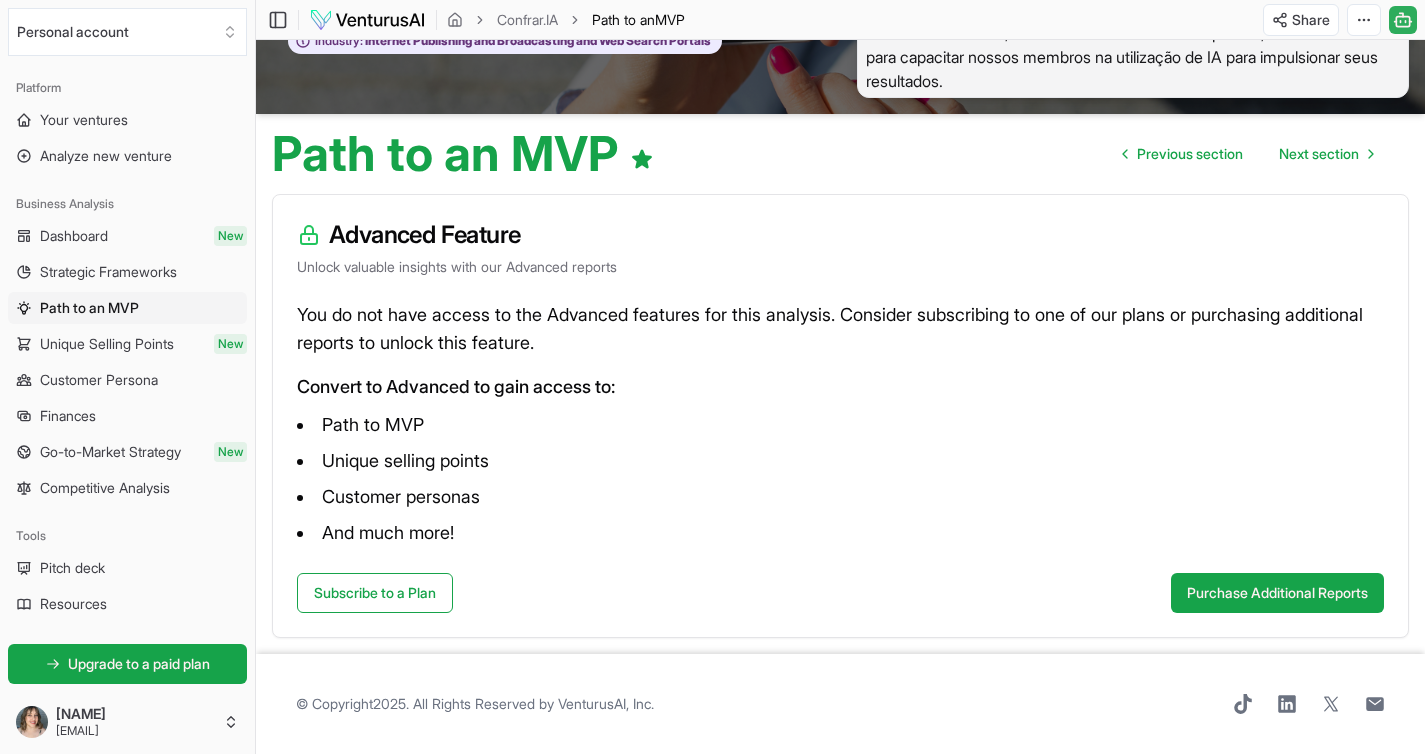 scroll, scrollTop: 0, scrollLeft: 0, axis: both 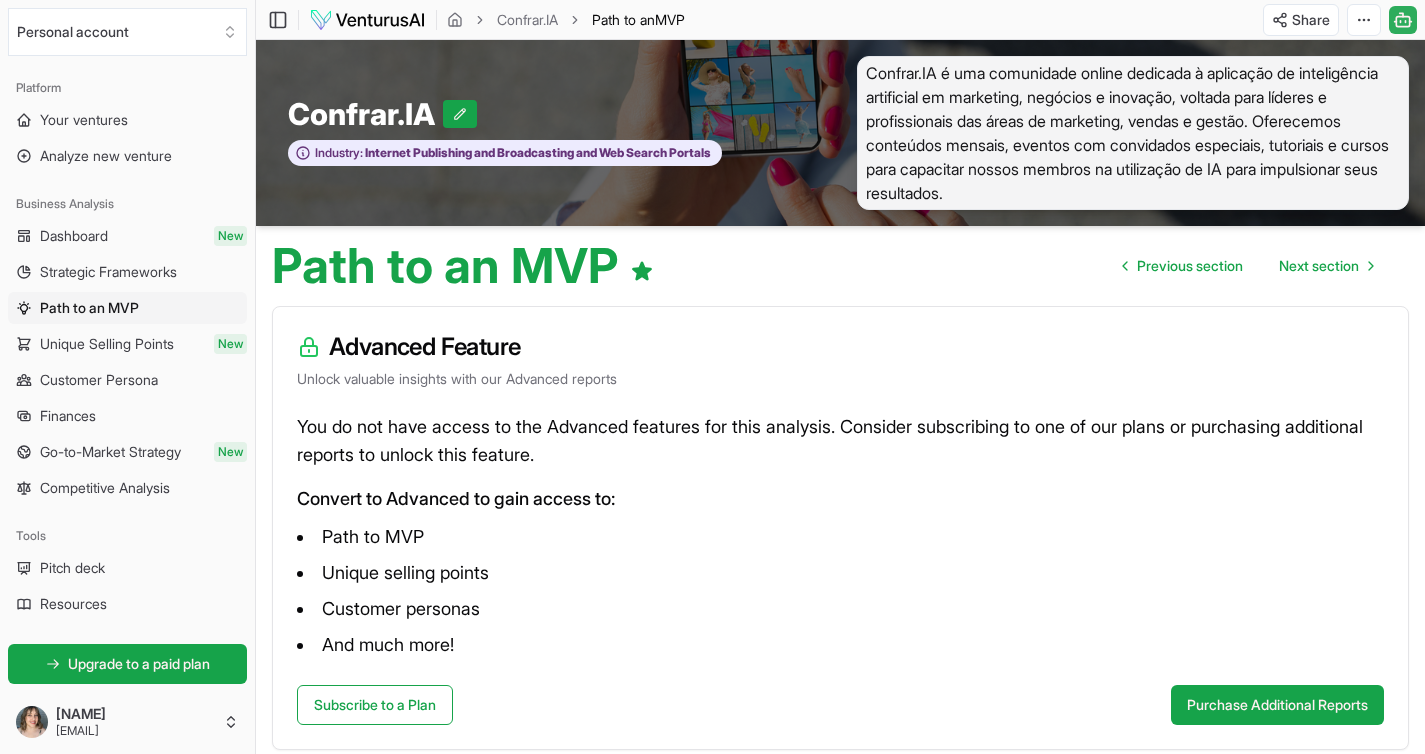 click on "Confrar.IA é uma comunidade online dedicada à aplicação de inteligência artificial em marketing, negócios e inovação, voltada para líderes e profissionais das áreas de marketing, vendas e gestão. Oferecemos conteúdos mensais, eventos com convidados especiais, tutoriais e cursos para capacitar nossos membros na utilização de IA para impulsionar seus resultados." at bounding box center (1133, 133) 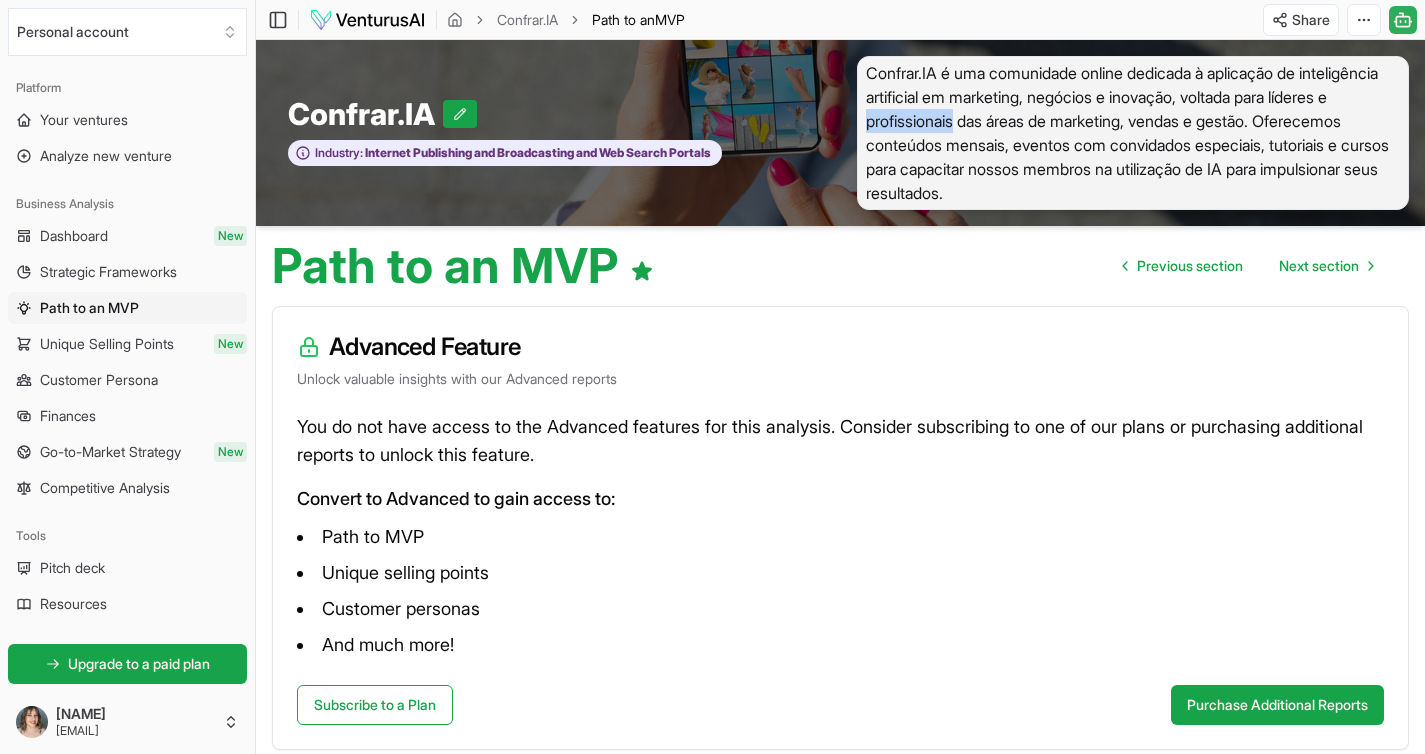 click on "Confrar.IA é uma comunidade online dedicada à aplicação de inteligência artificial em marketing, negócios e inovação, voltada para líderes e profissionais das áreas de marketing, vendas e gestão. Oferecemos conteúdos mensais, eventos com convidados especiais, tutoriais e cursos para capacitar nossos membros na utilização de IA para impulsionar seus resultados." at bounding box center [1133, 133] 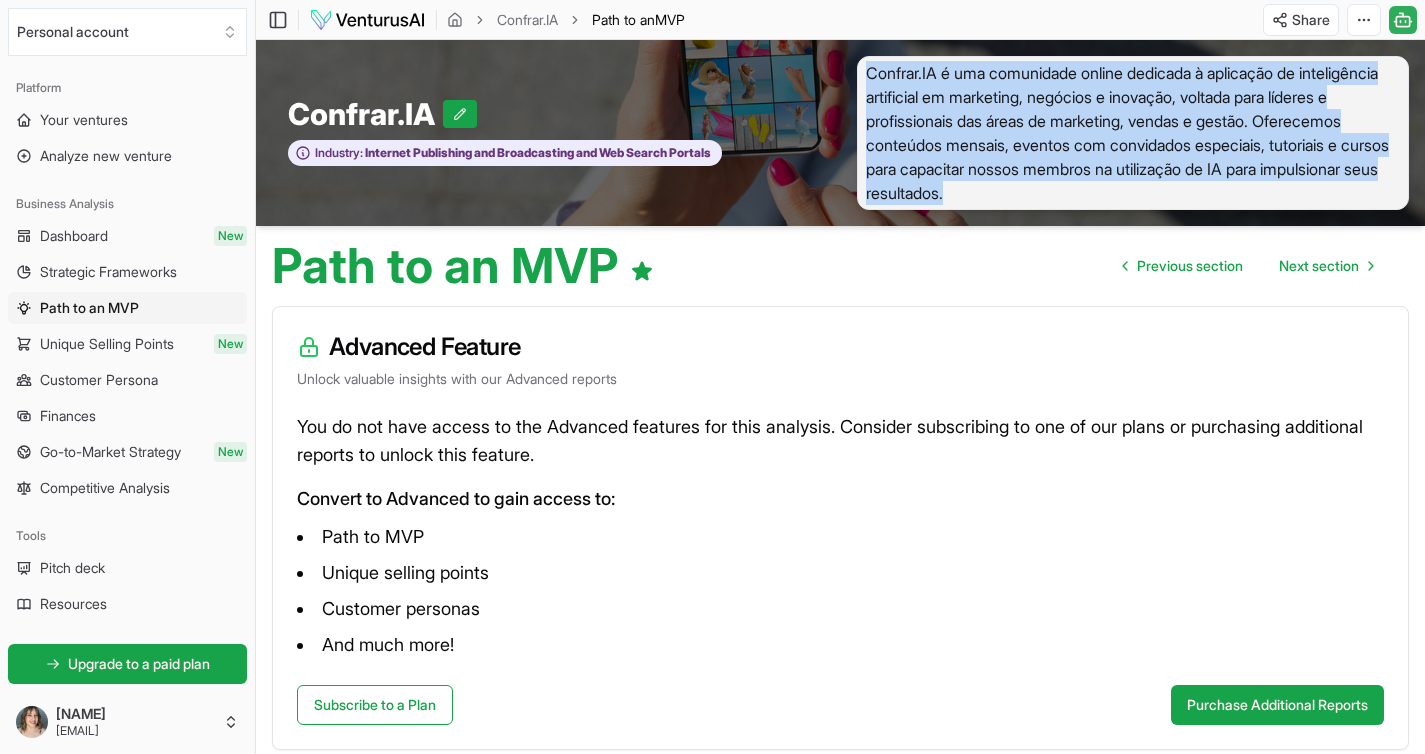 copy on "Confrar.IA é uma comunidade online dedicada à aplicação de inteligência artificial em marketing, negócios e inovação, voltada para líderes e profissionais das áreas de marketing, vendas e gestão. Oferecemos conteúdos mensais, eventos com convidados especiais, tutoriais e cursos para capacitar nossos membros na utilização de IA para impulsionar seus resultados." 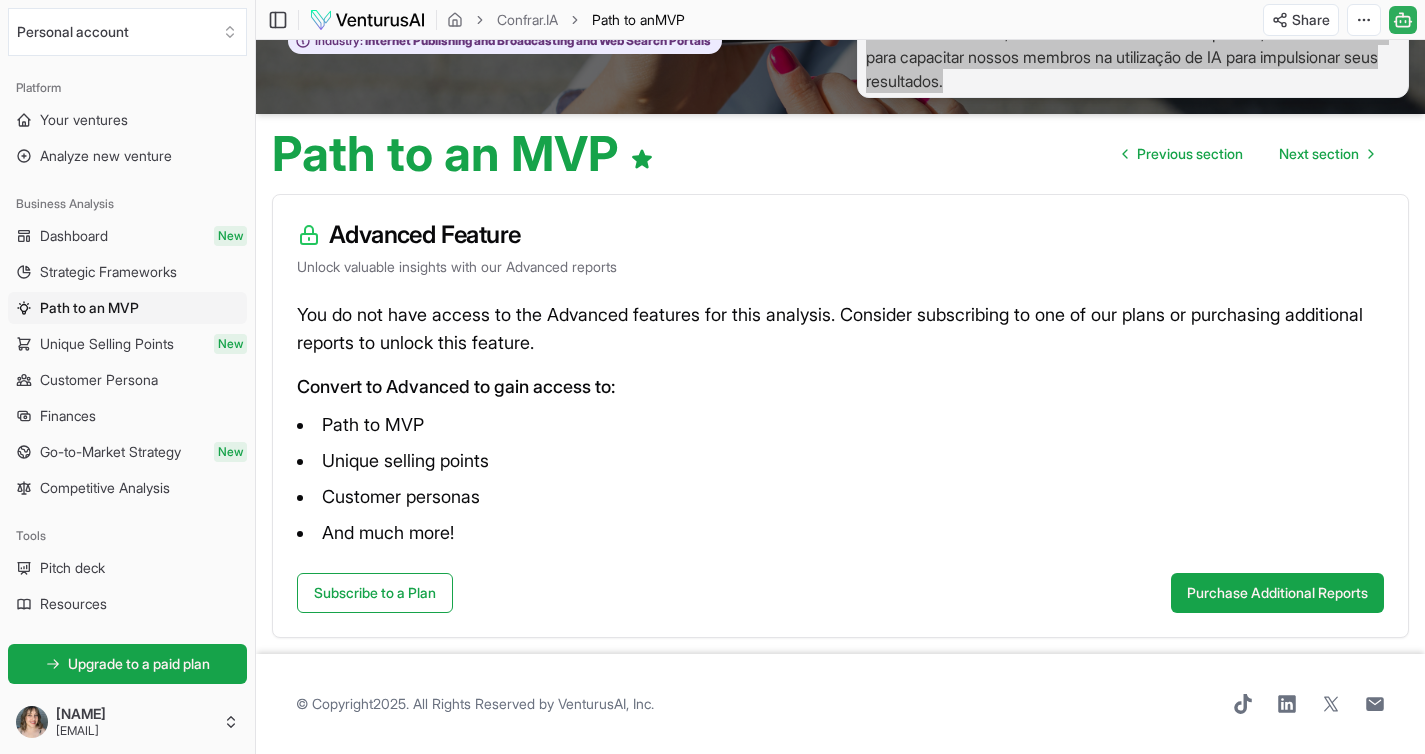 scroll, scrollTop: 0, scrollLeft: 0, axis: both 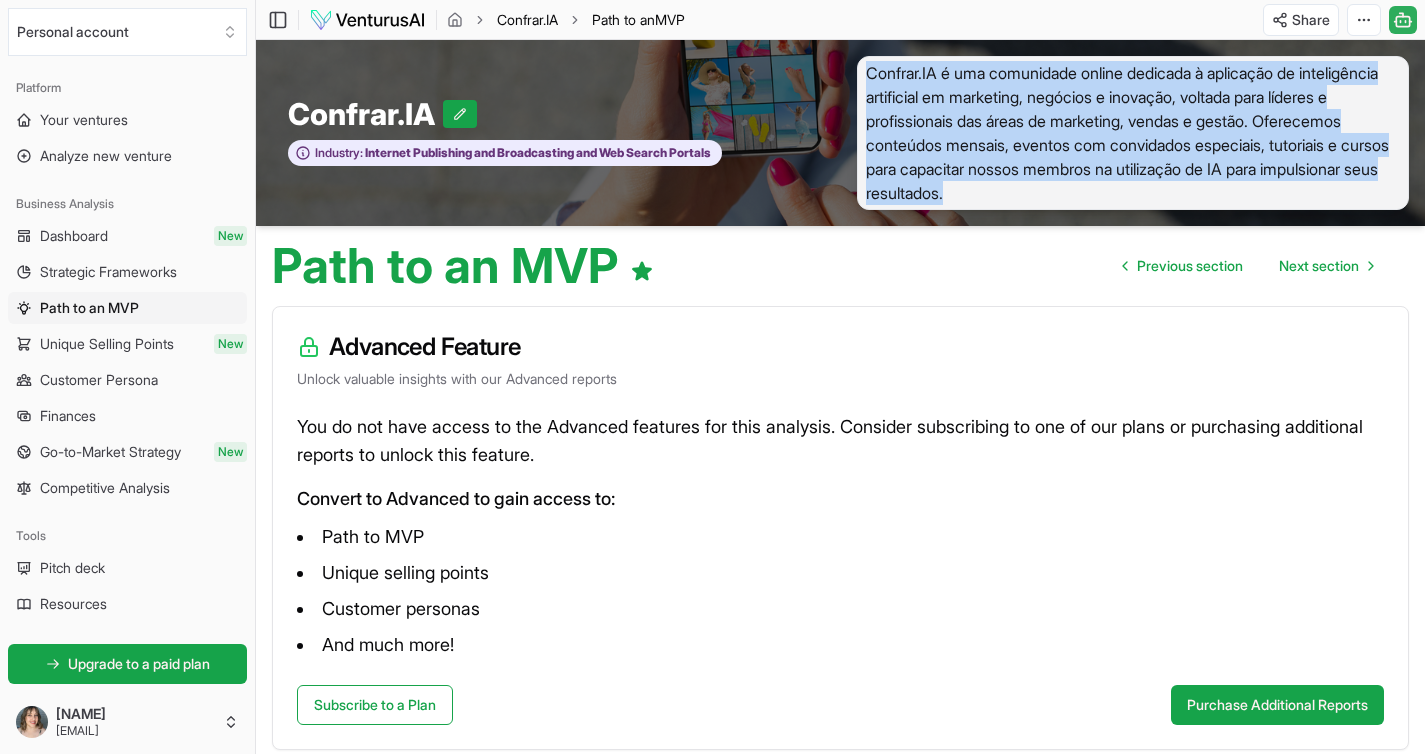 click on "Confrar.IA" at bounding box center [527, 20] 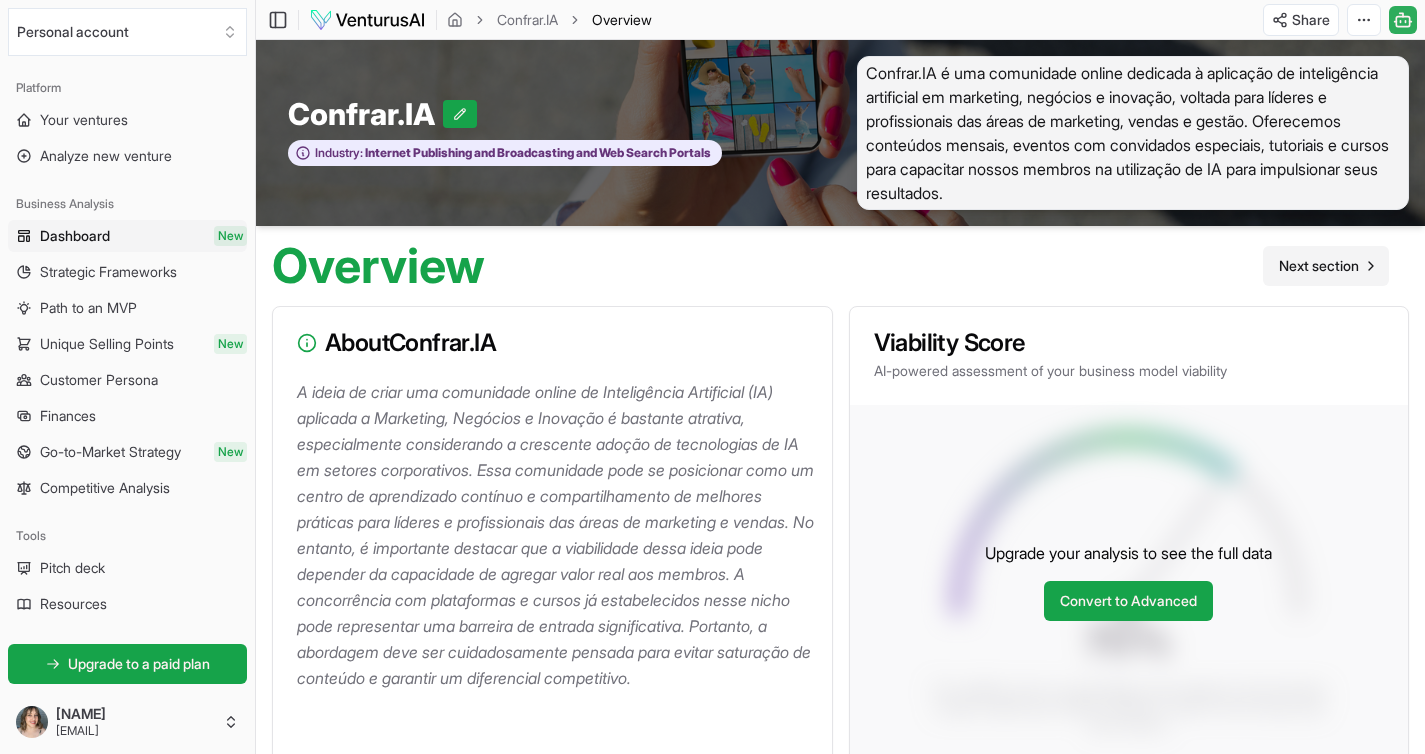 click on "Next section" at bounding box center [1319, 266] 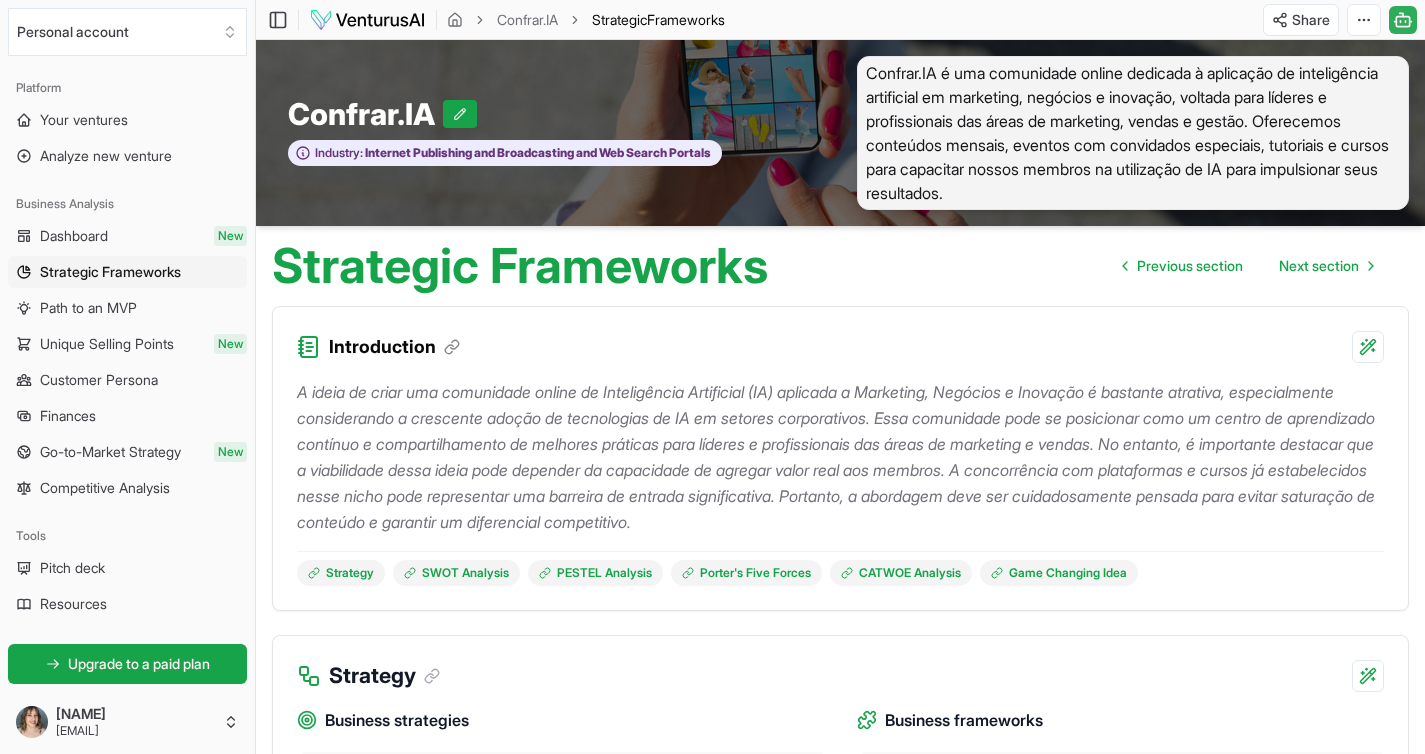 click on "Next section" at bounding box center [1319, 266] 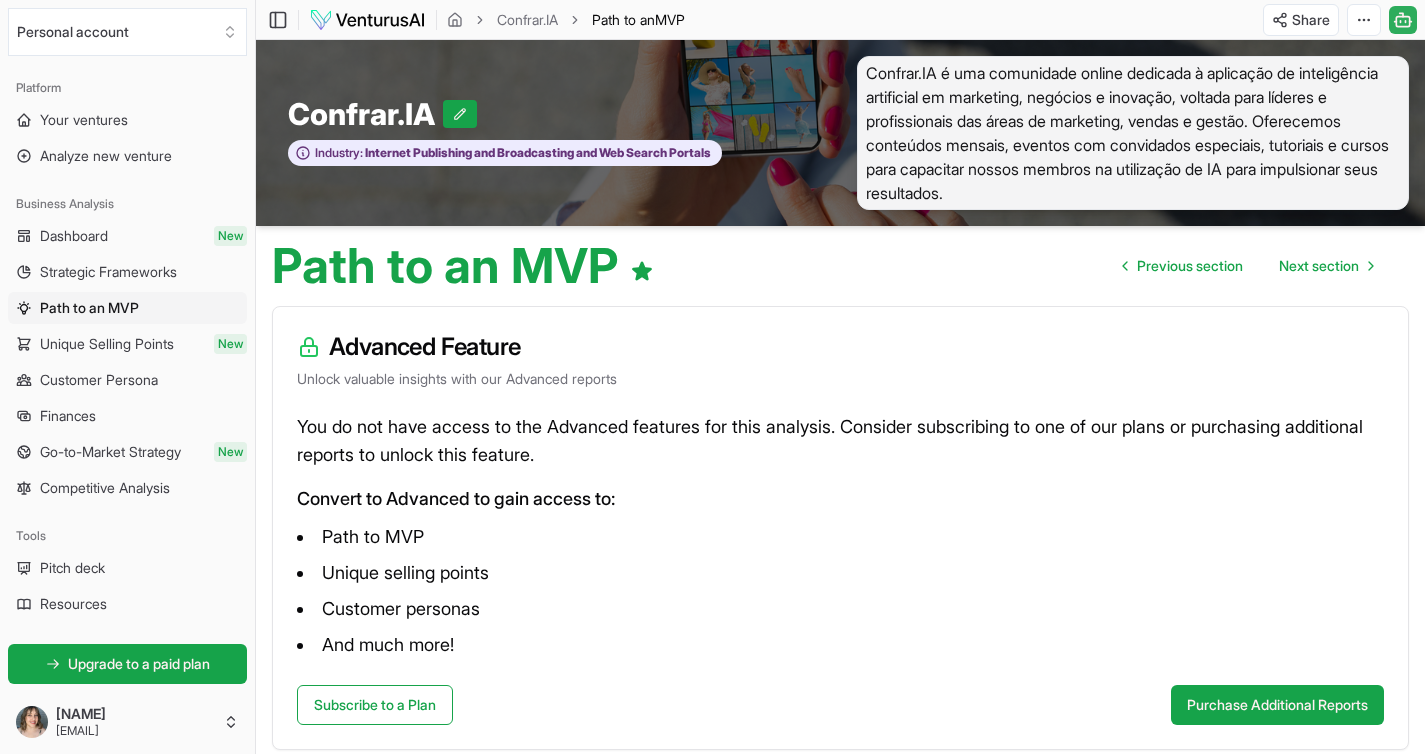 click on "Next section" at bounding box center [1319, 266] 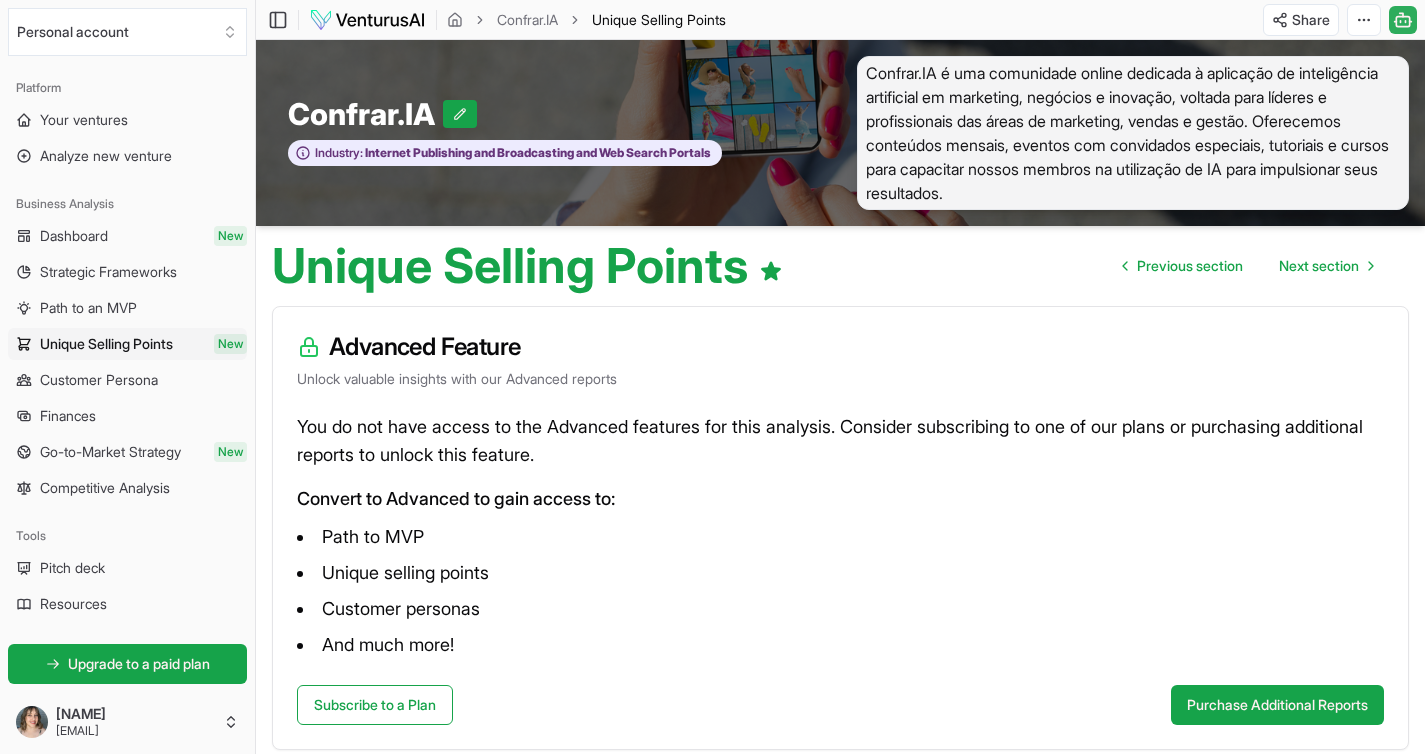 click on "Next section" at bounding box center [1319, 266] 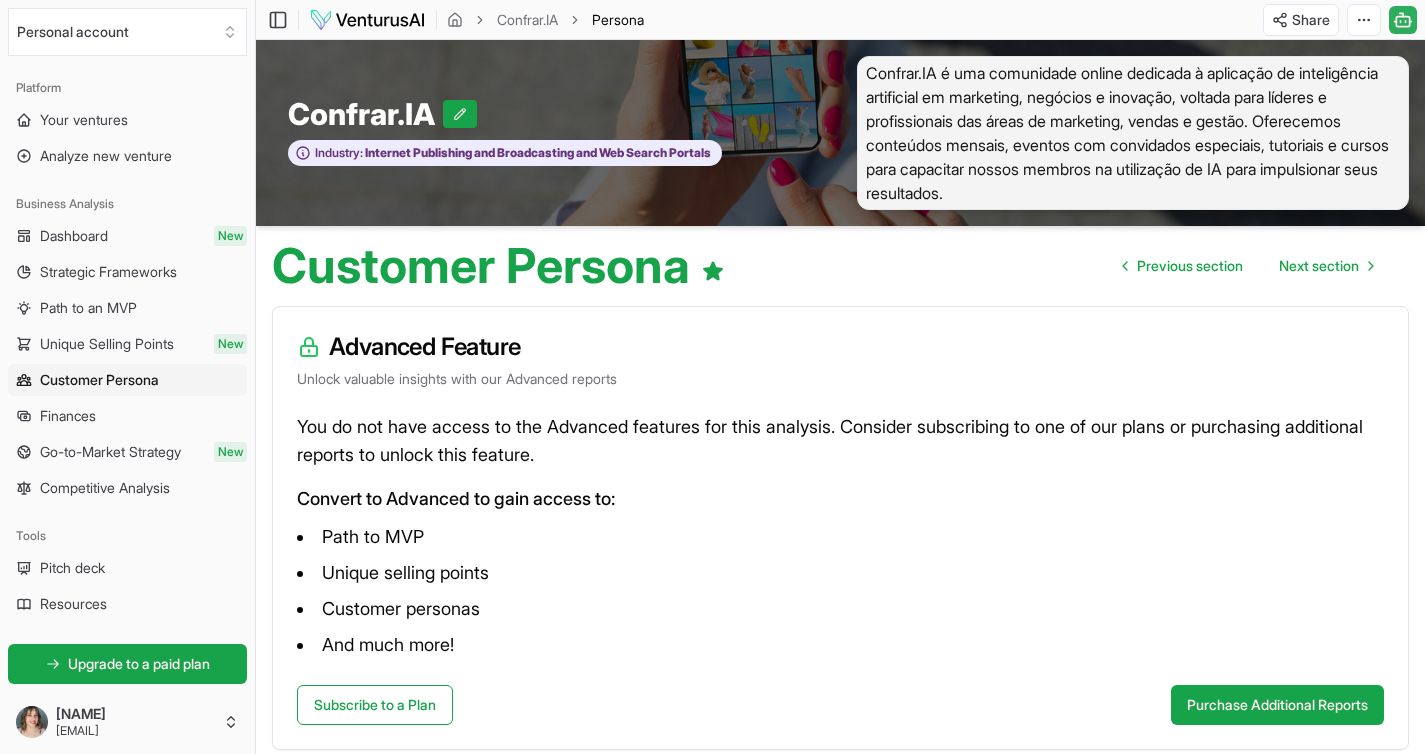 click on "Next section" at bounding box center [1319, 266] 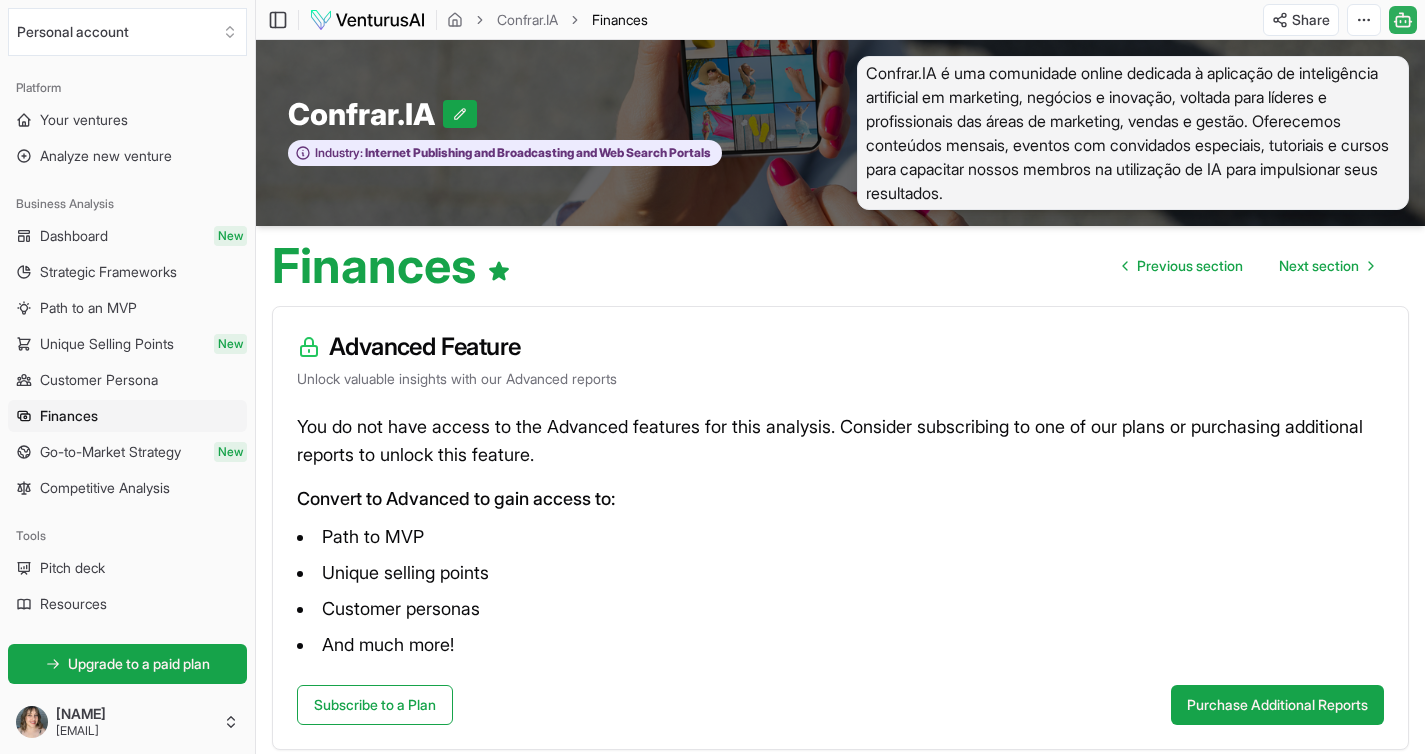 click on "Next section" at bounding box center [1319, 266] 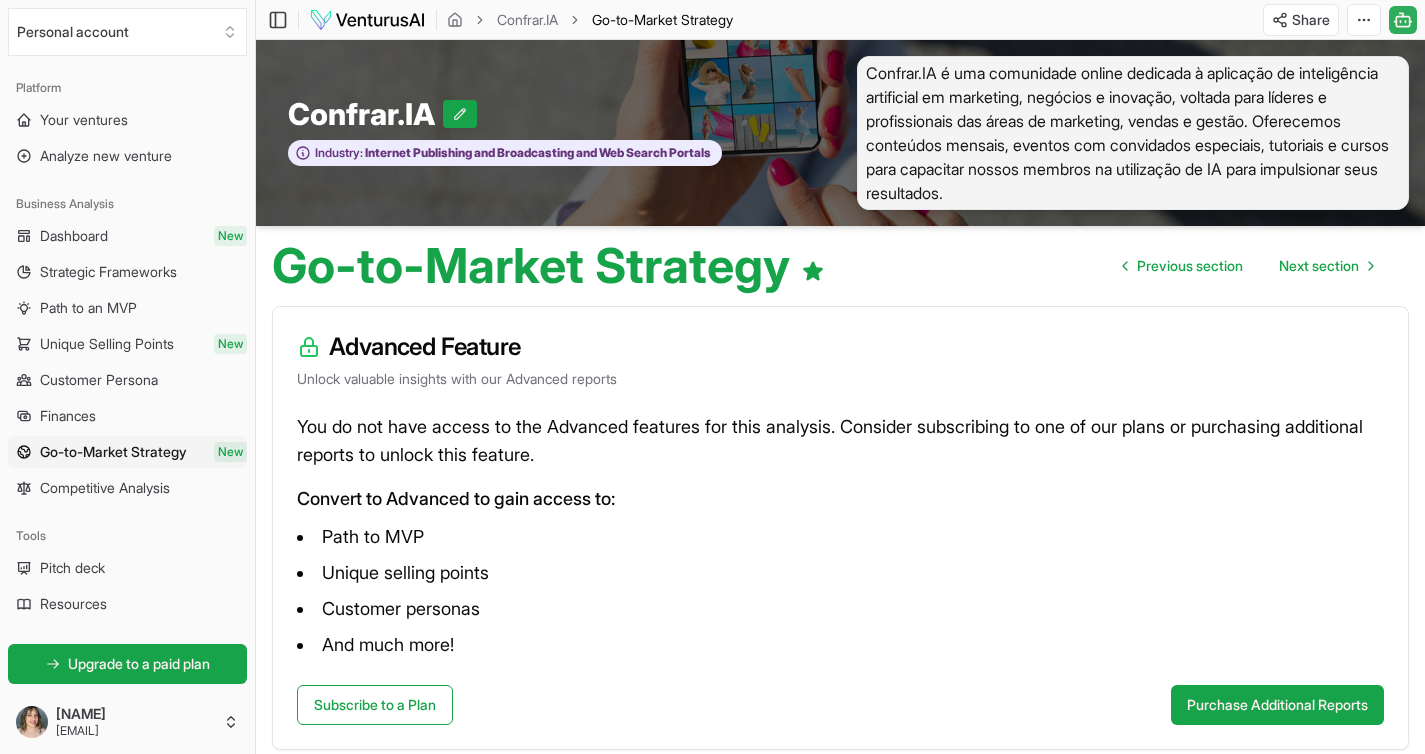 click on "Next section" at bounding box center [1319, 266] 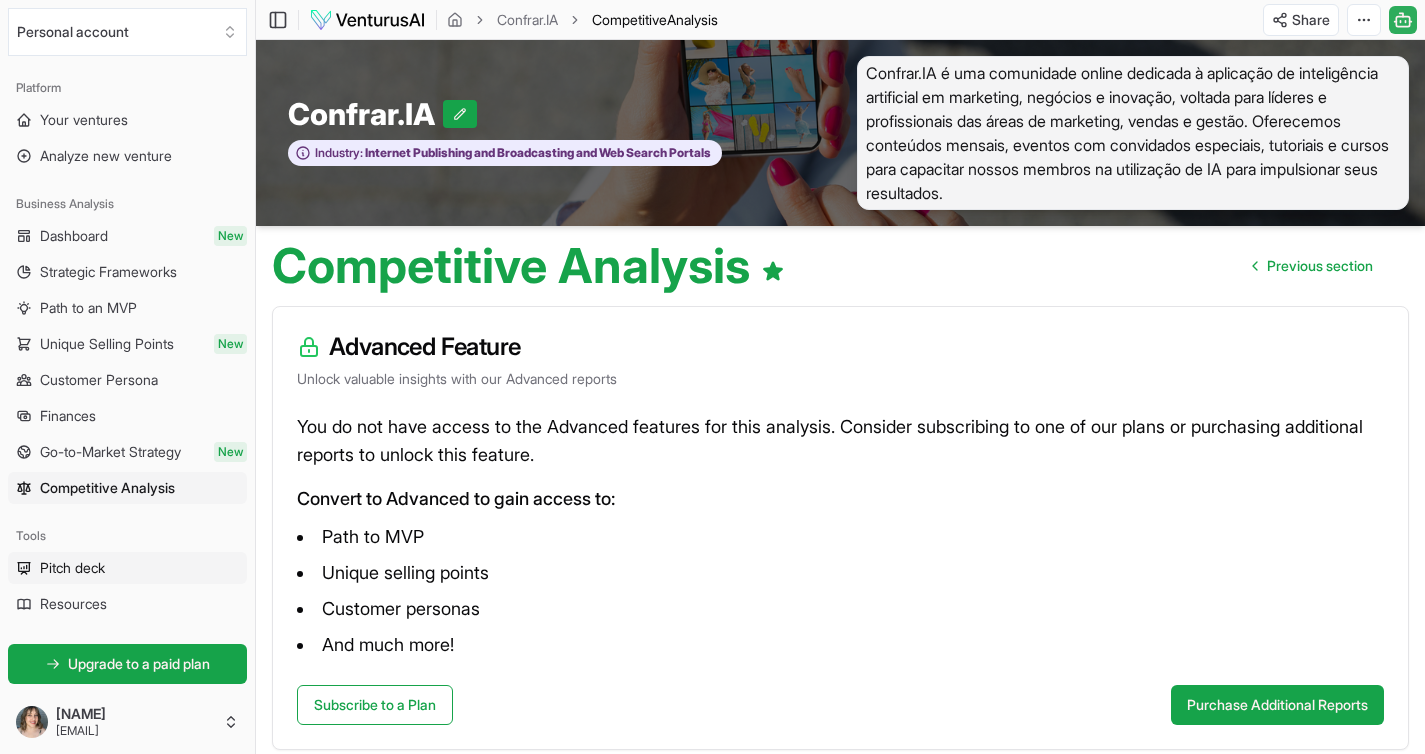 click on "Pitch deck" at bounding box center [72, 568] 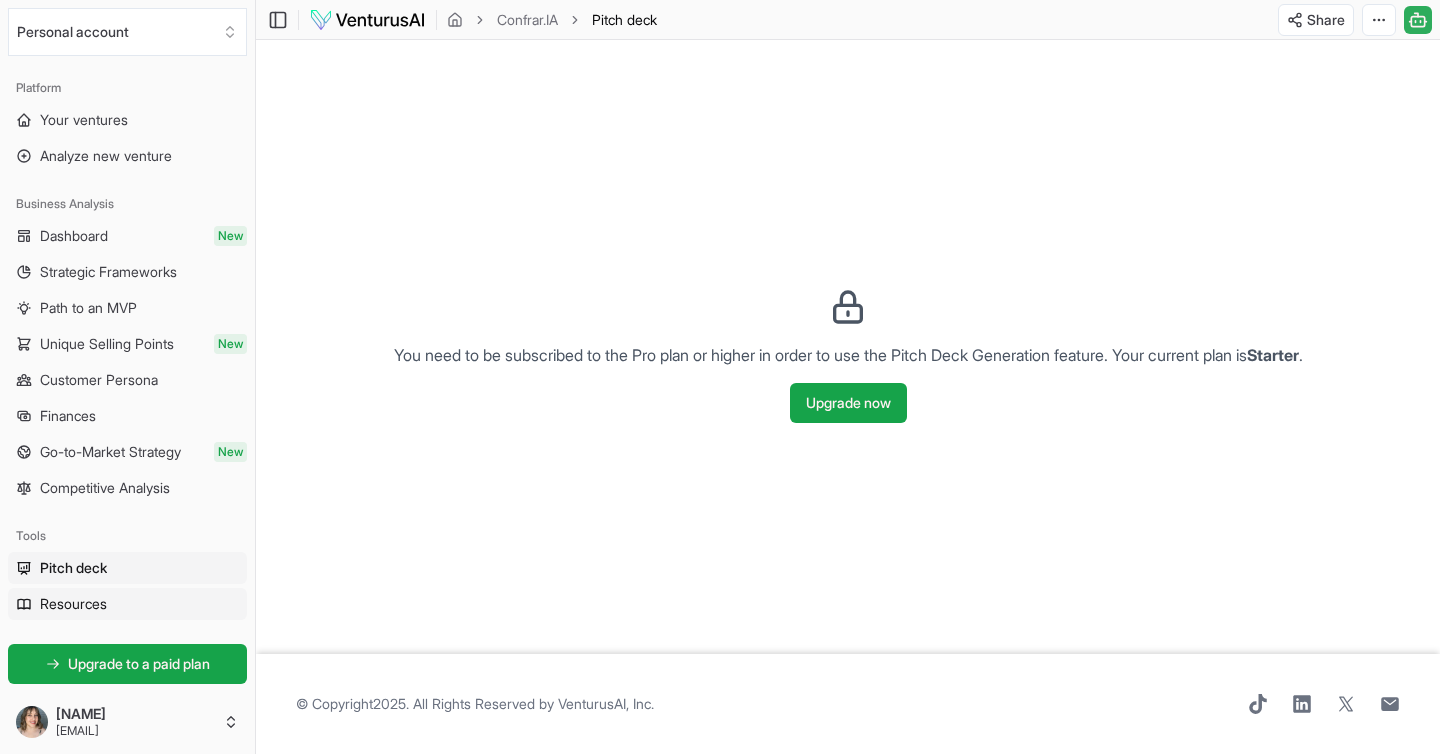 click on "Resources" at bounding box center (73, 604) 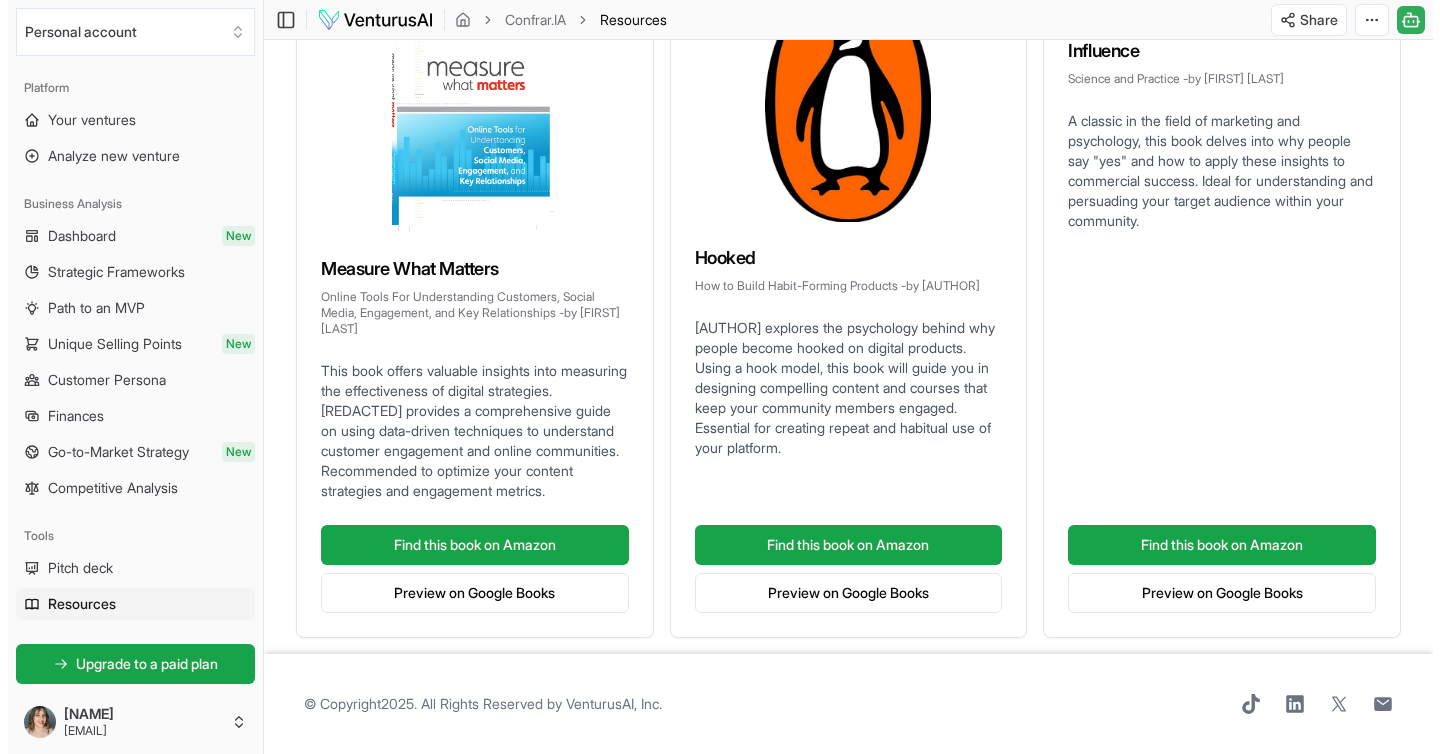 scroll, scrollTop: 0, scrollLeft: 0, axis: both 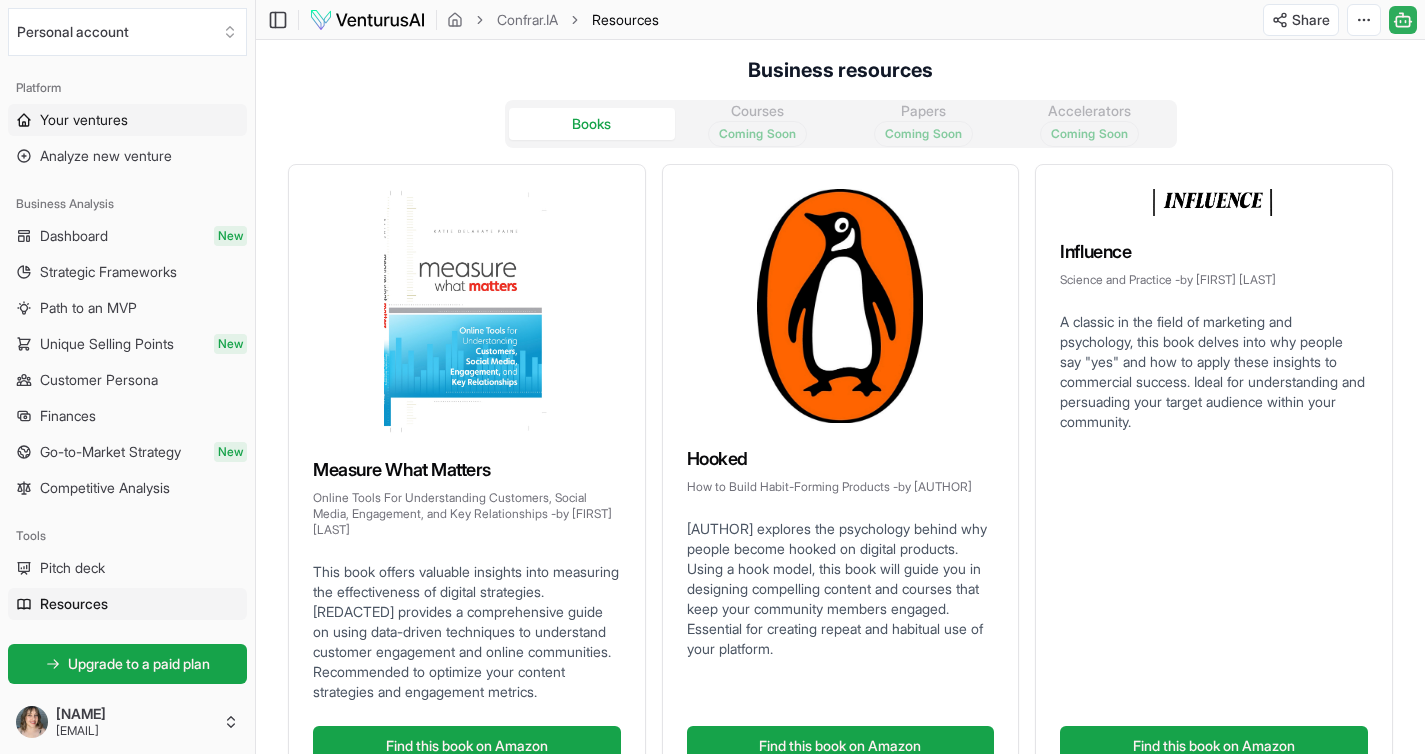 click on "Your ventures" at bounding box center [84, 120] 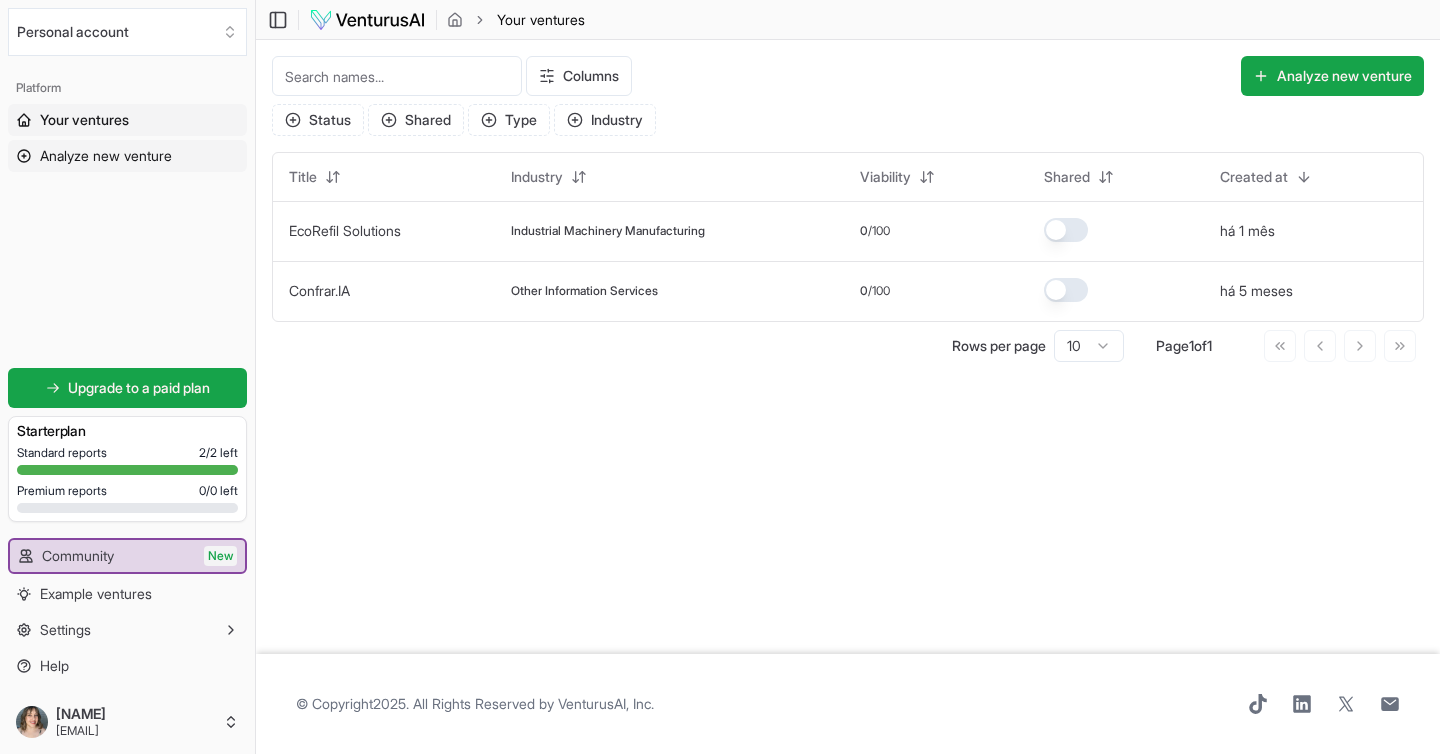 click on "Analyze new venture" at bounding box center [106, 156] 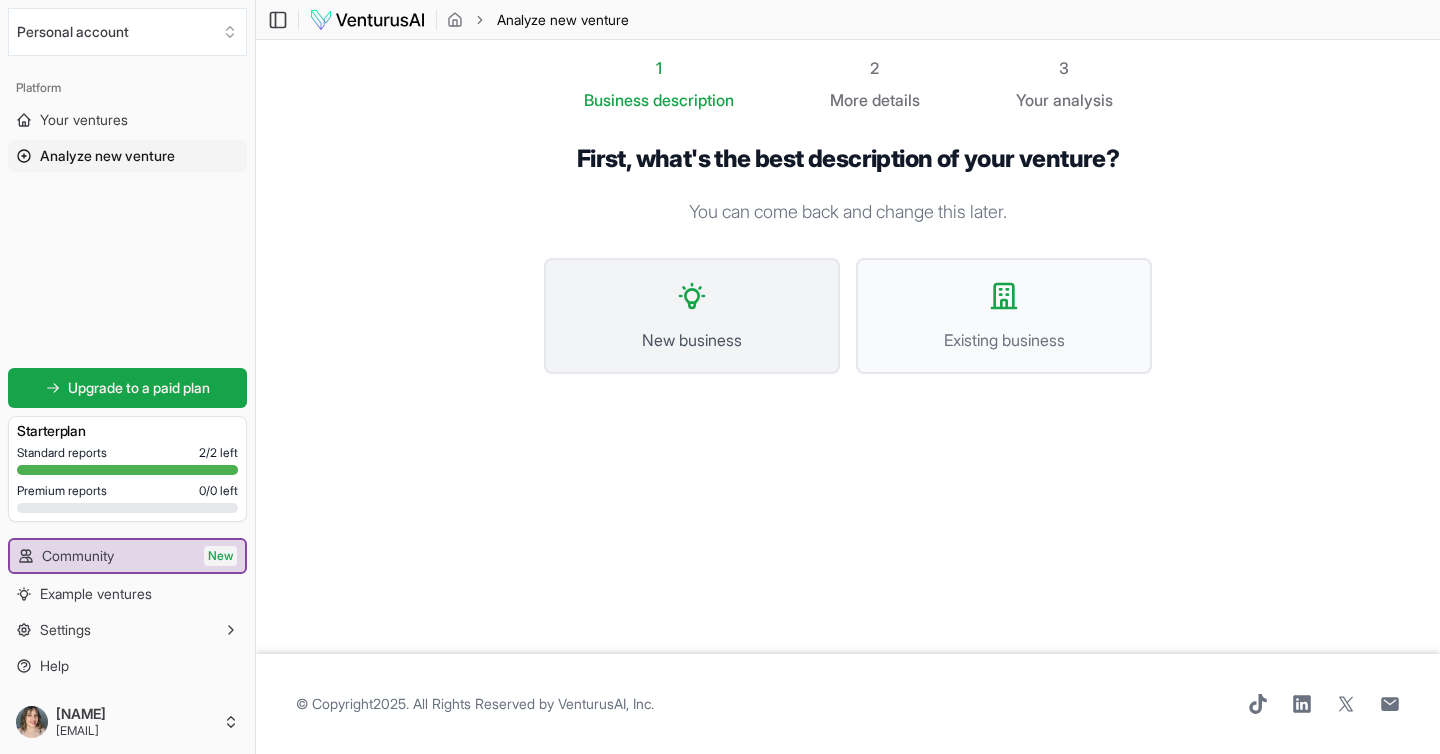 click on "New business" at bounding box center (692, 316) 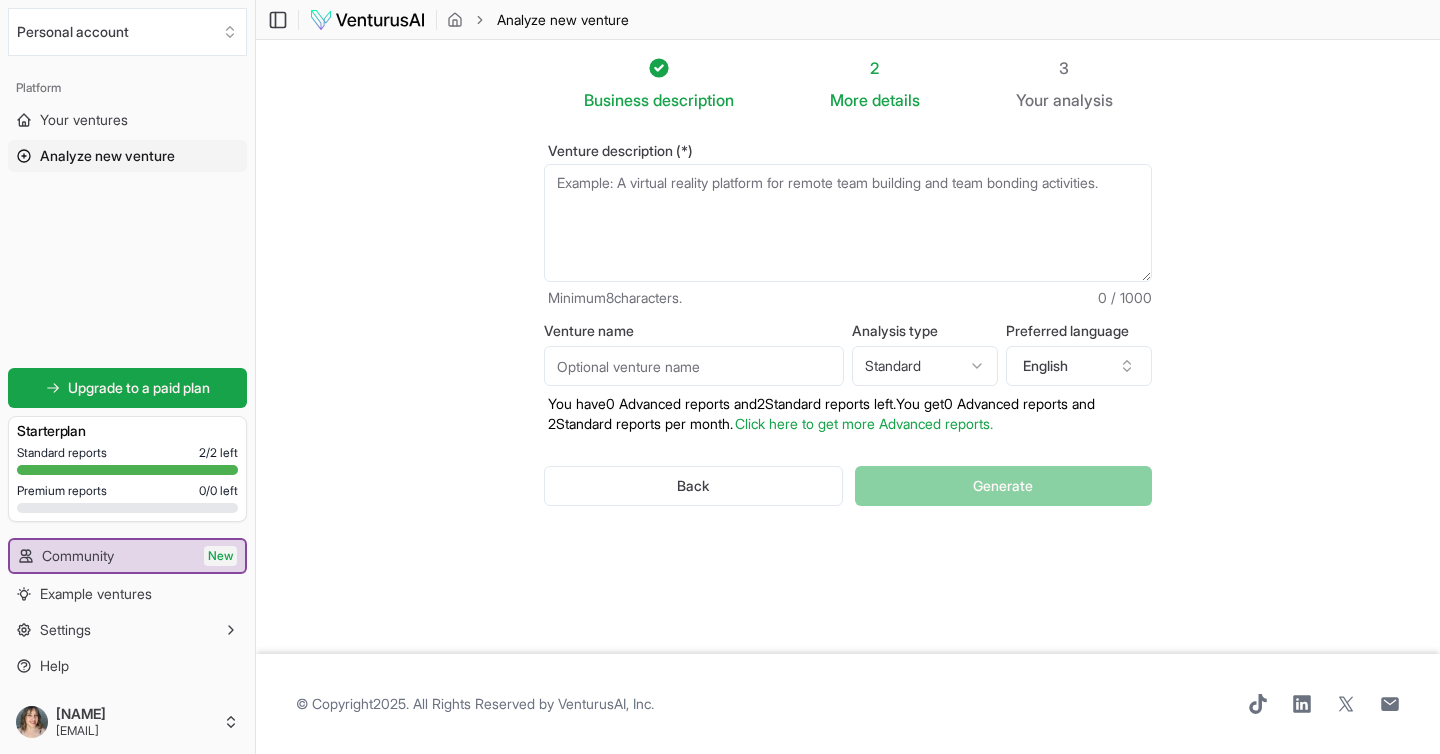 click on "Venture description (*)" at bounding box center [848, 223] 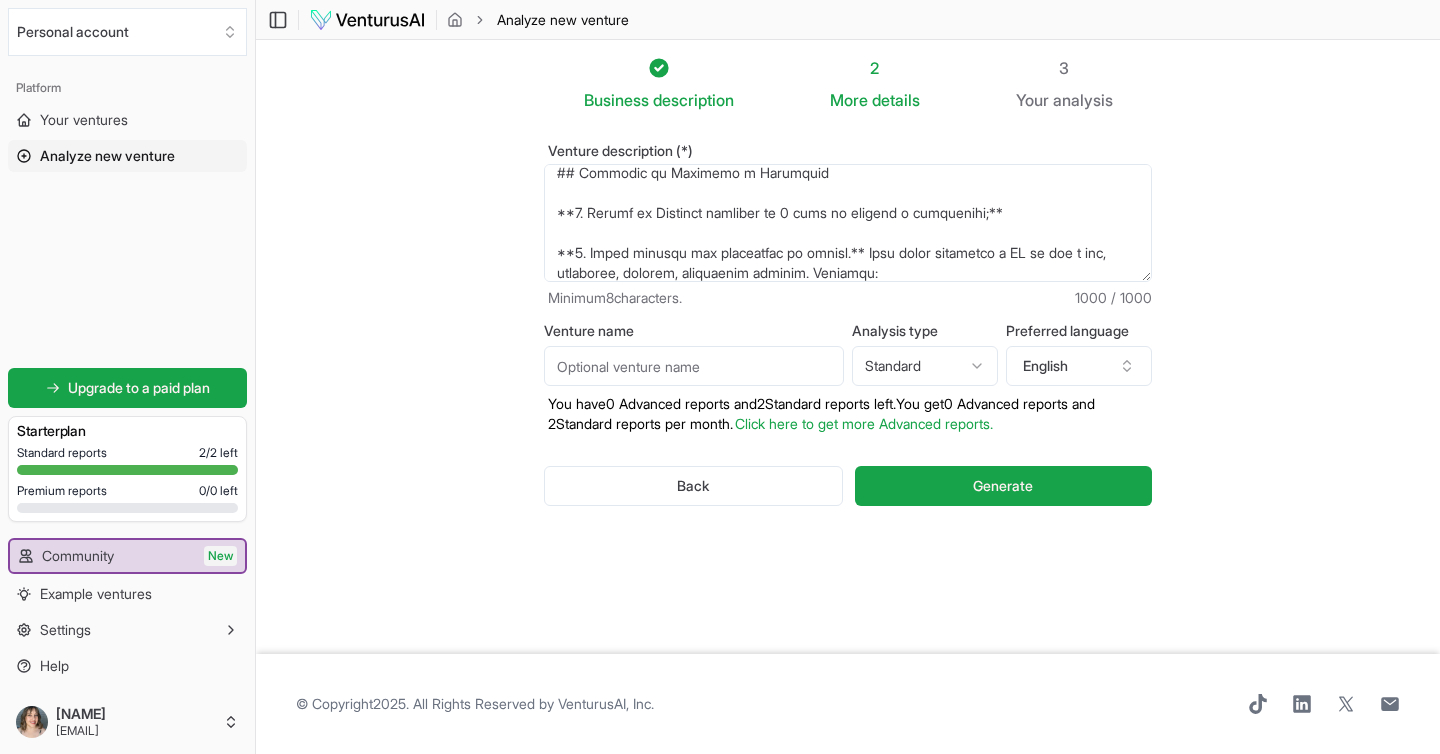 scroll, scrollTop: 0, scrollLeft: 0, axis: both 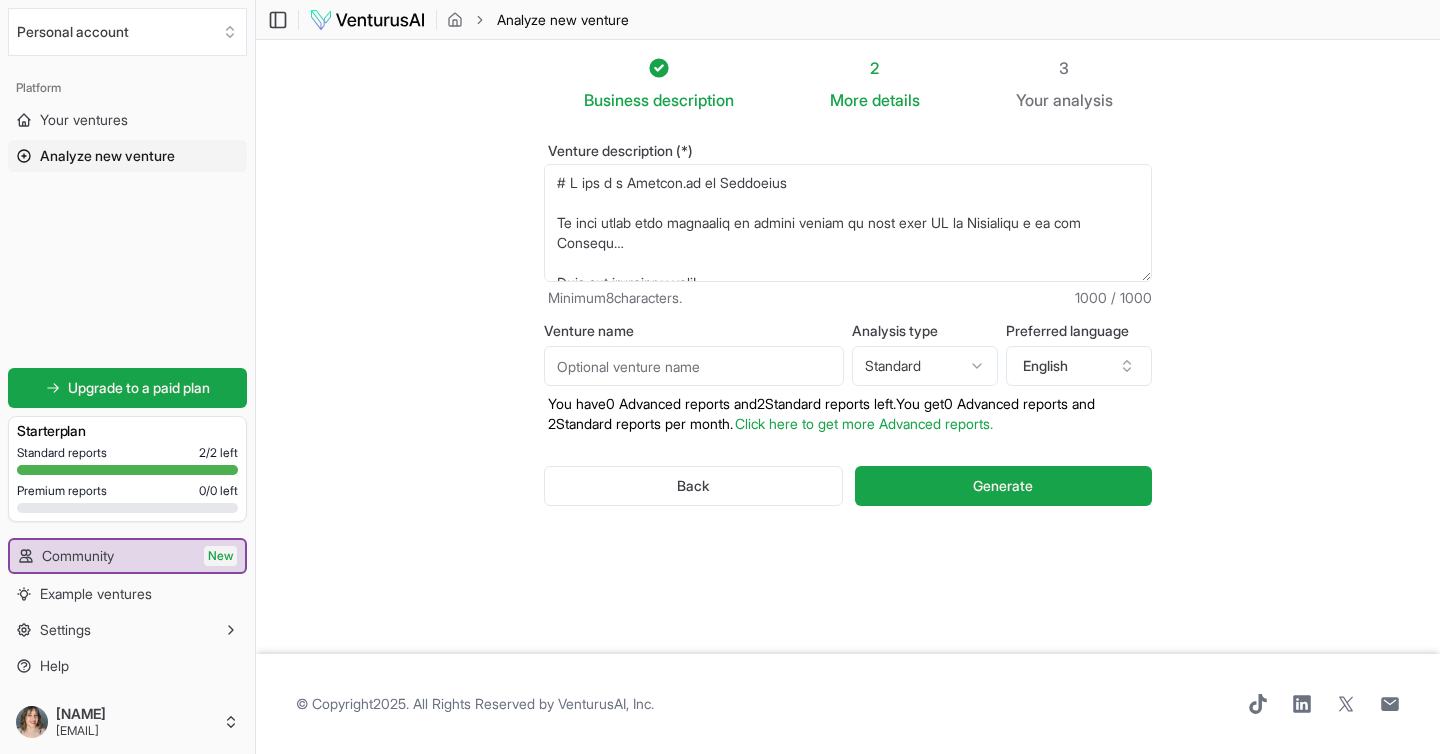 drag, startPoint x: 632, startPoint y: 180, endPoint x: 542, endPoint y: 179, distance: 90.005554 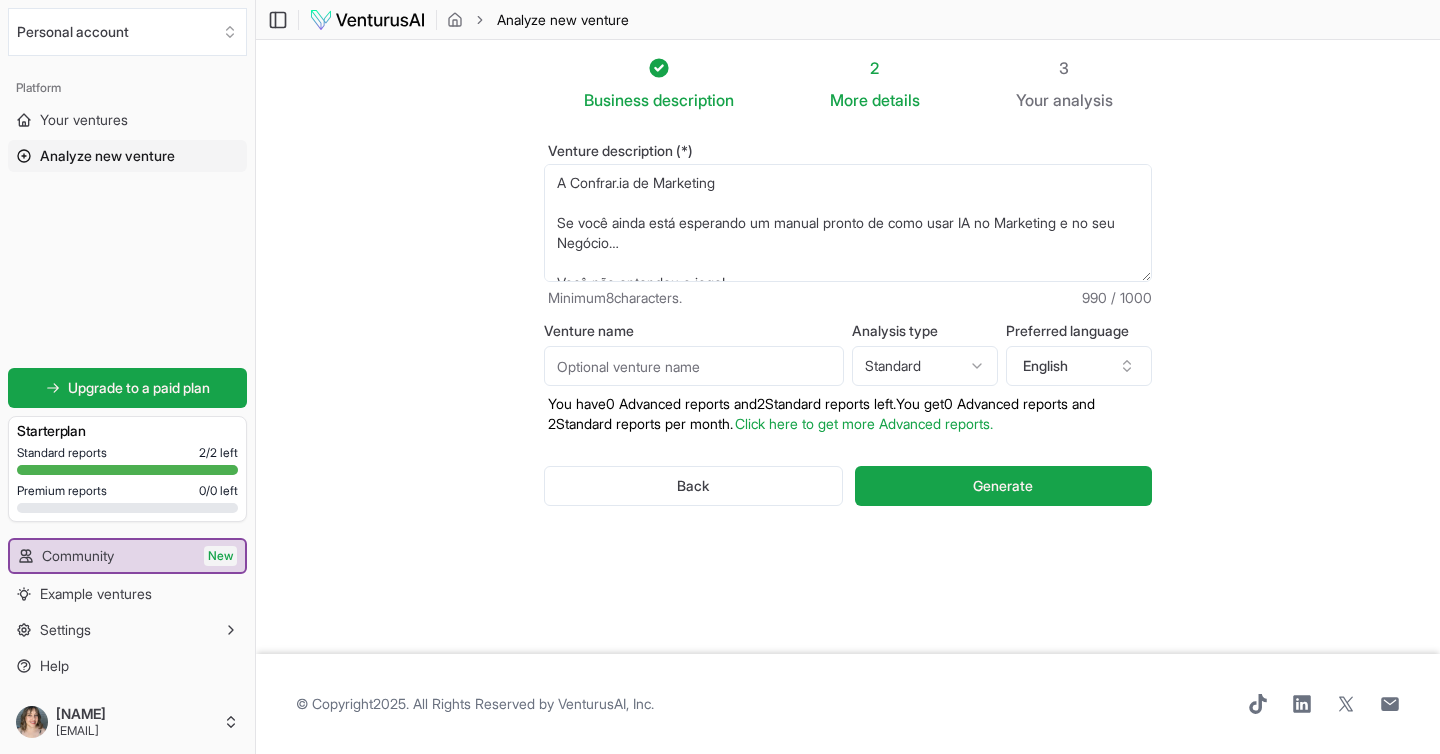 click on "A Confrar.ia de Marketing
Se você ainda está esperando um manual pronto de como usar IA no Marketing e no seu Negócio…
Você não entendeu o jogo!
Na **Confrar.IA de Marketing**, a gente não replica, a gente lidera!
Somos a **maior comunidade de Inteligência Artificial para líderes de Marketing e Negócios do Brasil**, feita pra quem quer construir processos, tomar decisões com dados e parar de depender do acaso digital.
Aqui, você transforma a curiosidade em clareza, com acompanhamento estratégico, templates prontos para usar, lives mensais com convidados especiais, aulas práticas e um círculo de líderes com foco em aplicar IA nos seus fluxos reais.
**É sobre usar IA com propósito, no tempo da sua vida e no ritmo do seu negócio.**
## Formatos de Conteúdo e Interação
**1. Sessão de Mentoria gratuita de 1 hora ao assinar a comunidade;**
**2. Lives mensais com convidados de renome.** Como estão aplicando a IA no dia a dia, processos, equipes, resultados obtidos. Exemplos:" at bounding box center [848, 223] 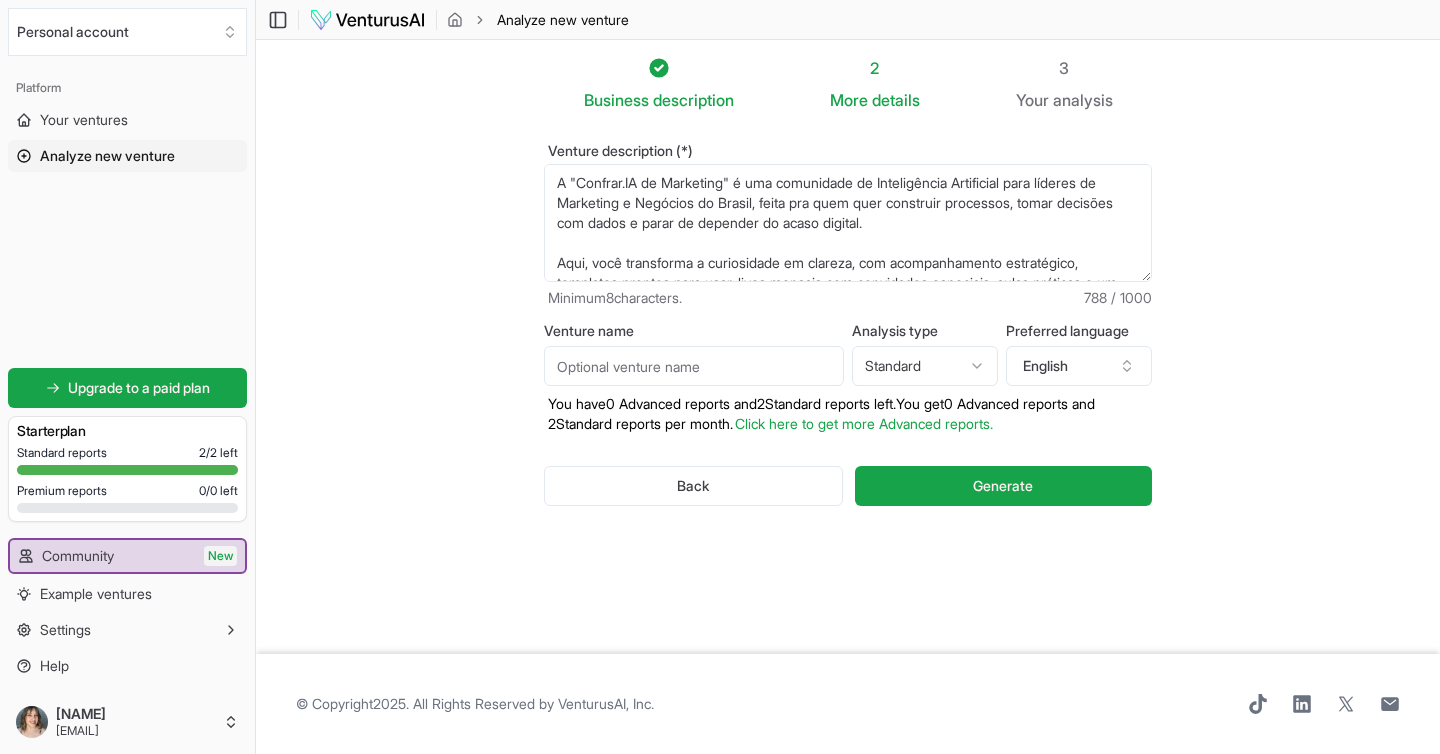click on "A "Confrar.IA de Marketing" é uma comunidade de Inteligência Artificial para líderes de Marketing e Negócios do Brasil, feita pra quem quer construir processos, tomar decisões com dados e parar de depender do acaso digital.
Aqui, você transforma a curiosidade em clareza, com acompanhamento estratégico, templates prontos para usar, lives mensais com convidados especiais, aulas práticas e um círculo de líderes com foco em aplicar IA nos seus fluxos reais.
**É sobre usar IA com propósito, no tempo da sua vida e no ritmo do seu negócio.**
## Formatos de Conteúdo e Interação
**1. Sessão de Mentoria gratuita de 1 hora ao assinar a comunidade;
**2. Lives mensais com convidados de renome.** Como estão aplicando a IA no dia a dia, processos, equipes, resultados obtidos. Exemplos:" at bounding box center (848, 223) 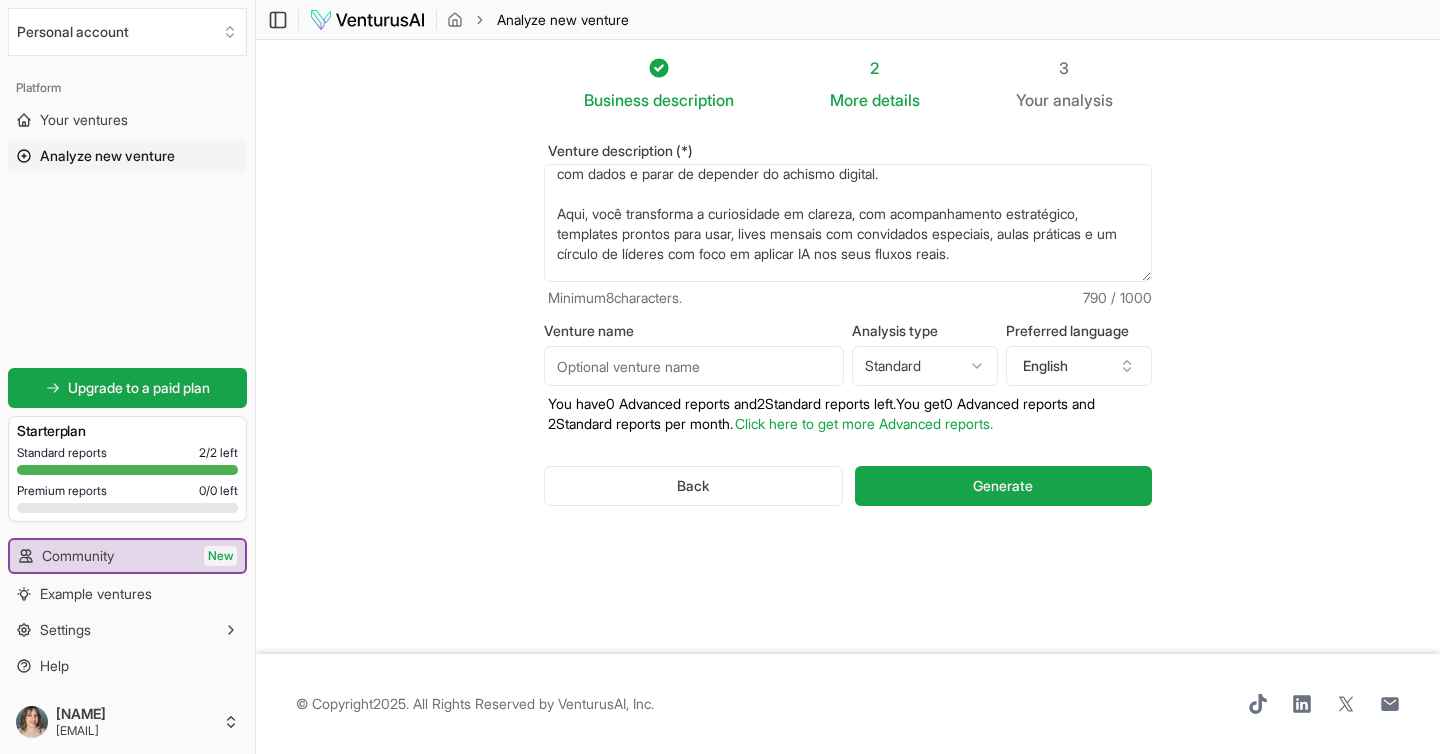 scroll, scrollTop: 53, scrollLeft: 0, axis: vertical 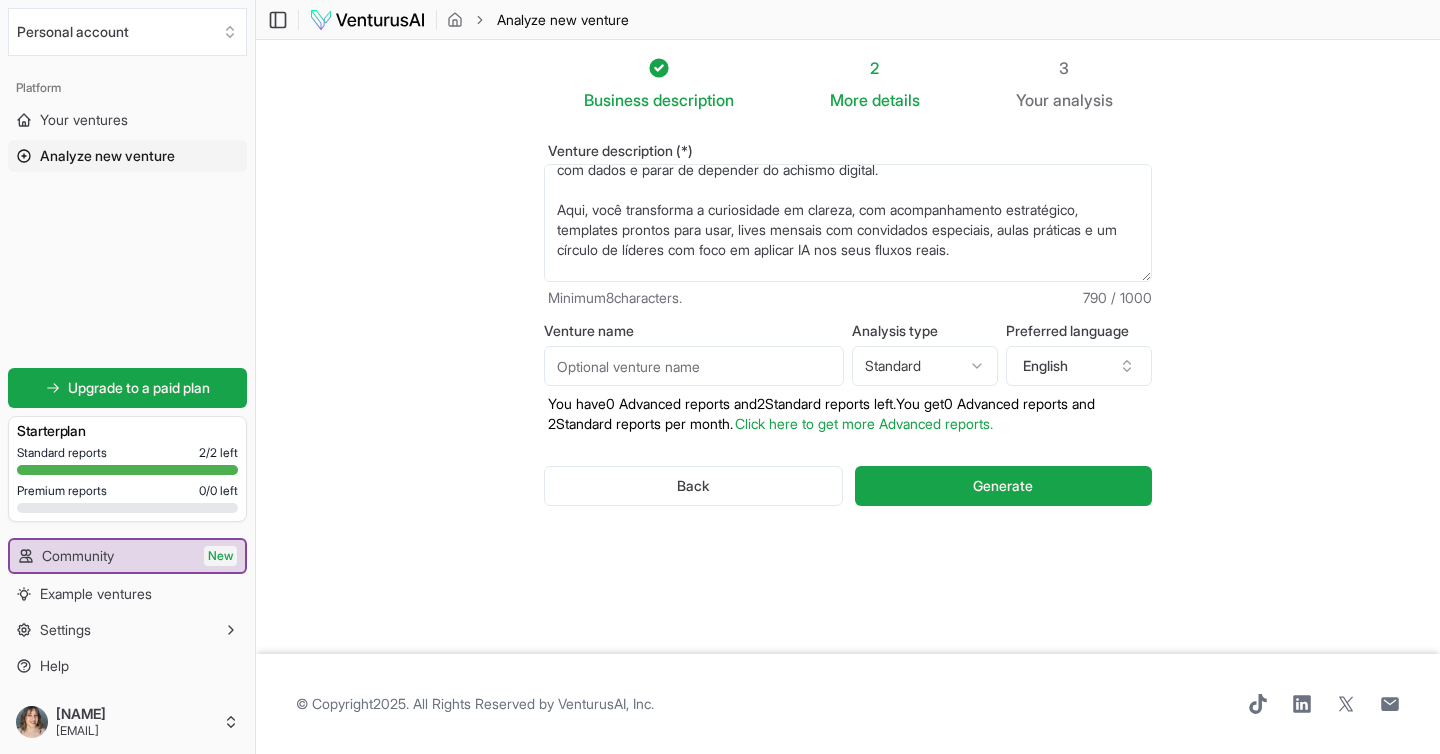 click on "A "Confrar.IA de Marketing" é uma comunidade de Inteligência Artificial para líderes de Marketing e Negócios do Brasil, feita pra quem quer construir processos, tomar decisões com dados e parar de depender do achismo digital.
Aqui, você transforma a curiosidade em clareza, com acompanhamento estratégico, templates prontos para usar, lives mensais com convidados especiais, aulas práticas e um círculo de líderes com foco em aplicar IA nos seus fluxos reais.
**É sobre usar IA com propósito, no tempo da sua vida e no ritmo do seu negócio.**
## Formatos de Conteúdo e Interação
**1. Sessão de Mentoria gratuita de 1 hora ao assinar a comunidade;**
**2. Lives mensais com convidados de renome.** Como estão aplicando a IA no dia a dia, processos, equipes, resultados obtidos. Exemplos:" at bounding box center [848, 223] 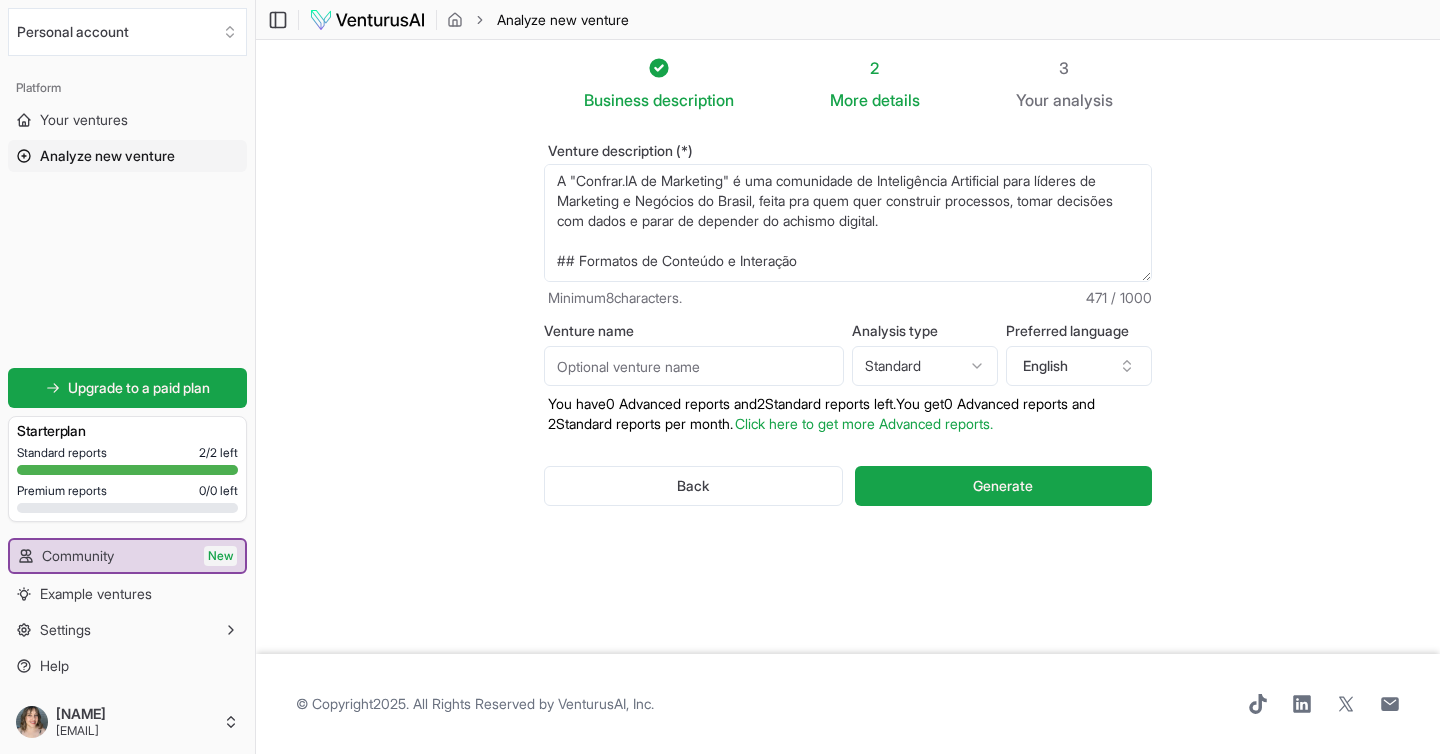 scroll, scrollTop: 93, scrollLeft: 0, axis: vertical 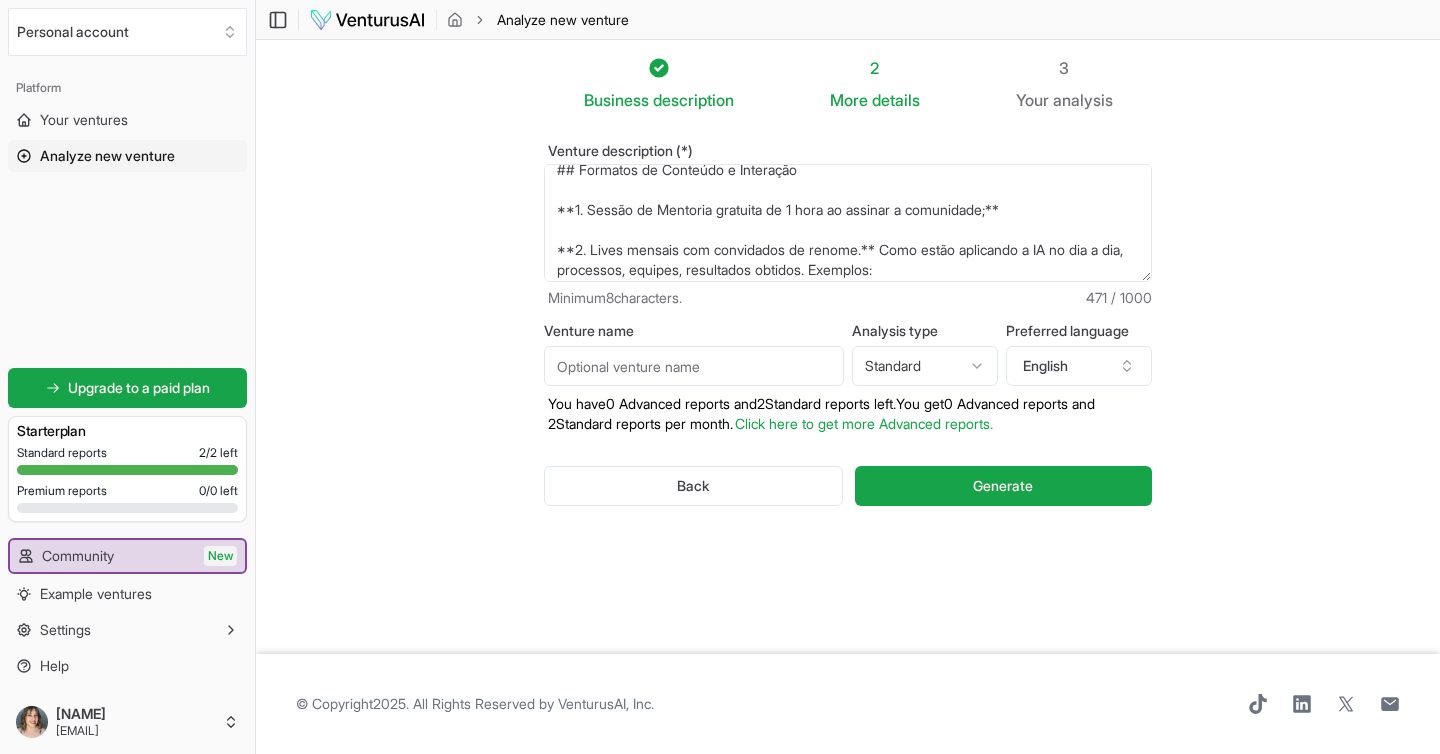 click on "A "Confrar.IA de Marketing" é uma comunidade de Inteligência Artificial para líderes de Marketing e Negócios do Brasil, feita pra quem quer construir processos, tomar decisões com dados e parar de depender do achismo digital.
## Formatos de Conteúdo e Interação
**1. Sessão de Mentoria gratuita de 1 hora ao assinar a comunidade;**
**2. Lives mensais com convidados de renome.** Como estão aplicando a IA no dia a dia, processos, equipes, resultados obtidos. Exemplos:" at bounding box center (848, 223) 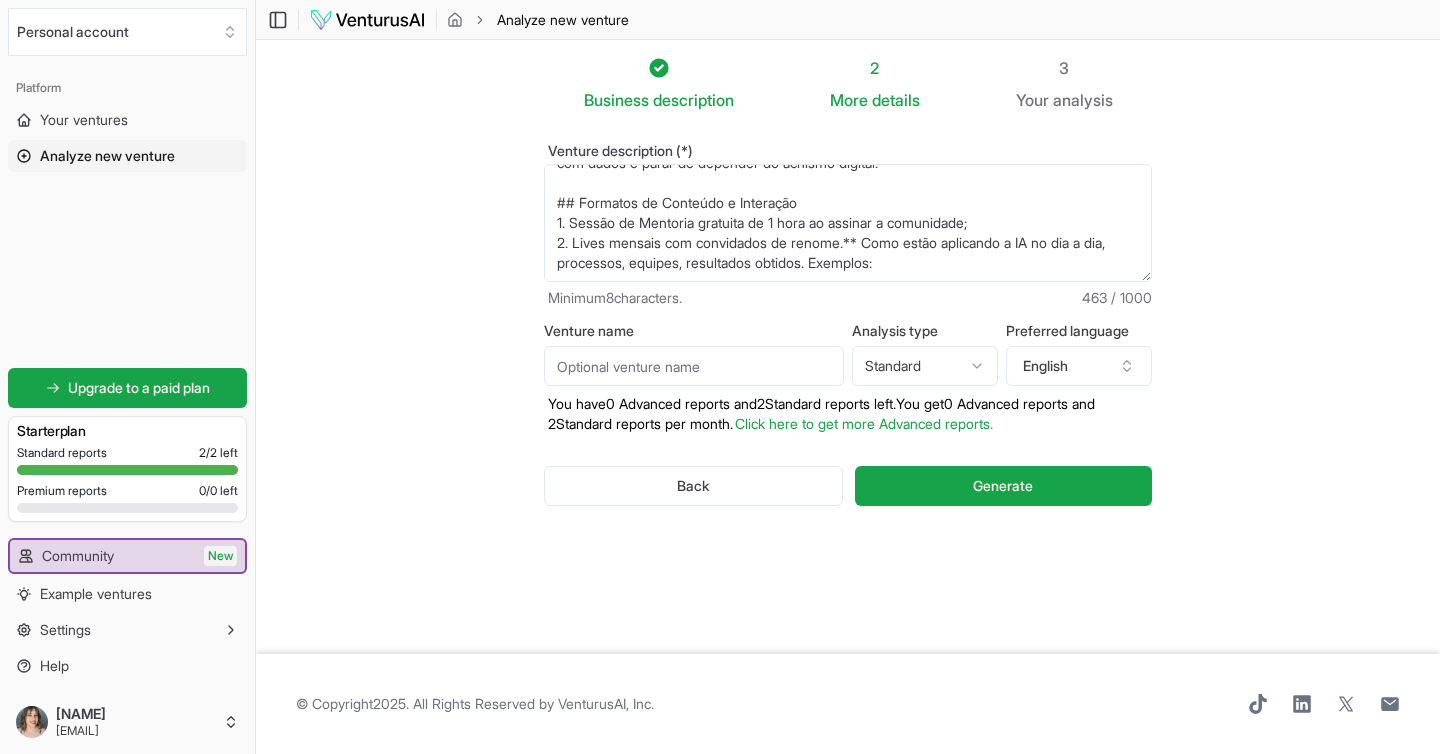 scroll, scrollTop: 60, scrollLeft: 0, axis: vertical 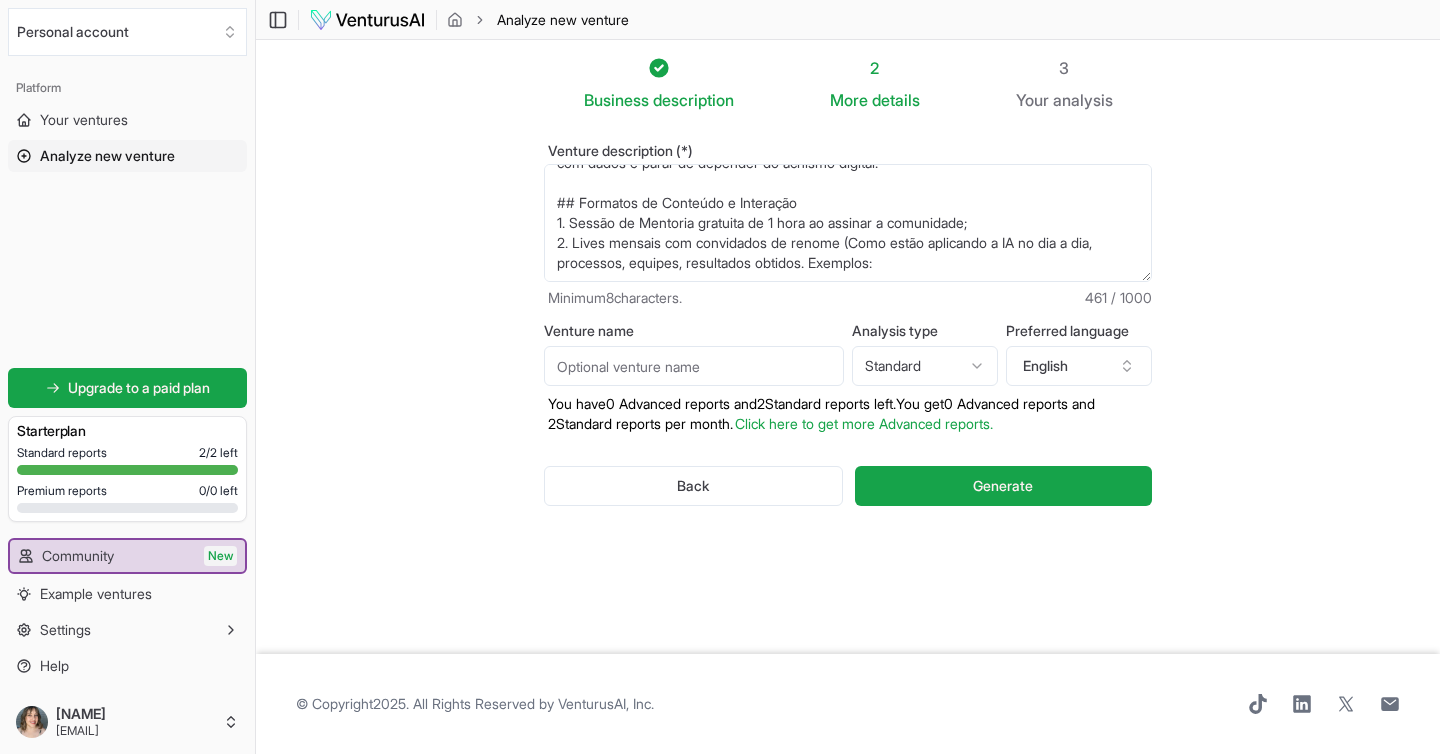 click on "A "Confrar.IA de Marketing" é uma comunidade de Inteligência Artificial para líderes de Marketing e Negócios do Brasil, feita pra quem quer construir processos, tomar decisões com dados e parar de depender do achismo digital.
## Formatos de Conteúdo e Interação
1. Sessão de Mentoria gratuita de 1 hora ao assinar a comunidade;
2. Lives mensais com convidados de renome (Como estão aplicando a IA no dia a dia, processos, equipes, resultados obtidos. Exemplos:" at bounding box center [848, 223] 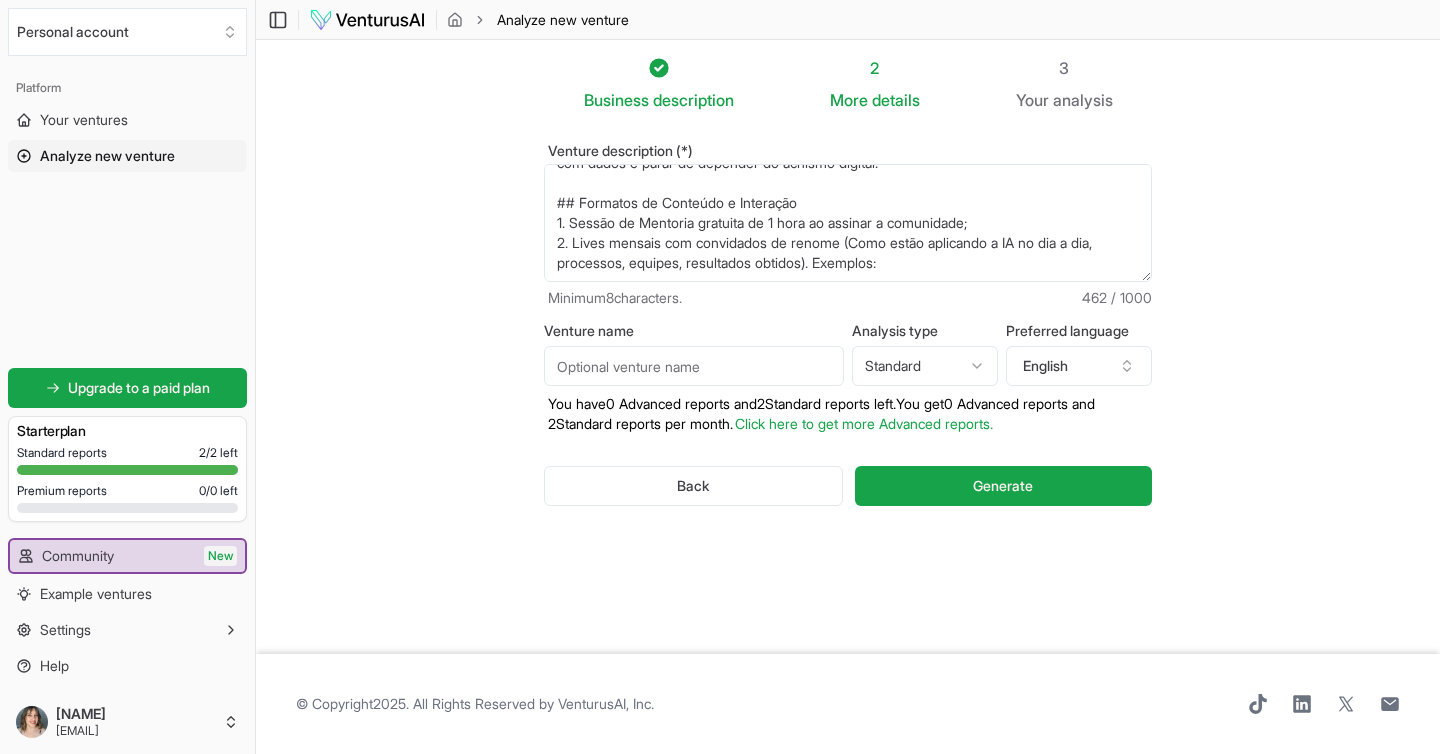 paste on "[FIRST] [LAST]" 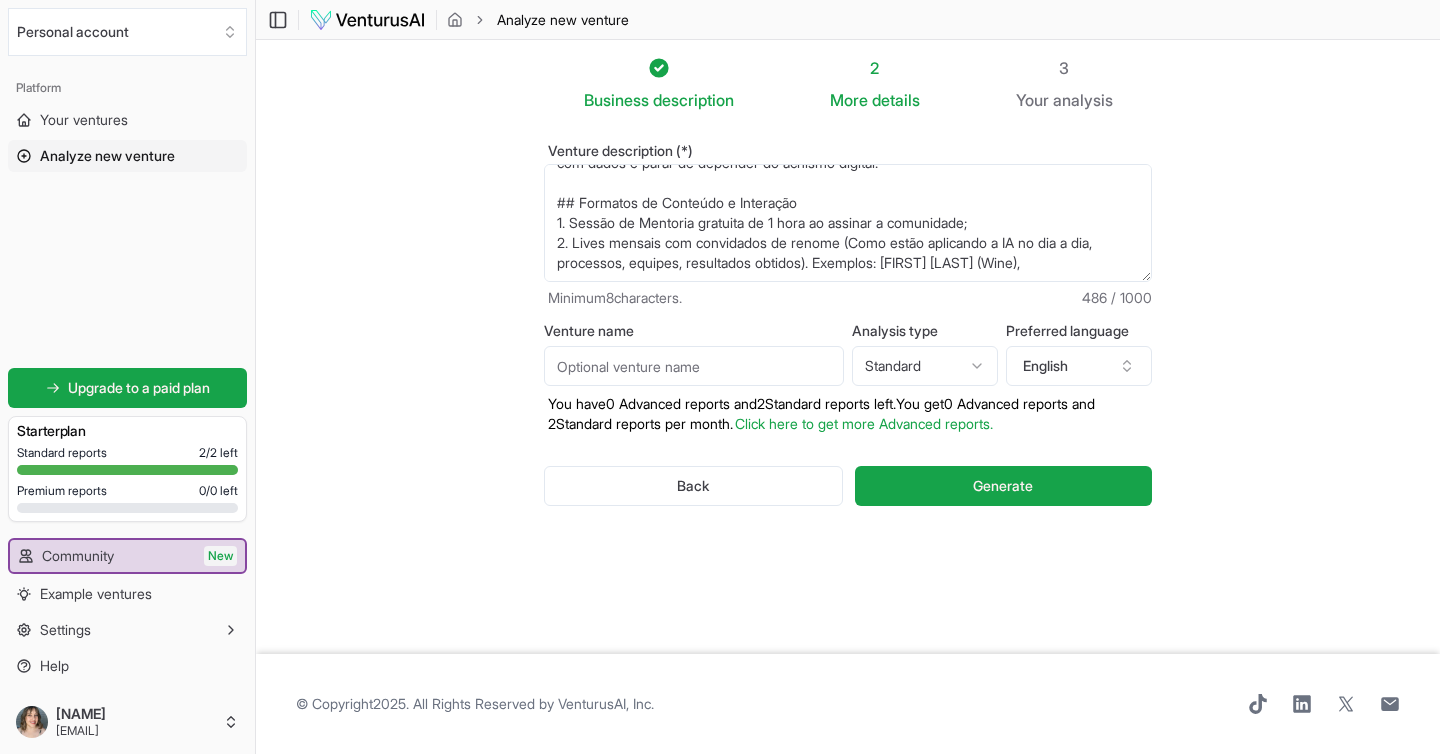 paste on "[FIRST] [LAST]" 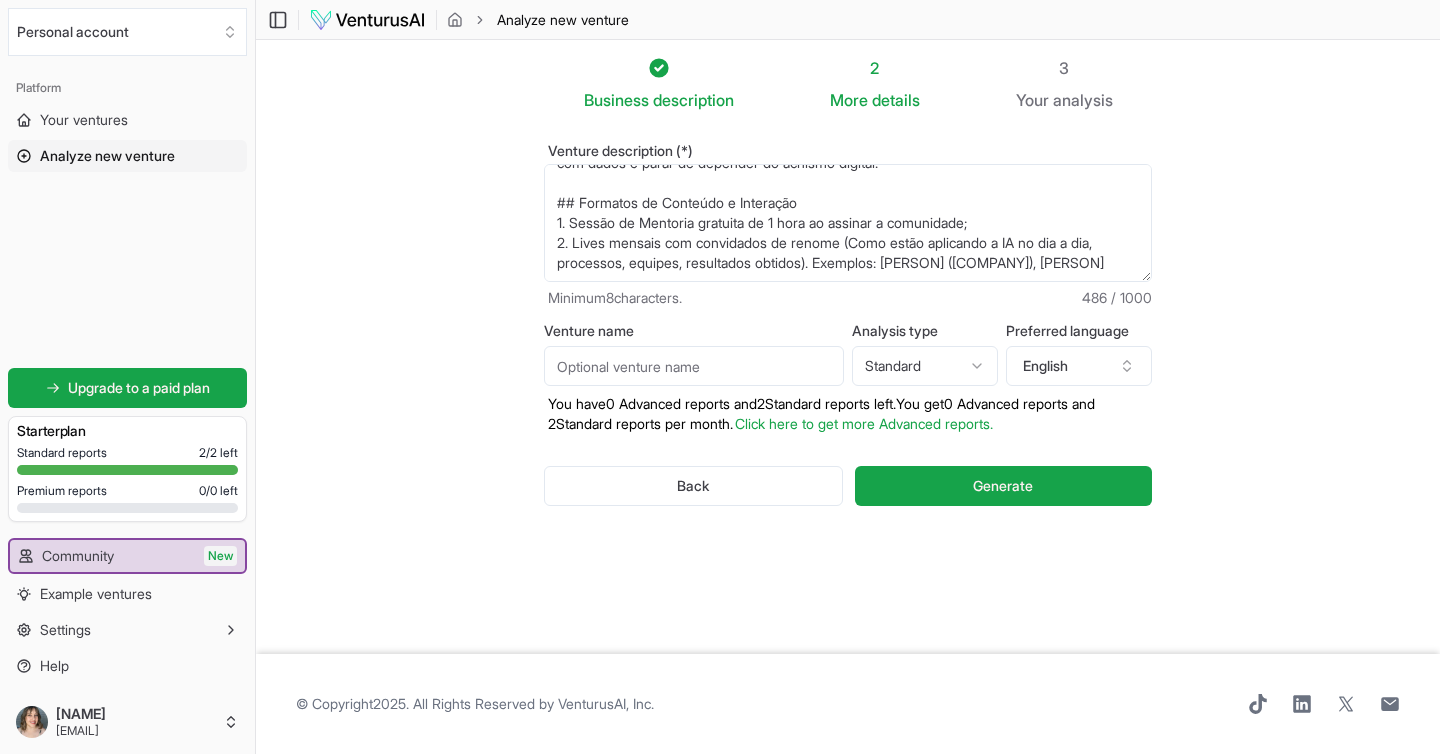 scroll, scrollTop: 73, scrollLeft: 0, axis: vertical 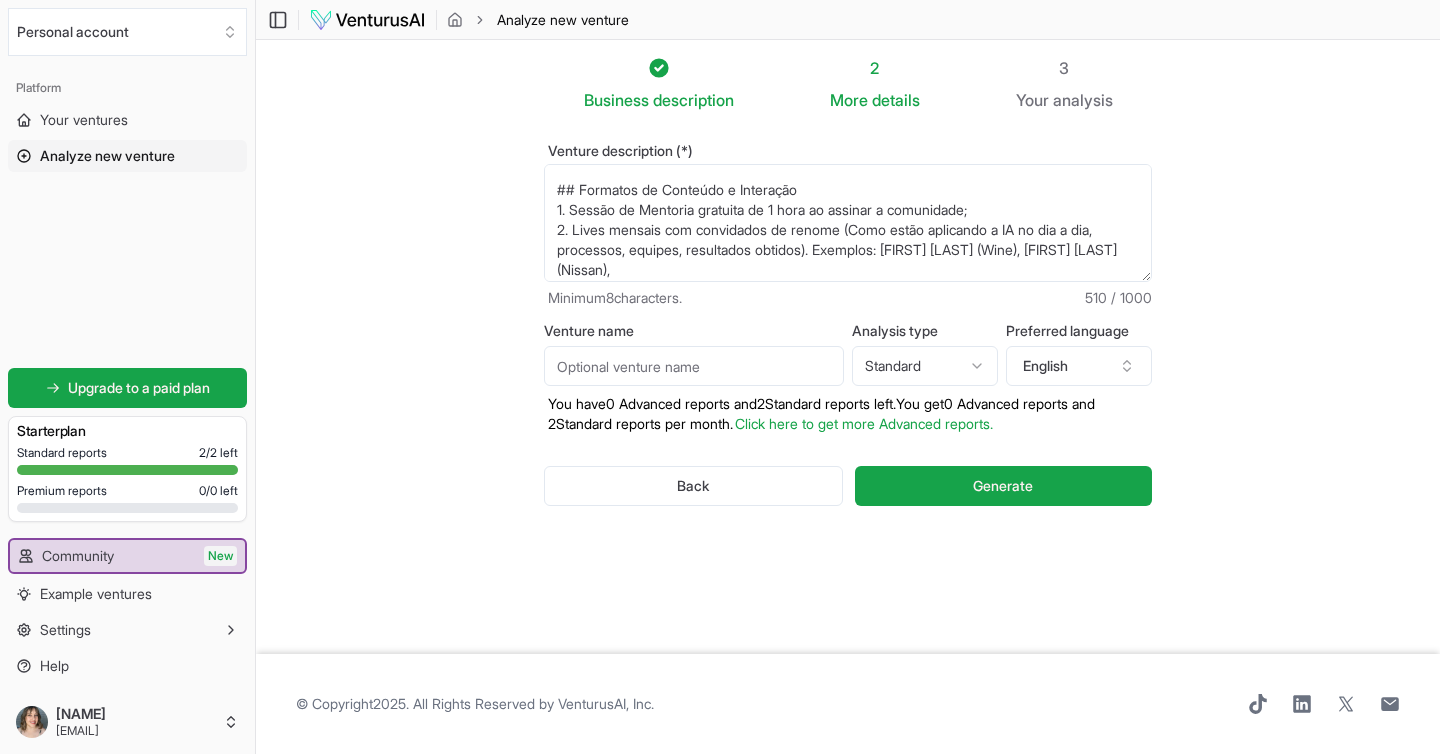 paste on "[FIRST] [LAST]" 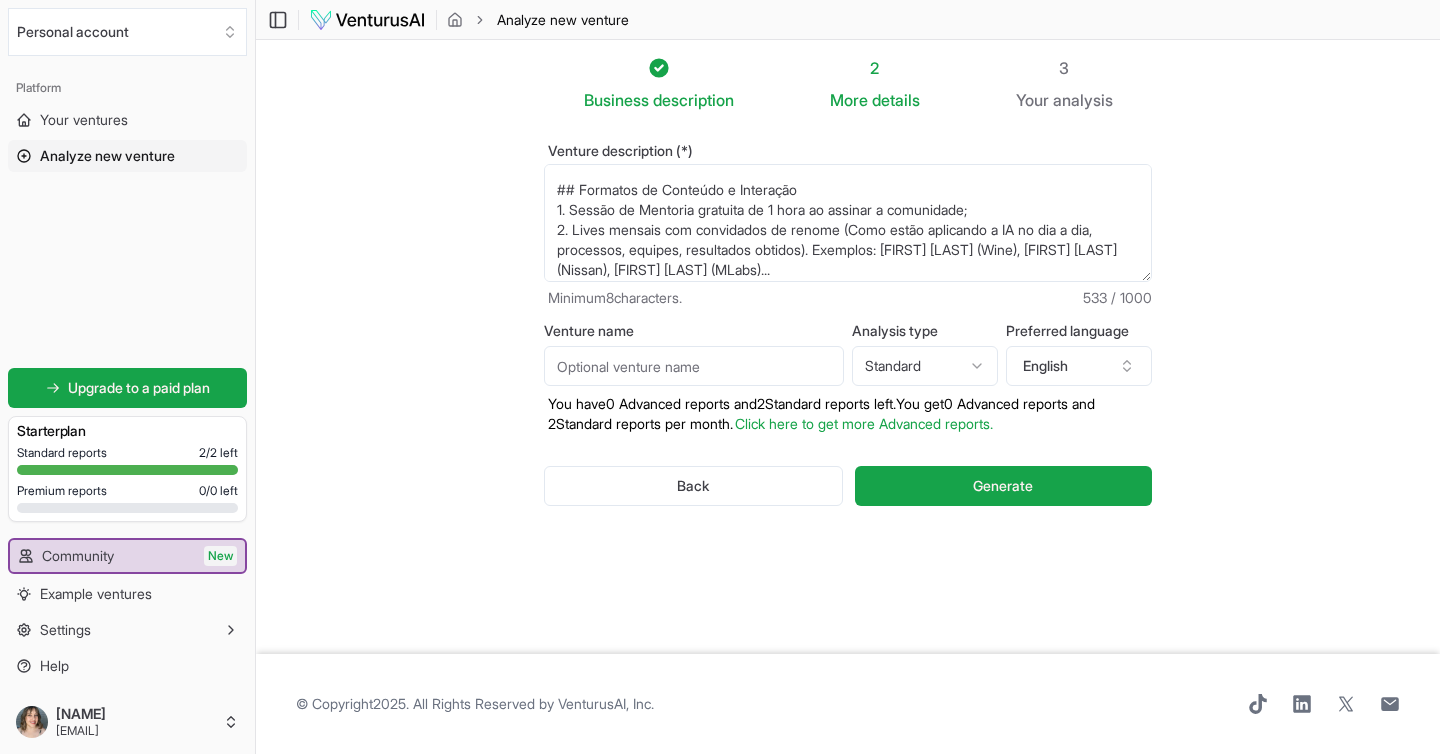 scroll, scrollTop: 90, scrollLeft: 0, axis: vertical 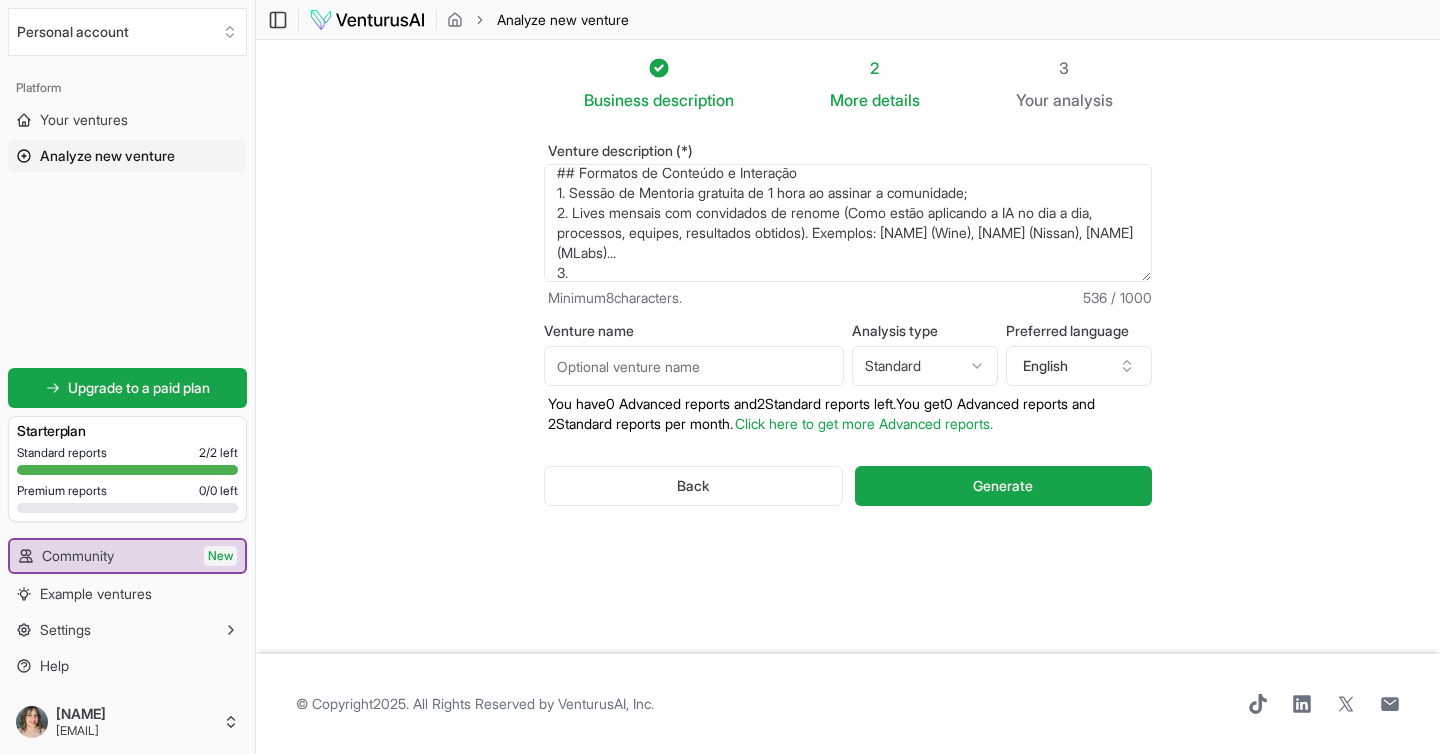 click on "A "Confrar.IA de Marketing" é uma comunidade de Inteligência Artificial para líderes de Marketing e Negócios do Brasil, feita pra quem quer construir processos, tomar decisões com dados e parar de depender do achismo digital.
## Formatos de Conteúdo e Interação
1. Sessão de Mentoria gratuita de 1 hora ao assinar a comunidade;
2. Lives mensais com convidados de renome (Como estão aplicando a IA no dia a dia, processos, equipes, resultados obtidos). Exemplos: [NAME] (Wine), [NAME] (Nissan), [NAME] (MLabs)...
3." at bounding box center [848, 223] 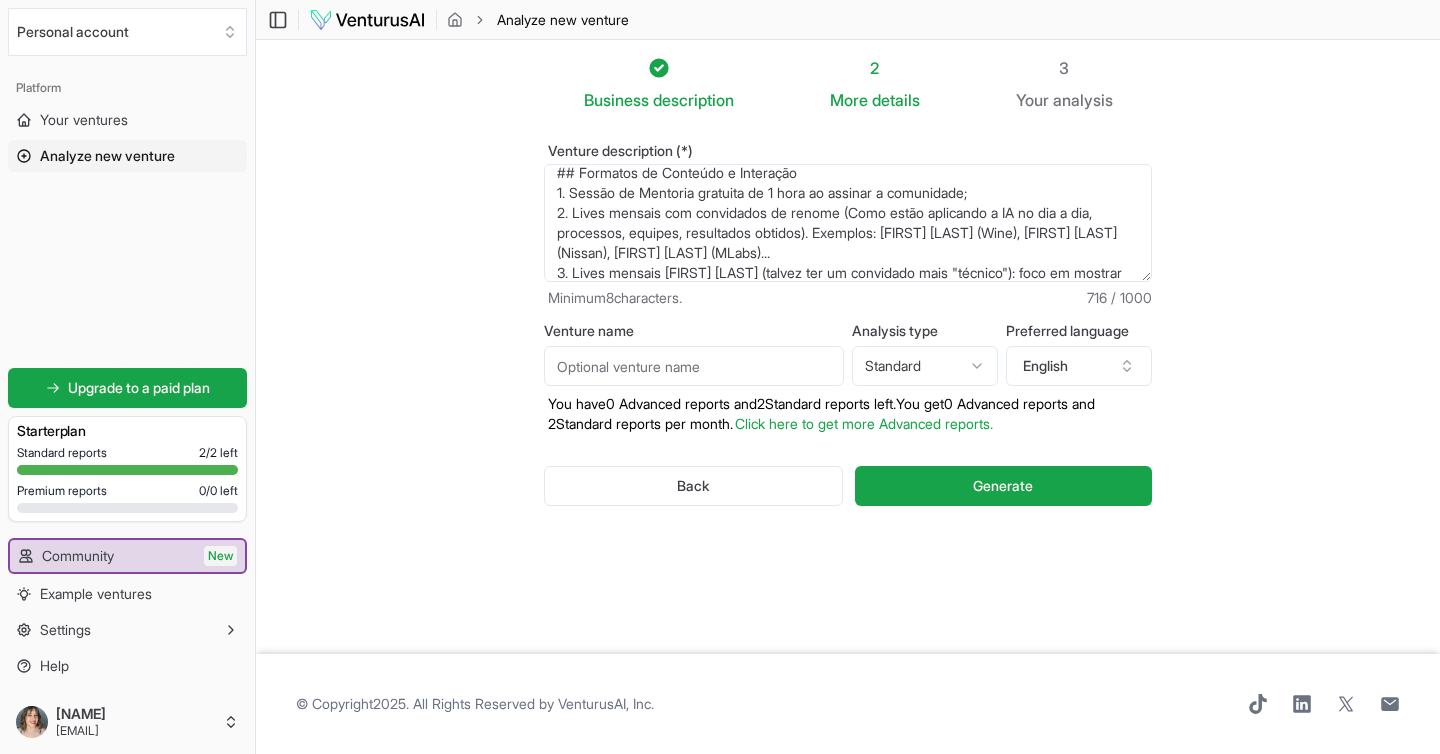 scroll, scrollTop: 130, scrollLeft: 0, axis: vertical 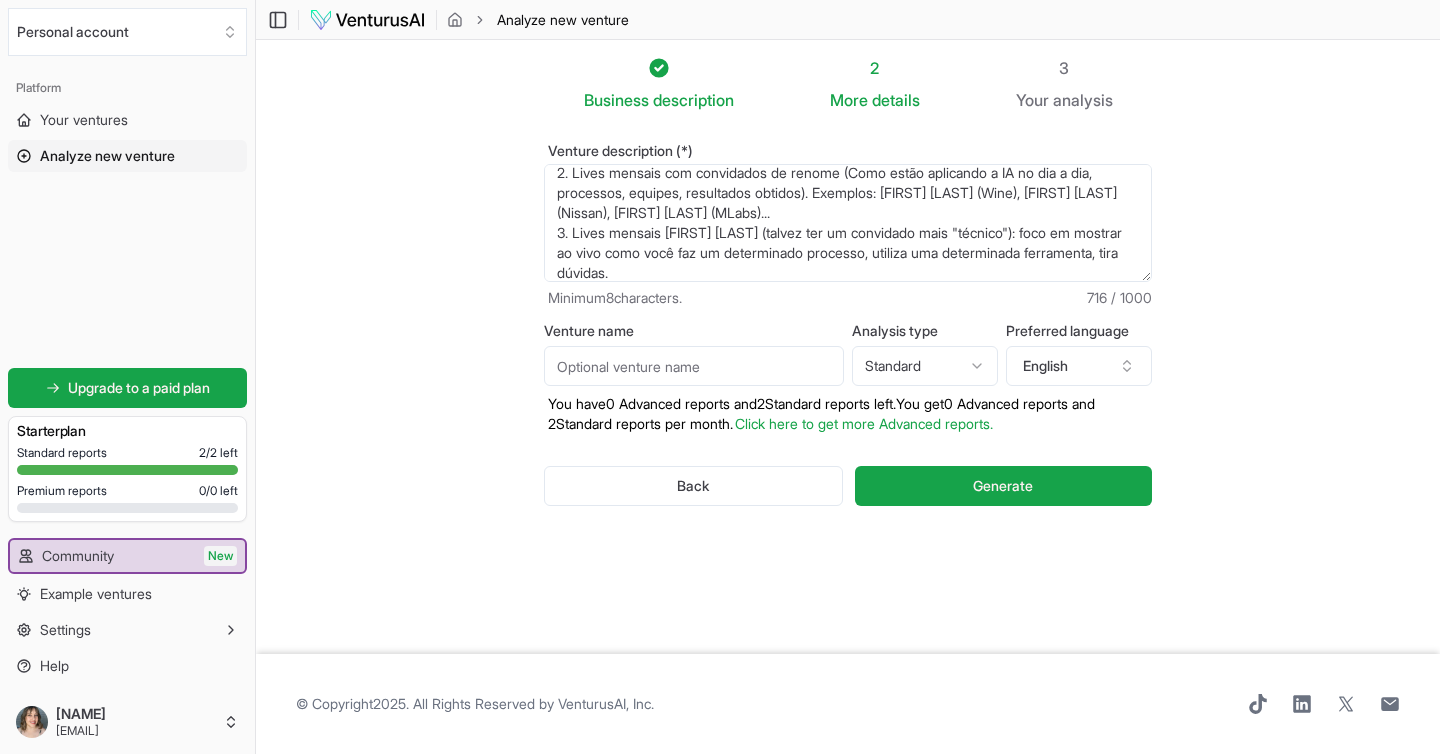 click on "A "Confrar.IA de Marketing" é uma comunidade de Inteligência Artificial para líderes de Marketing e Negócios do Brasil, feita pra quem quer construir processos, tomar decisões com dados e parar de depender do achismo digital.
## Formatos de Conteúdo e Interação
1. Sessão de Mentoria gratuita de 1 hora ao assinar a comunidade;
2. Lives mensais com convidados de renome (Como estão aplicando a IA no dia a dia, processos, equipes, resultados obtidos). Exemplos: [NAME] (Wine), [NAME] (Nissan), [NAME] (MLabs)...
3." at bounding box center [848, 223] 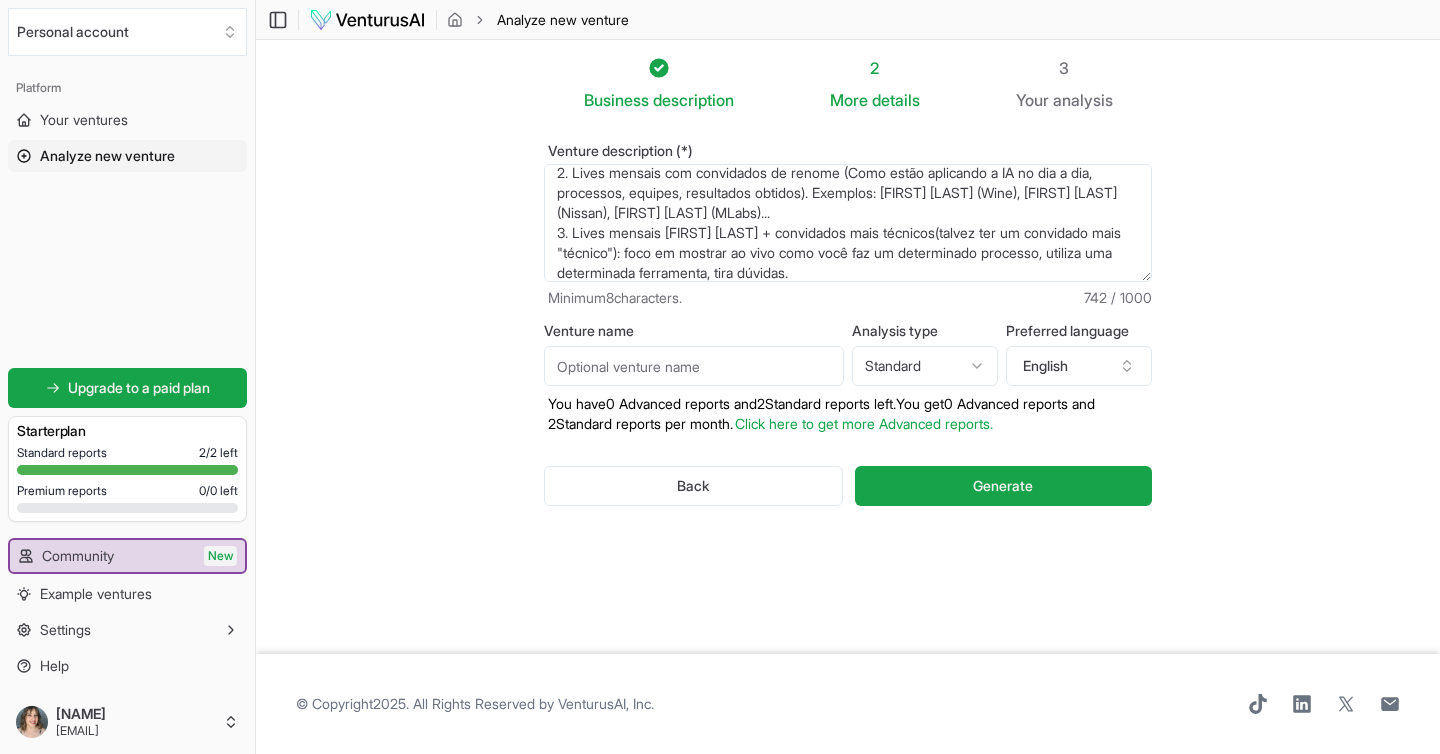 click on "A "Confrar.IA de Marketing" é uma comunidade de Inteligência Artificial para líderes de Marketing e Negócios do Brasil, feita pra quem quer construir processos, tomar decisões com dados e parar de depender do achismo digital.
## Formatos de Conteúdo e Interação
1. Sessão de Mentoria gratuita de 1 hora ao assinar a comunidade;
2. Lives mensais com convidados de renome (Como estão aplicando a IA no dia a dia, processos, equipes, resultados obtidos). Exemplos: [NAME] (Wine), [NAME] (Nissan), [NAME] (MLabs)...
3." at bounding box center (848, 223) 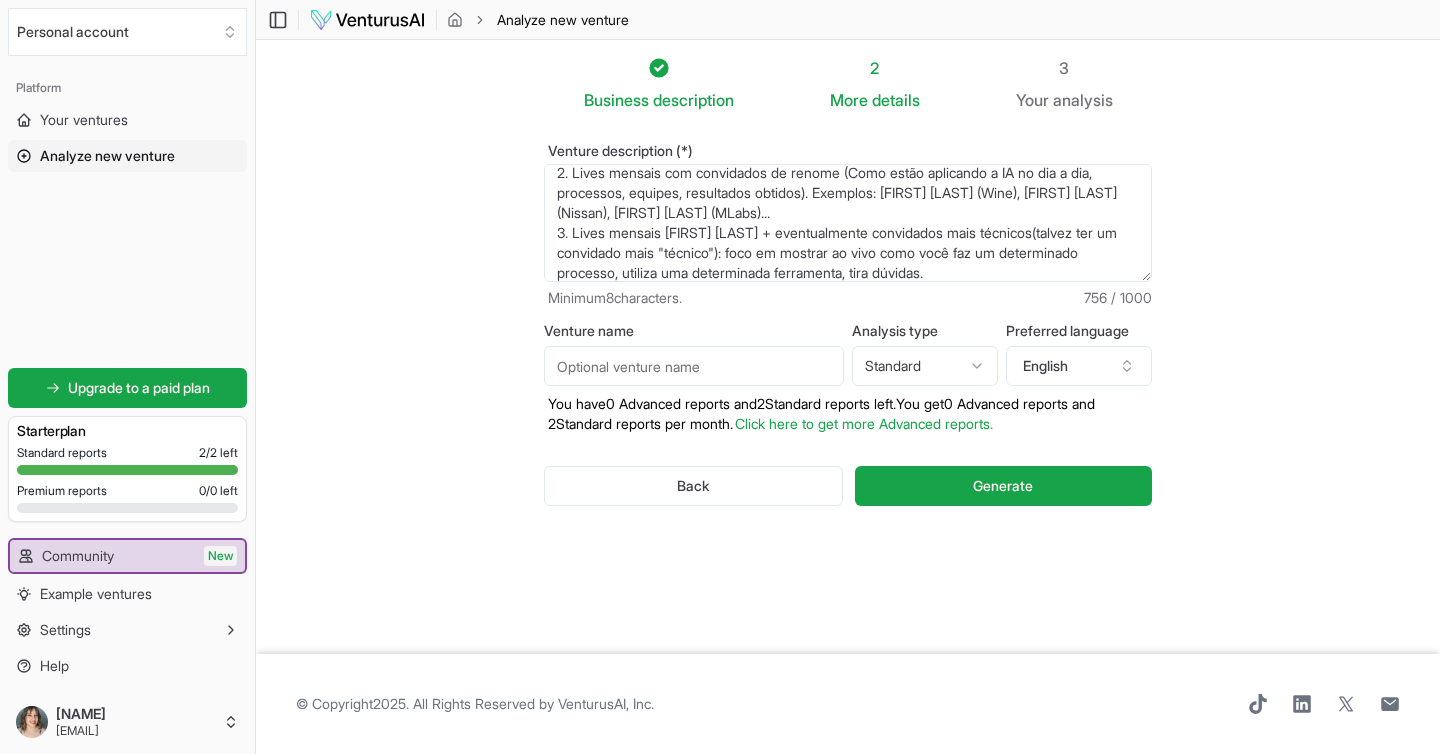 drag, startPoint x: 1043, startPoint y: 224, endPoint x: 754, endPoint y: 255, distance: 290.65787 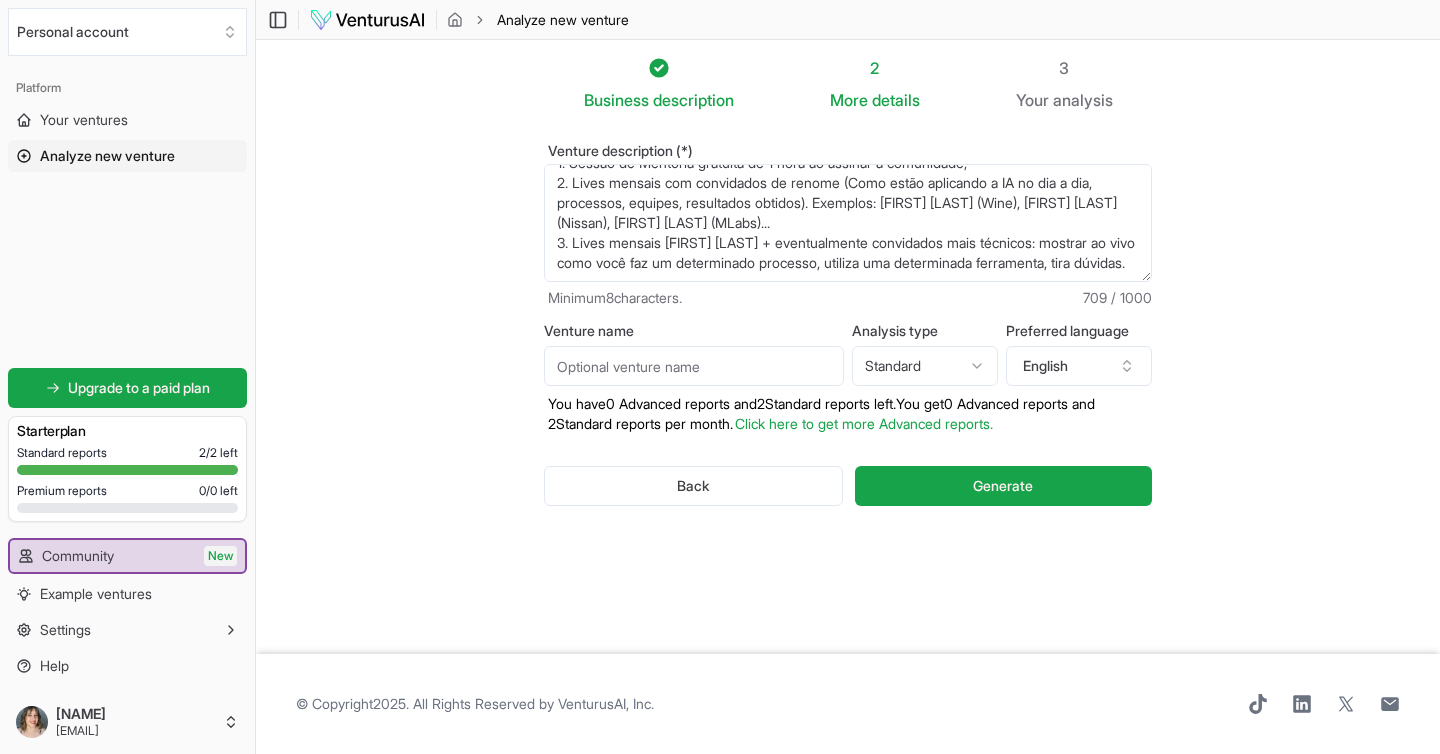 scroll, scrollTop: 150, scrollLeft: 0, axis: vertical 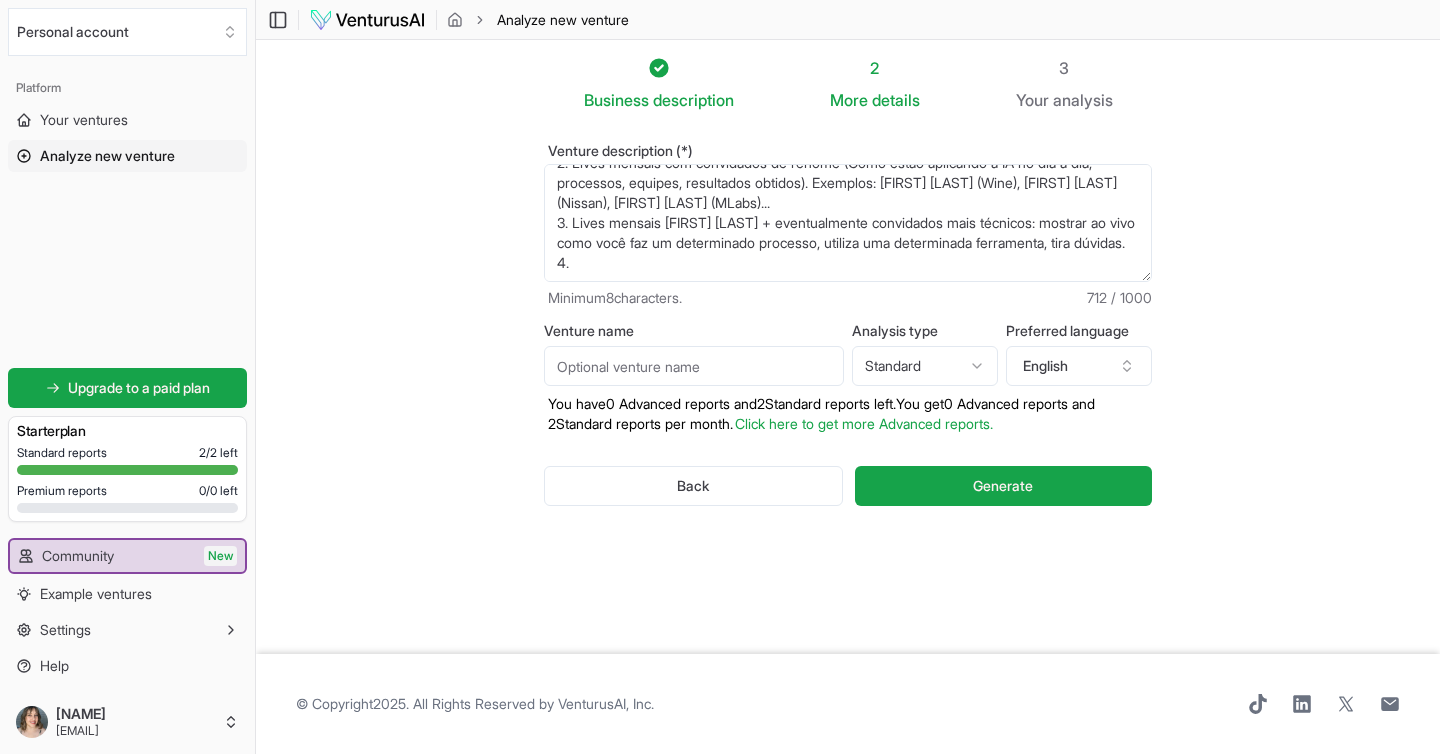 paste on "**Templates, Aulas Práticas, Prompts e Frameworks de Implementação:**
- Propostas, orçamentos, cronogramas;
- Criação de Assistentes de IA treinados para atividades específicas;
- Otimização de Rotina e Produtividade;
- Solicitações dos membros da comunidade;" 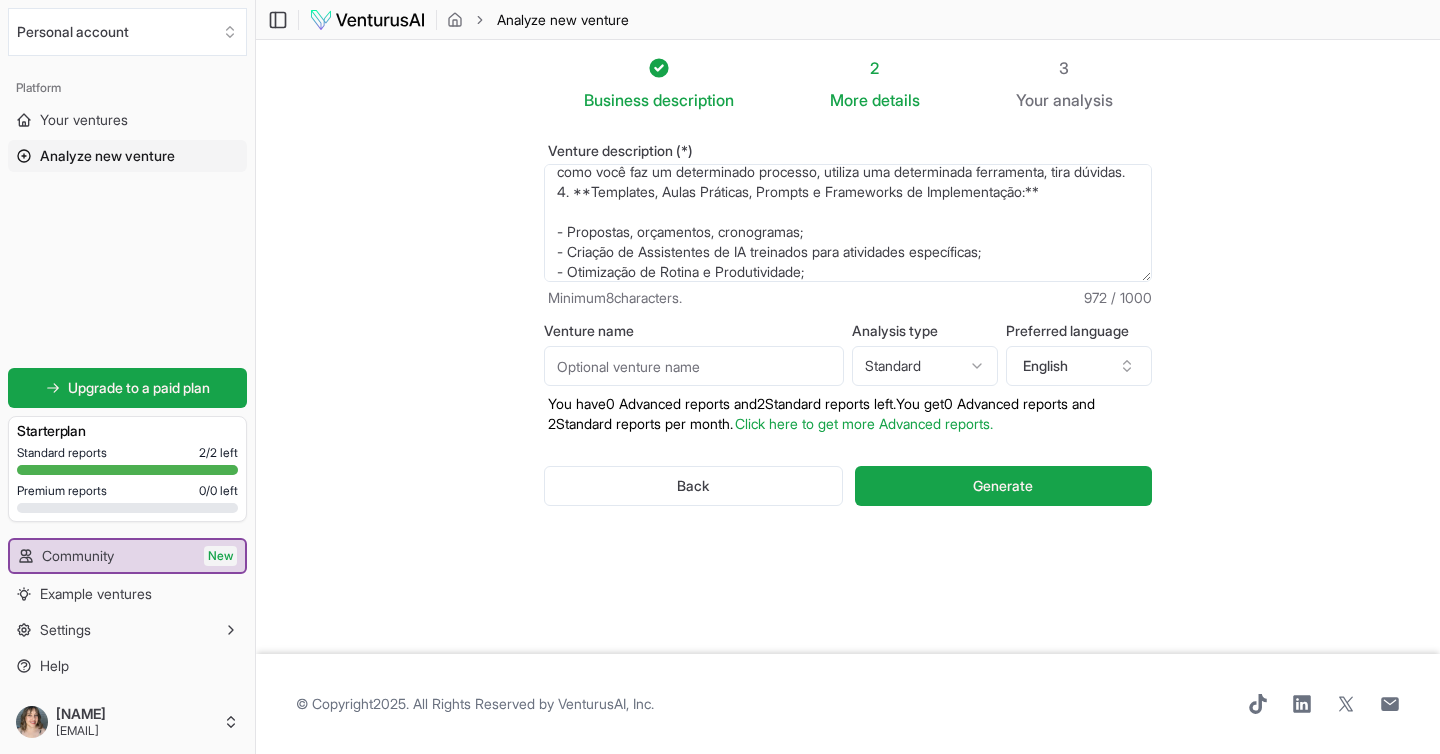 scroll, scrollTop: 212, scrollLeft: 0, axis: vertical 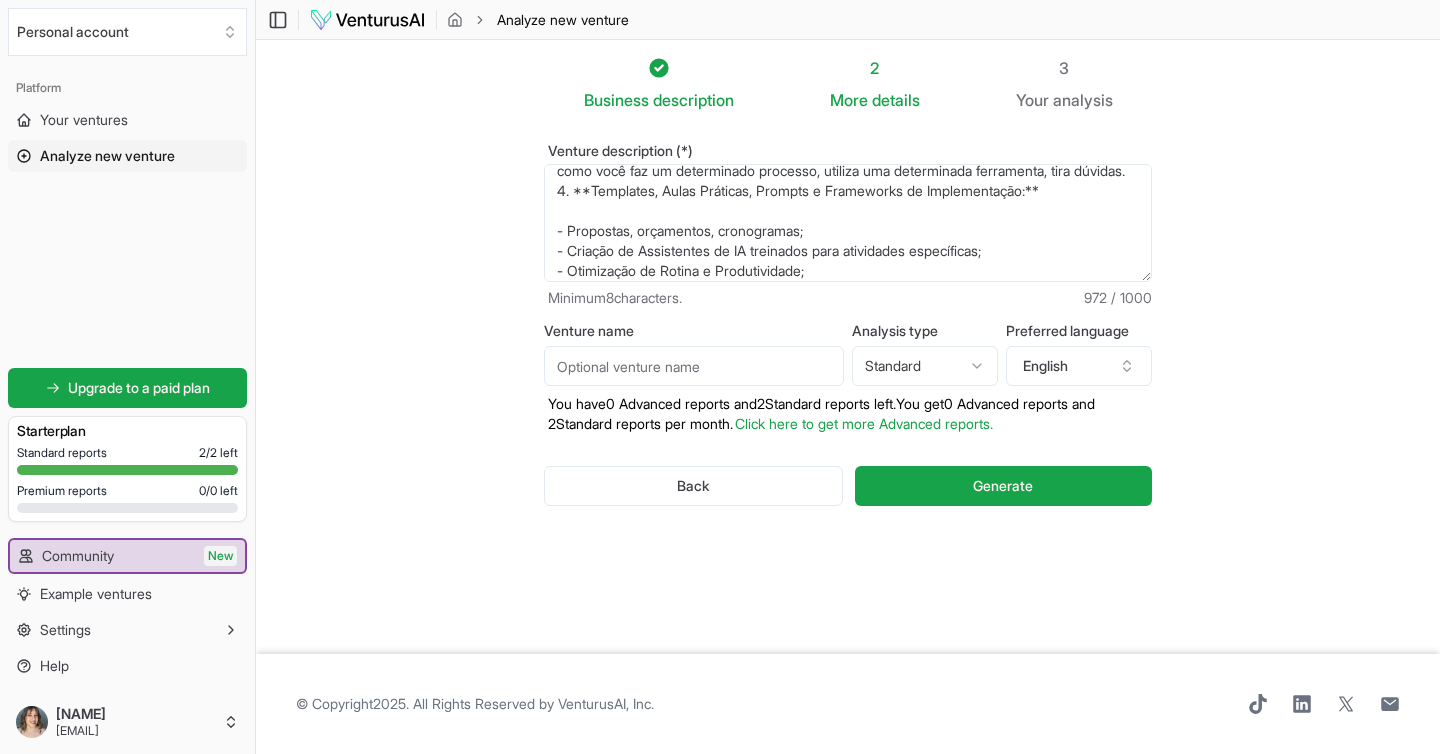 click on "A "Confrar.IA de Marketing" é uma comunidade de Inteligência Artificial para líderes de Marketing e Negócios do Brasil, feita pra quem quer construir processos, tomar decisões com dados e parar de depender do achismo digital.
## Formatos de Conteúdo e Interação
1. Sessão de Mentoria gratuita de 1 hora ao assinar a comunidade;
2. Lives mensais com convidados de renome (Como estão aplicando a IA no dia a dia, processos, equipes, resultados obtidos). Exemplos: [FIRST] [LAST] (Wine), [FIRST] [LAST] (Nissan), [FIRST] [LAST] (MLabs)...
3. Lives mensais [FIRST] [LAST] + eventualmente convidados mais técnicos: mostrar ao vivo como você faz um determinado processo, utiliza uma determinada ferramenta, tira dúvidas.
4." at bounding box center [848, 223] 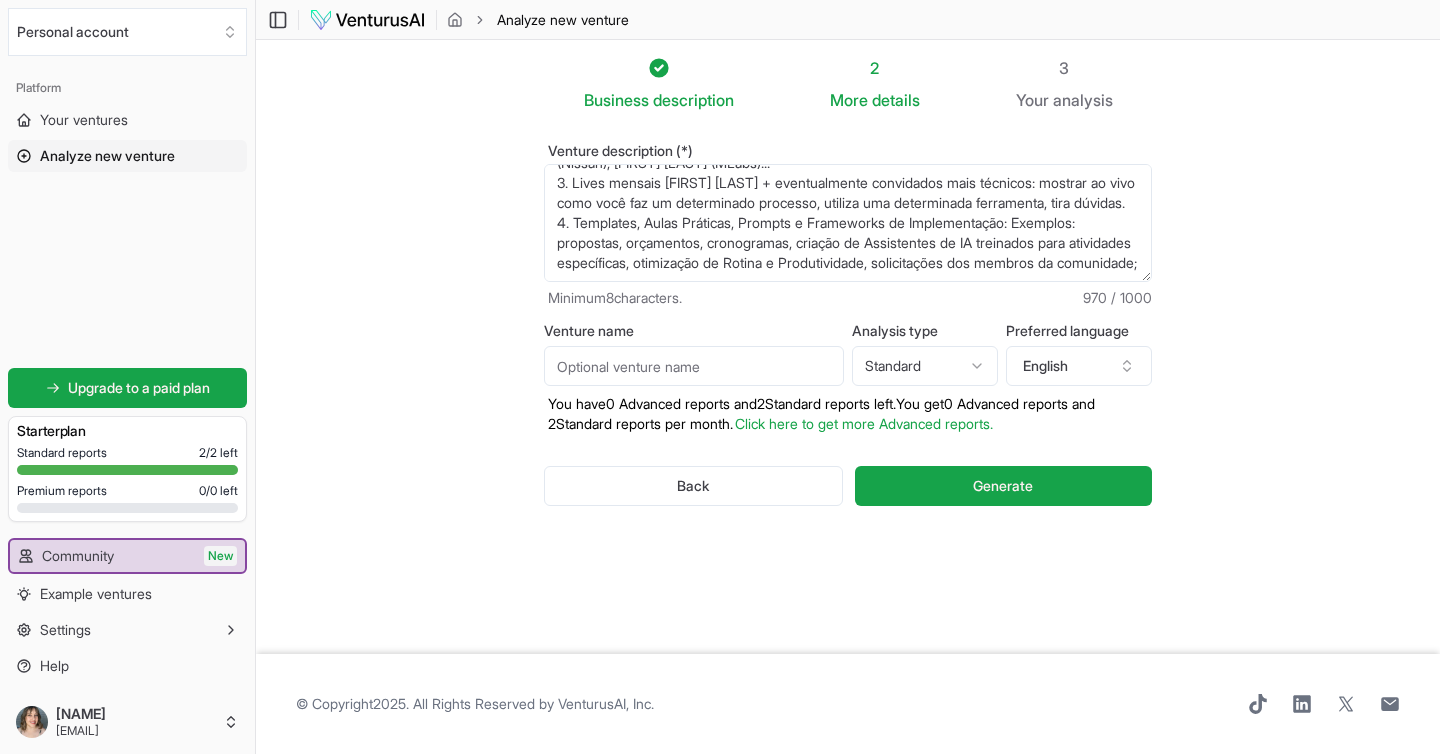 scroll, scrollTop: 230, scrollLeft: 0, axis: vertical 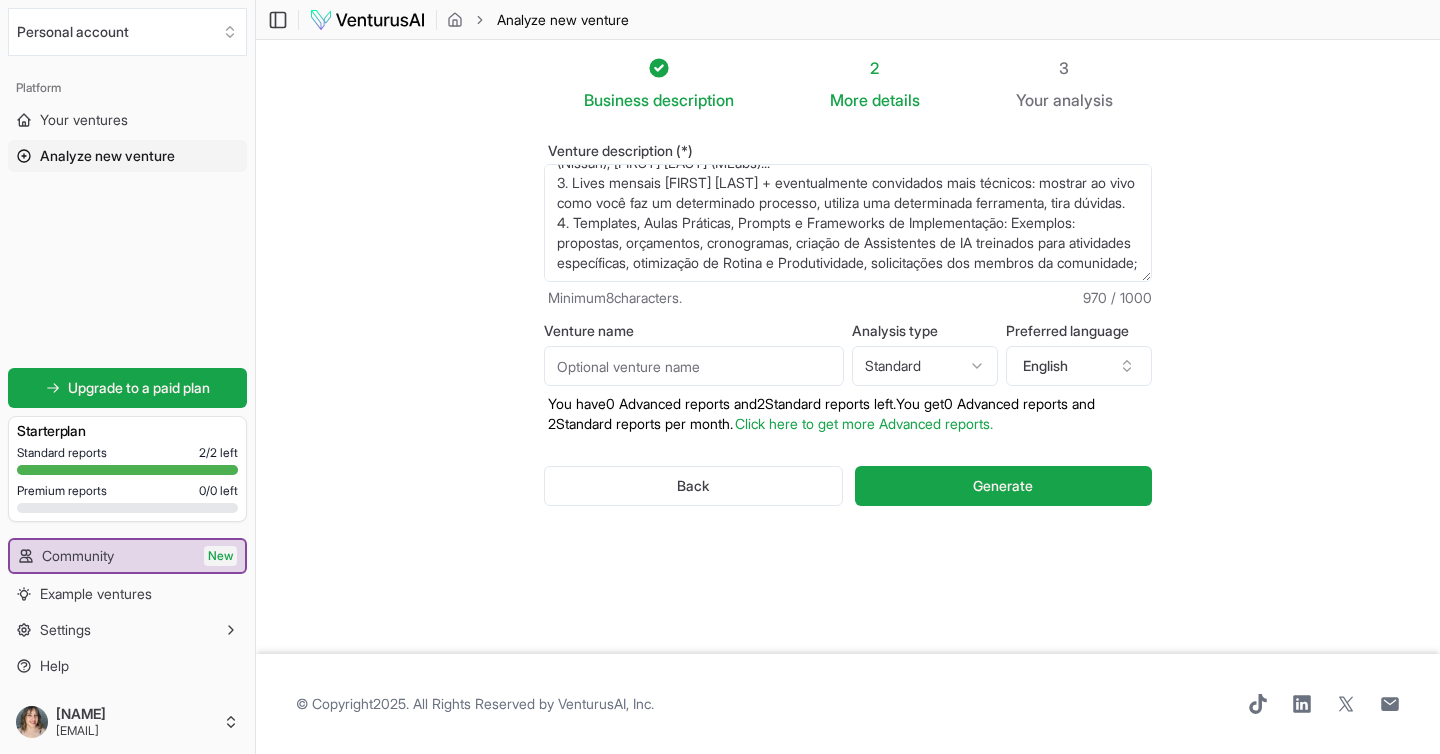 paste on "5. Tutor.IA: agente conversaci" 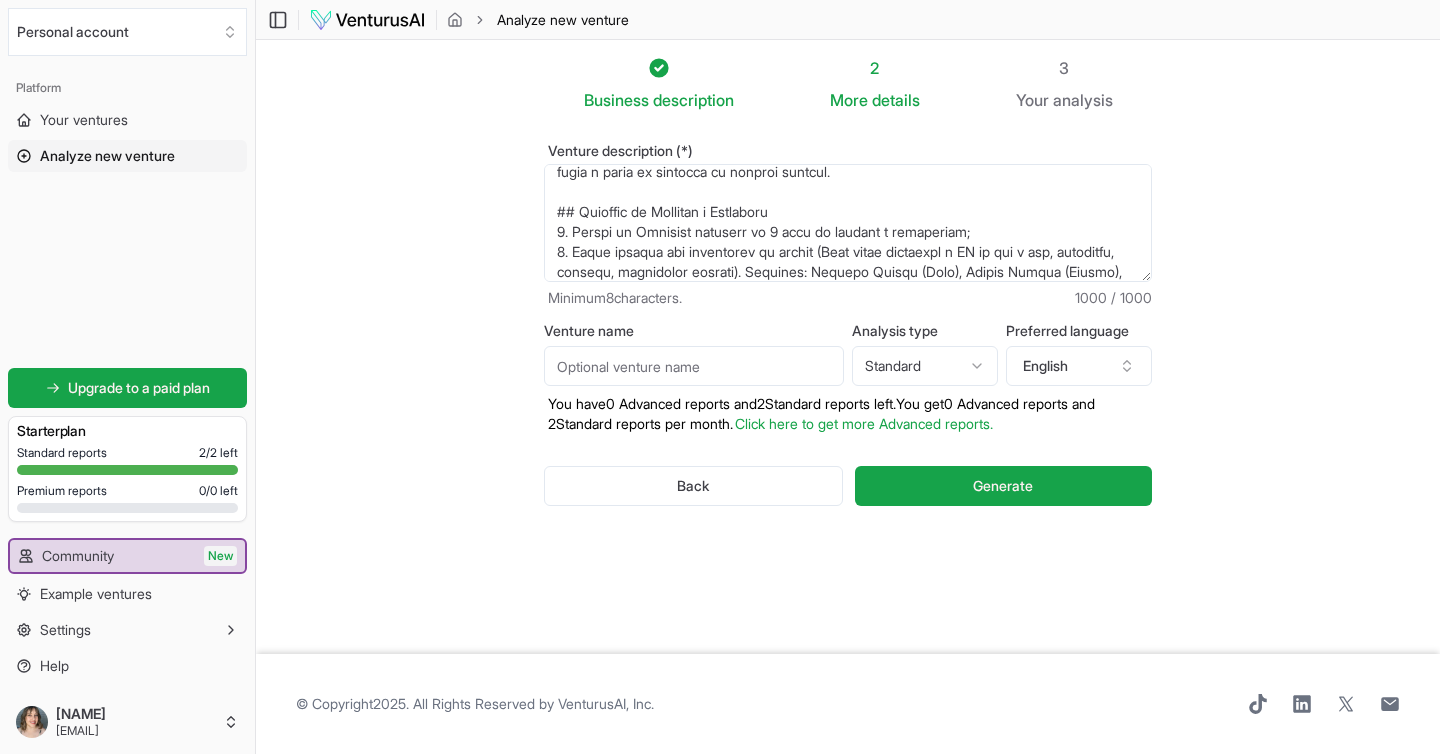 scroll, scrollTop: 0, scrollLeft: 0, axis: both 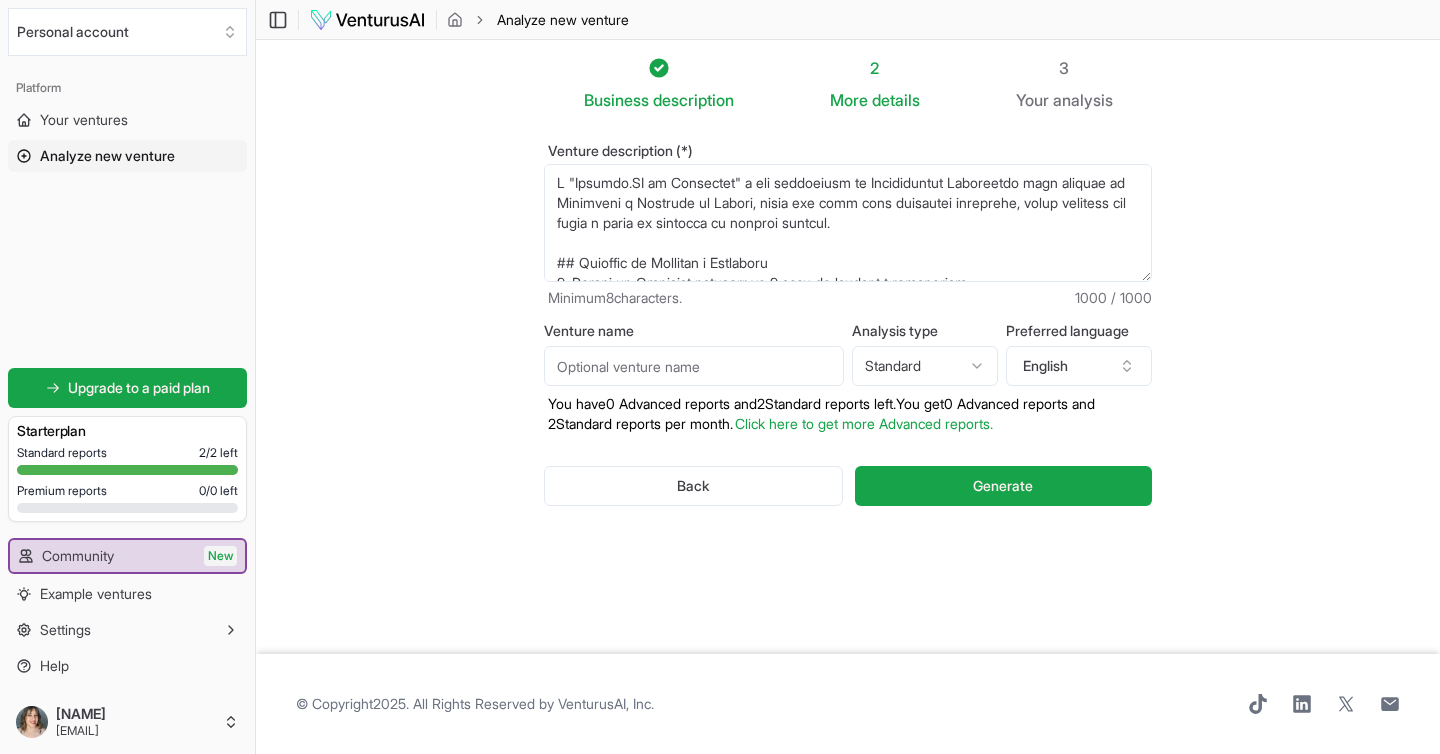 drag, startPoint x: 901, startPoint y: 189, endPoint x: 1027, endPoint y: 190, distance: 126.00397 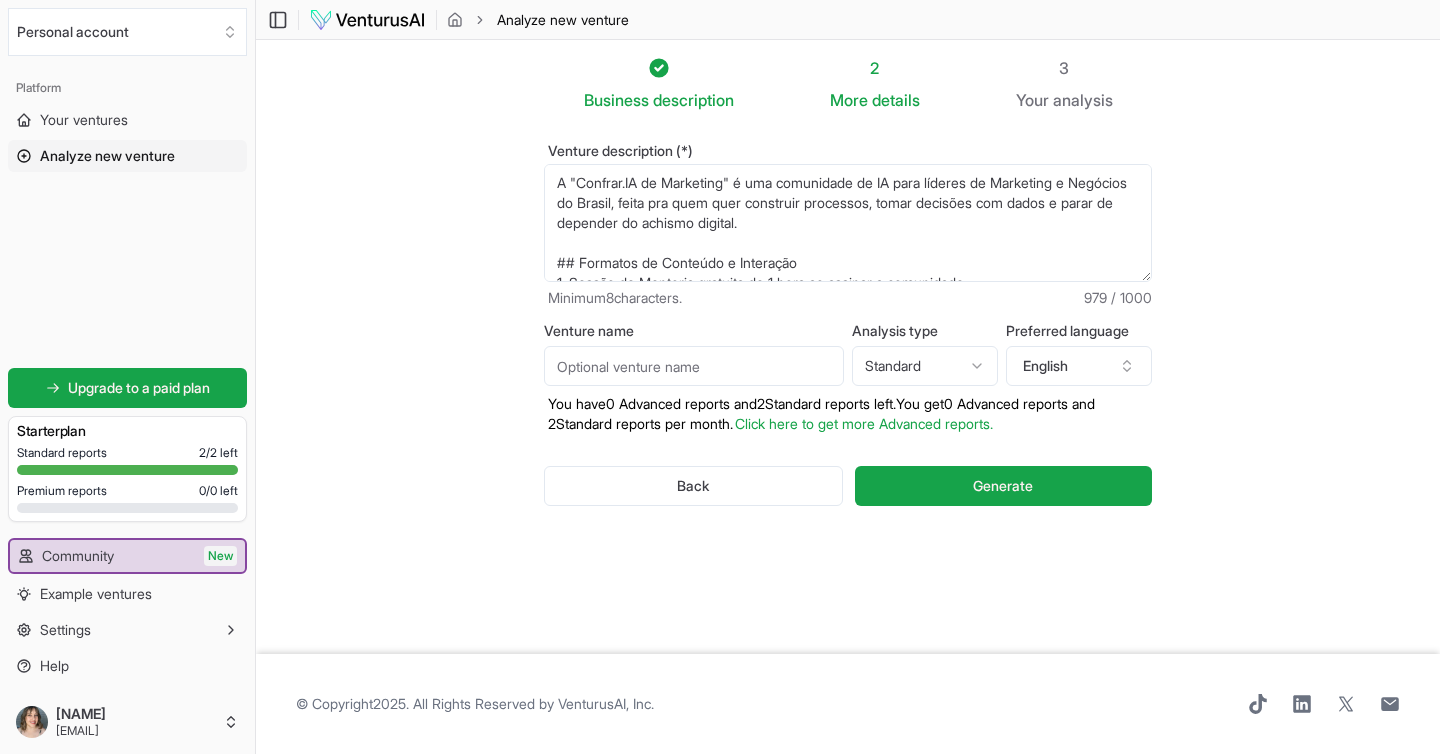 click on "A "Confrar.IA de Marketing" é uma comunidade de Inteligência Artificial para líderes de Marketing e Negócios do Brasil, feita pra quem quer construir processos, tomar decisões com dados e parar de depender do achismo digital.
## Formatos de Conteúdo e Interação
1. Sessão de Mentoria gratuita de 1 hora ao assinar a comunidade;
2. Lives mensais com convidados de renome (Como estão aplicando a IA no dia a dia, processos, equipes, resultados obtidos). Exemplos: [FIRST] [LAST] (Wine), [FIRST] [LAST] (Nissan), [FIRST] [LAST] (MLabs)...
3. Lives mensais [FIRST] [LAST] + eventualmente convidados mais técnicos: mostrar ao vivo como você faz um determinado processo, utiliza uma determinada ferramenta, tira dúvidas.
4. Templates, Aulas Práticas, Prompts e Frameworks de Implementação: Exemplos: propostas, orçamentos, cronogramas, criação de Assistentes de IA treinados para atividades específicas, otimização de Rotina e Produtividade, solicitações dos membros da comunidade;" at bounding box center (848, 223) 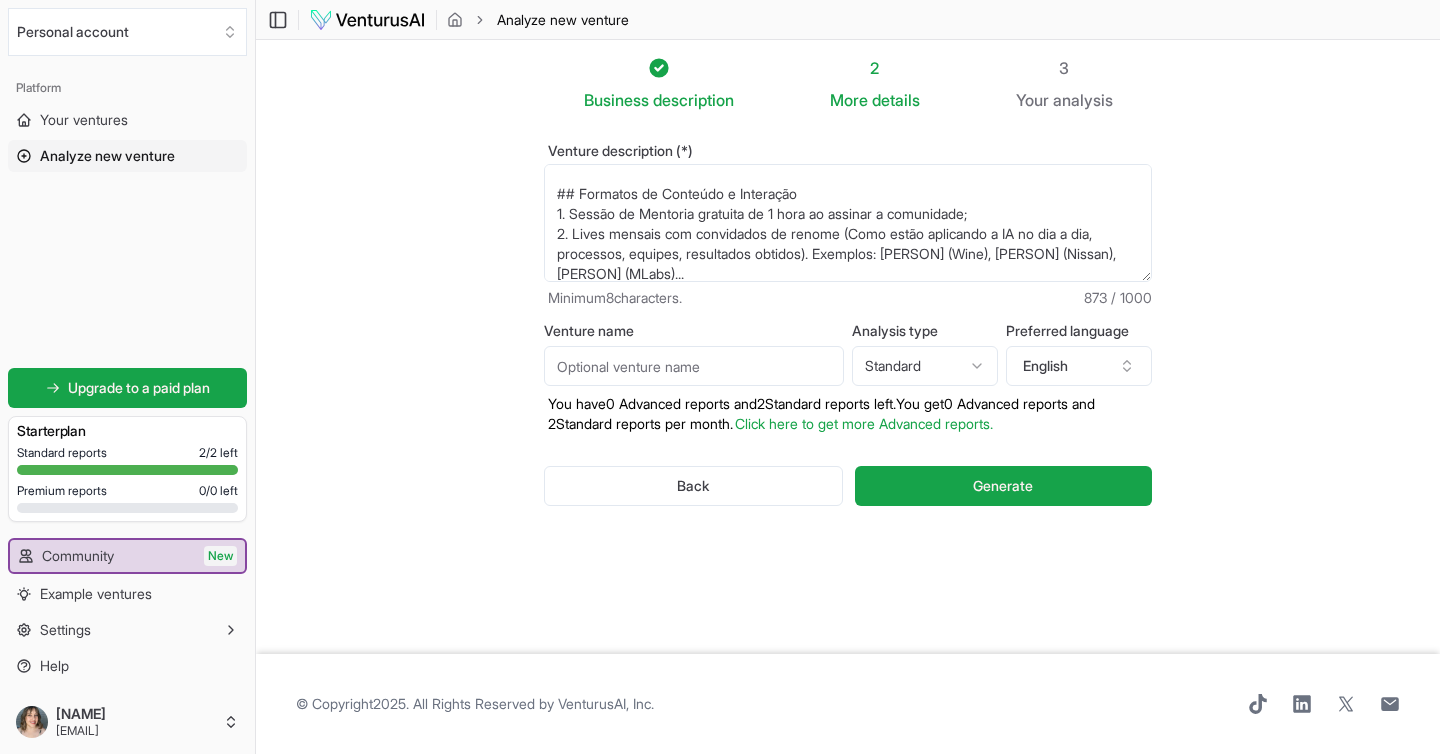 scroll, scrollTop: 53, scrollLeft: 0, axis: vertical 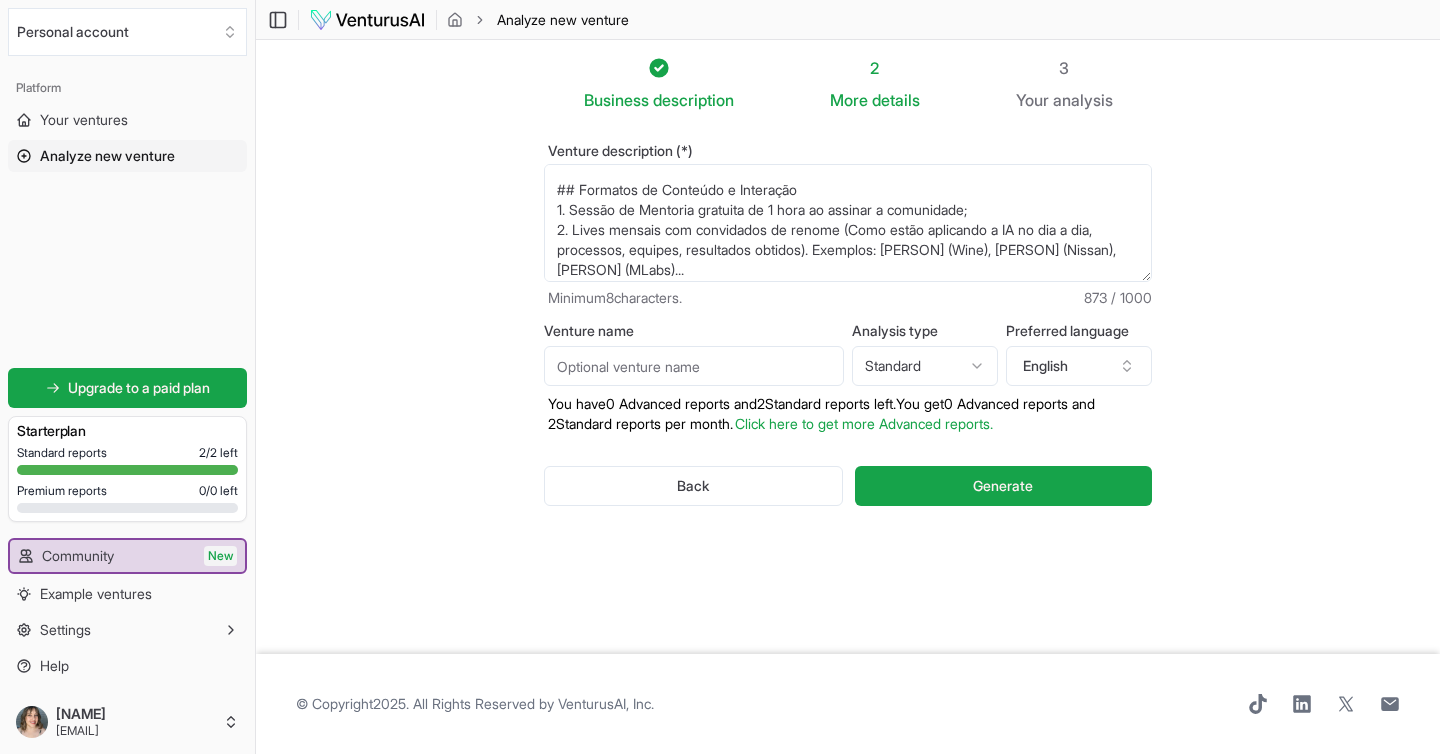 click on "A "Confrar.IA de Marketing" é uma comunidade de Inteligência Artificial para líderes de Marketing e Negócios do Brasil, feita pra quem quer construir processos, tomar decisões com dados e parar de depender do achismo digital.
## Formatos de Conteúdo e Interação
1. Sessão de Mentoria gratuita de 1 hora ao assinar a comunidade;
2. Lives mensais com convidados de renome (Como estão aplicando a IA no dia a dia, processos, equipes, resultados obtidos). Exemplos: [FIRST] [LAST] (Wine), [FIRST] [LAST] (Nissan), [FIRST] [LAST] (MLabs)...
3. Lives mensais [FIRST] [LAST] + eventualmente convidados mais técnicos: mostrar ao vivo como você faz um determinado processo, utiliza uma determinada ferramenta, tira dúvidas.
4. Templates, Aulas Práticas, Prompts e Frameworks de Implementação: Exemplos: propostas, orçamentos, cronogramas, criação de Assistentes de IA treinados para atividades específicas, otimização de Rotina e Produtividade, solicitações dos membros da comunidade;" at bounding box center (848, 223) 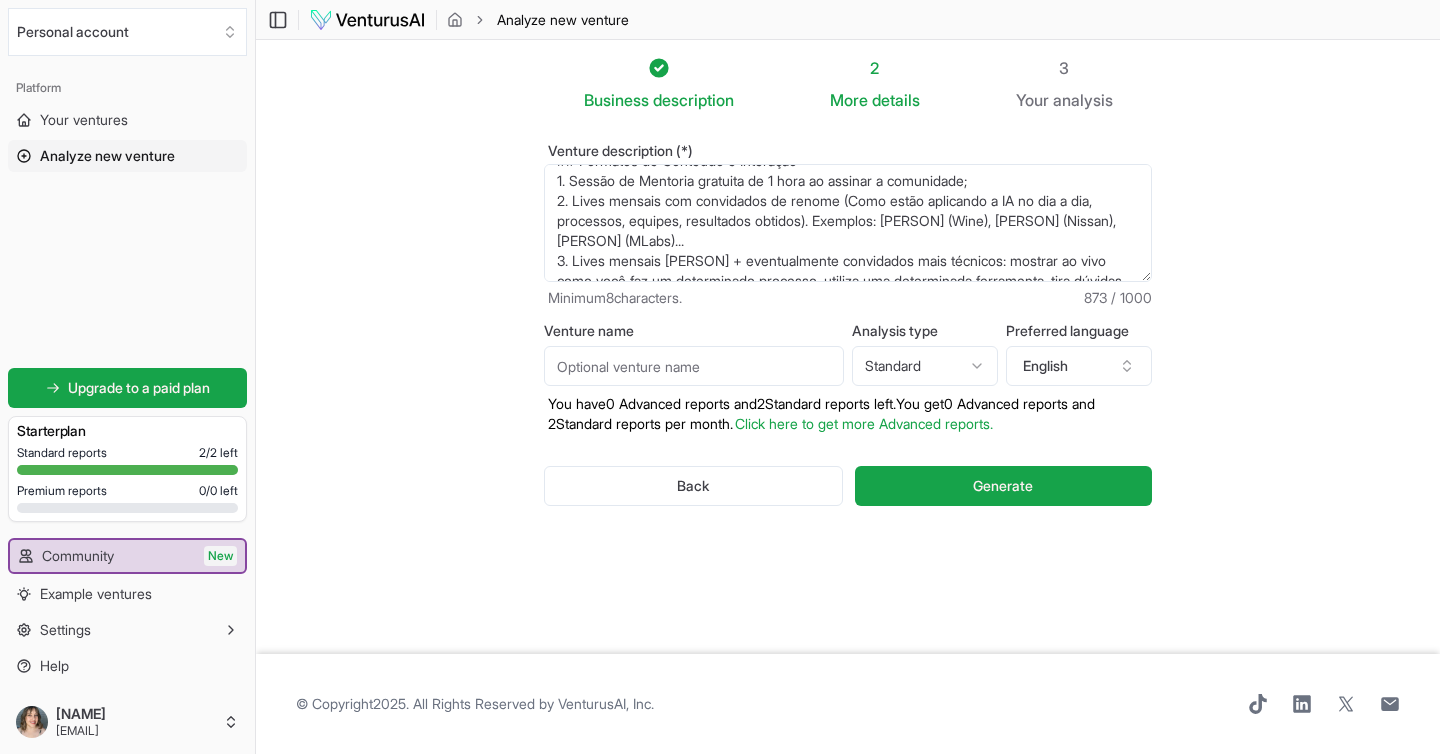 scroll, scrollTop: 83, scrollLeft: 0, axis: vertical 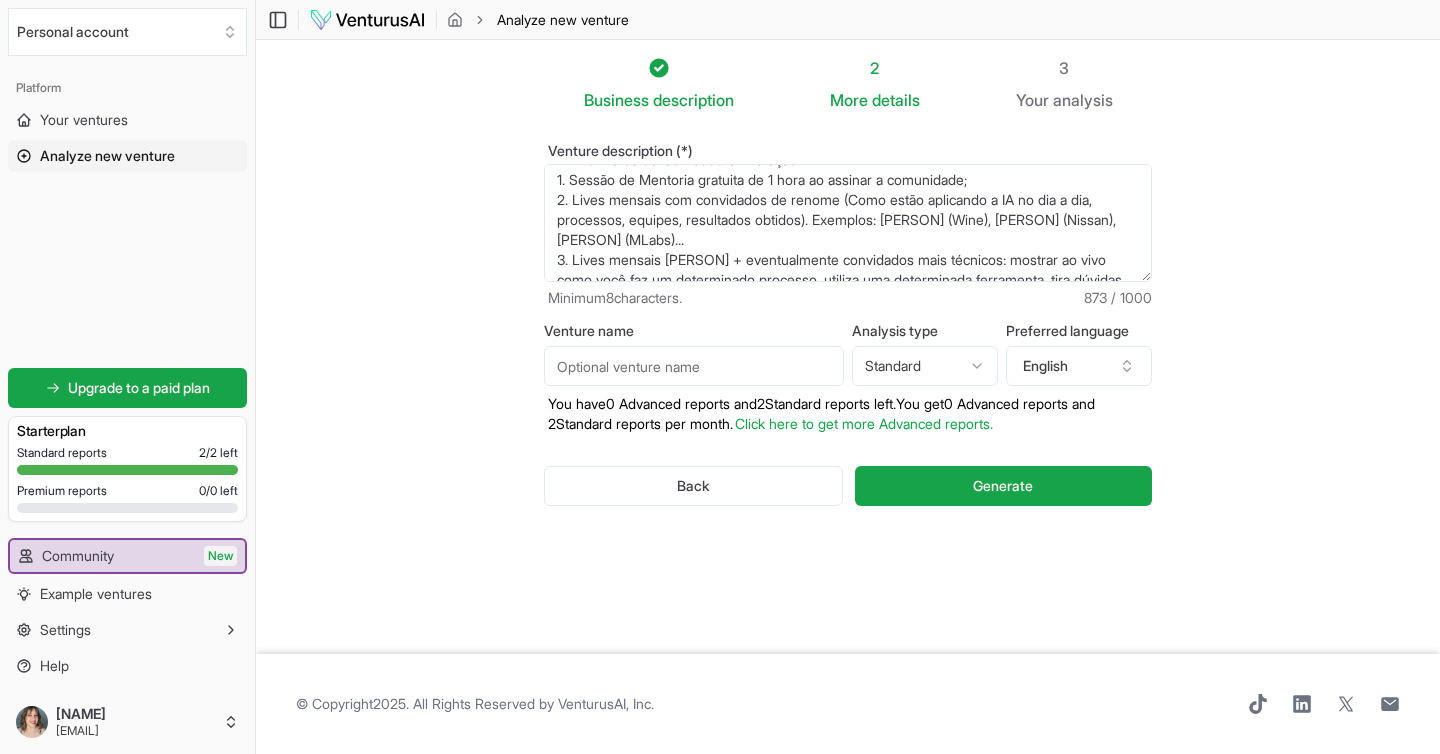click on "A "Confrar.IA de Marketing" é uma comunidade de Inteligência Artificial para líderes de Marketing e Negócios do Brasil, feita pra quem quer construir processos, tomar decisões com dados e parar de depender do achismo digital.
## Formatos de Conteúdo e Interação
1. Sessão de Mentoria gratuita de 1 hora ao assinar a comunidade;
2. Lives mensais com convidados de renome (Como estão aplicando a IA no dia a dia, processos, equipes, resultados obtidos). Exemplos: [FIRST] [LAST] (Wine), [FIRST] [LAST] (Nissan), [FIRST] [LAST] (MLabs)...
3. Lives mensais [FIRST] [LAST] + eventualmente convidados mais técnicos: mostrar ao vivo como você faz um determinado processo, utiliza uma determinada ferramenta, tira dúvidas.
4. Templates, Aulas Práticas, Prompts e Frameworks de Implementação: Exemplos: propostas, orçamentos, cronogramas, criação de Assistentes de IA treinados para atividades específicas, otimização de Rotina e Produtividade, solicitações dos membros da comunidade;" at bounding box center (848, 223) 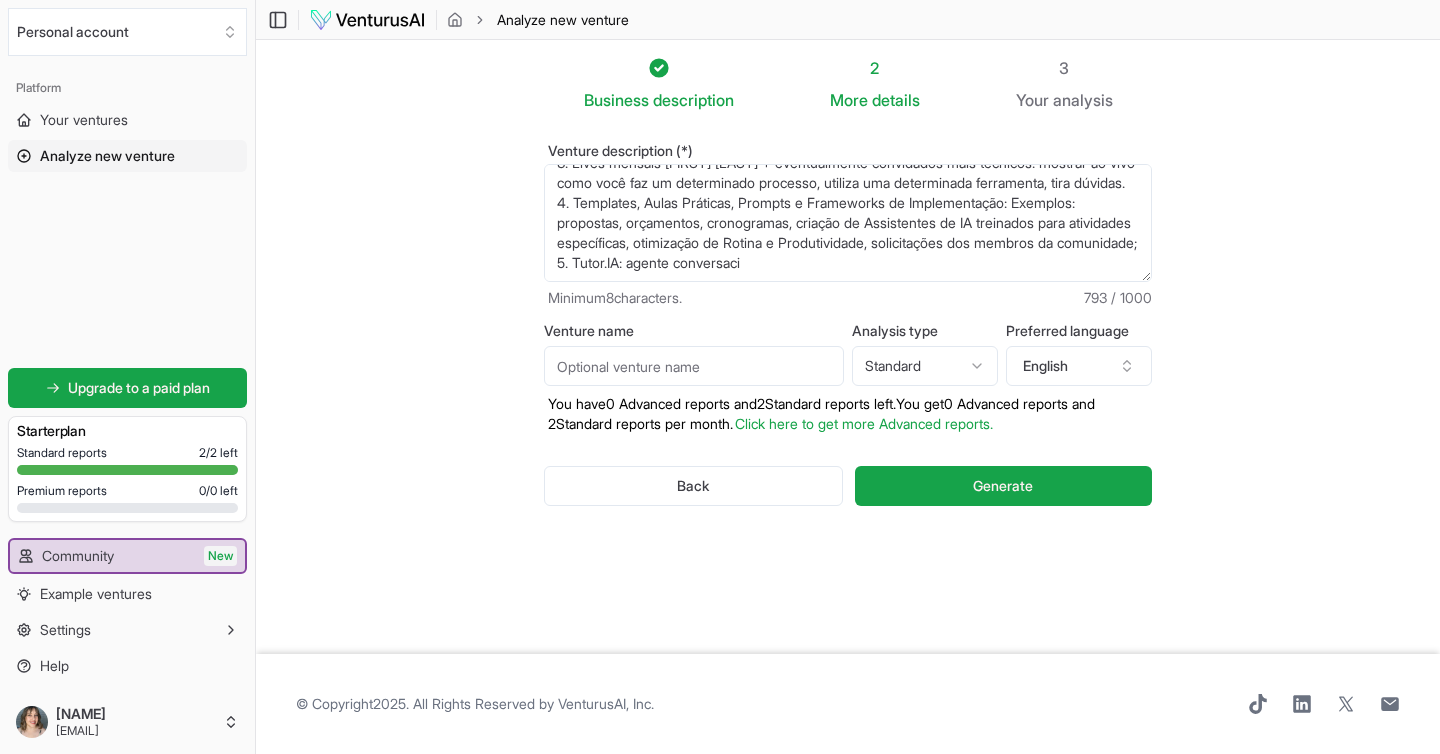 scroll, scrollTop: 200, scrollLeft: 0, axis: vertical 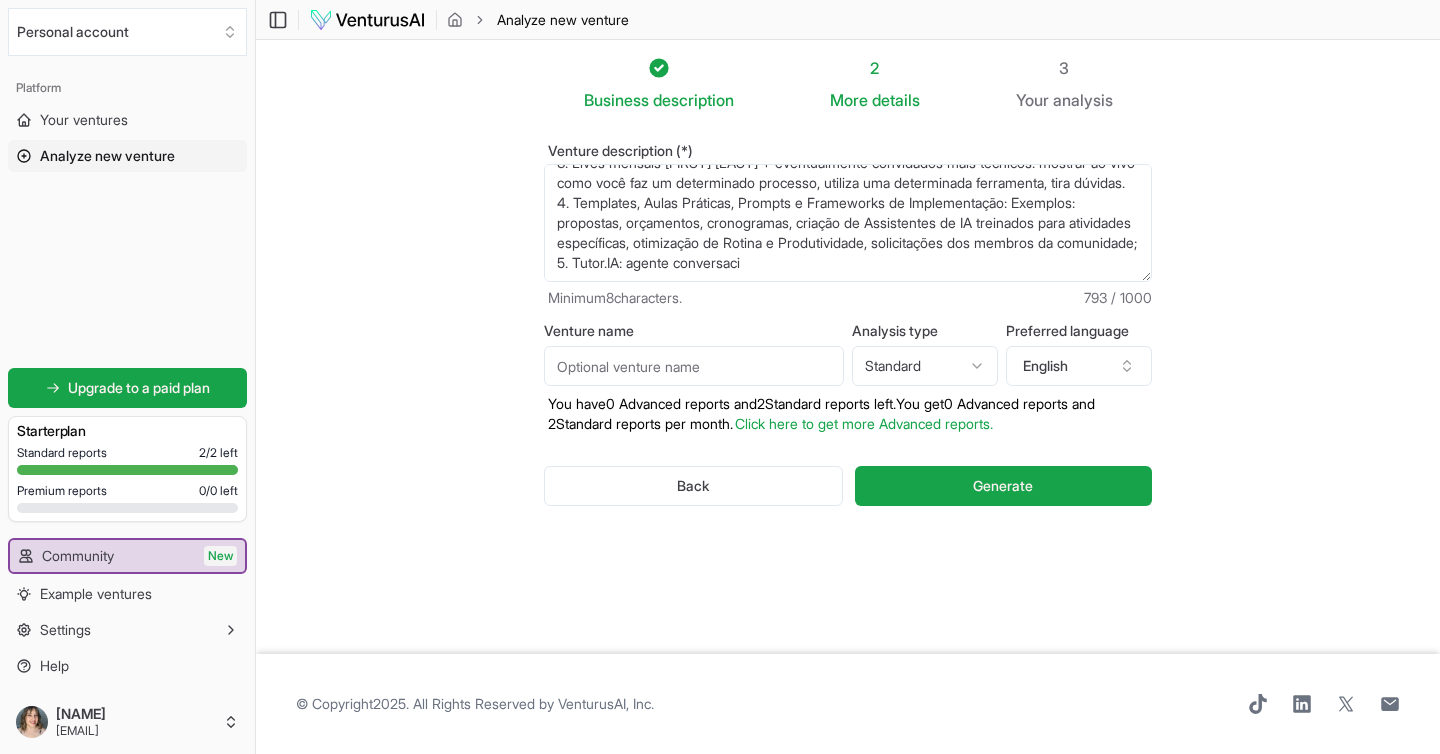paste on "5. Tutor.IA: agente conversacional de IA treinado nos conteúdos da comunidade, para ajudar no onboarding, na busca por conteúdos para cada dor rápida e específica." 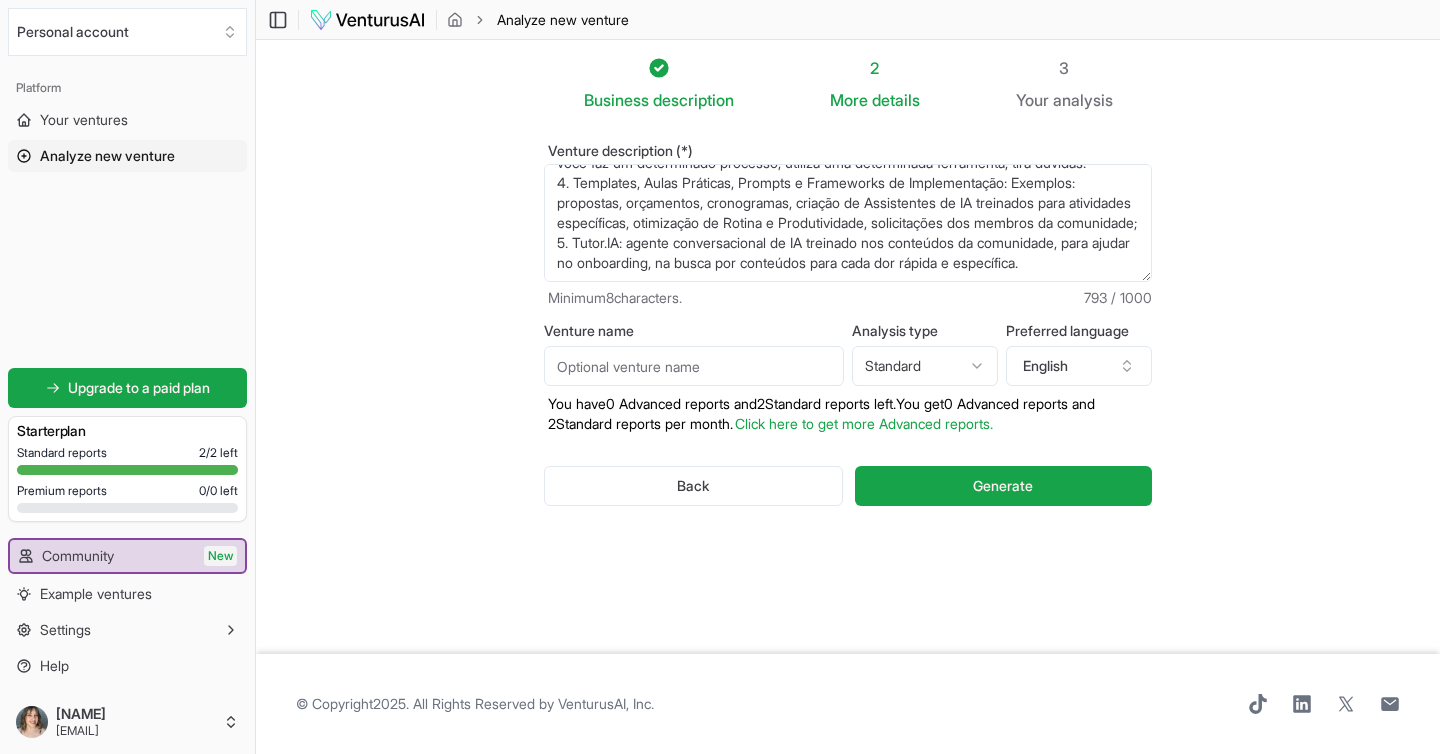 scroll, scrollTop: 230, scrollLeft: 0, axis: vertical 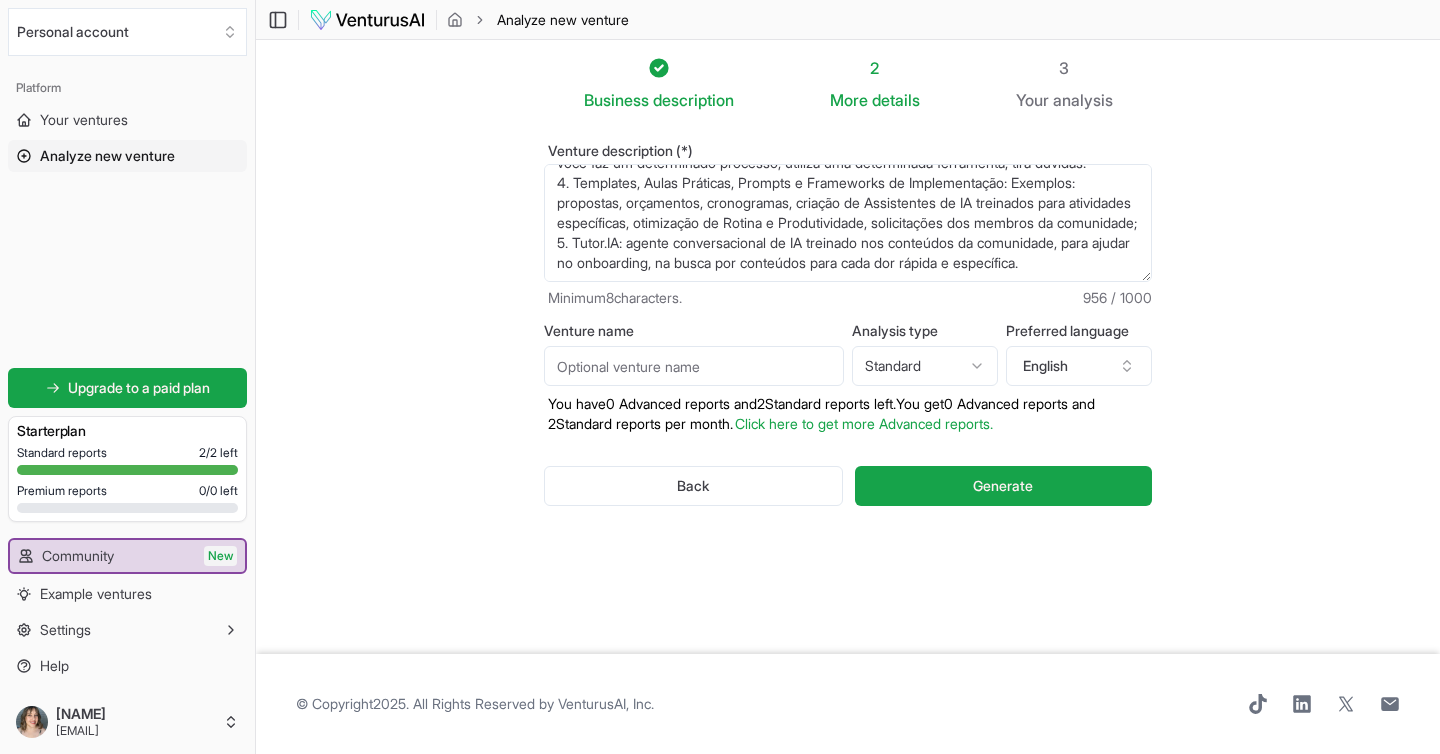 drag, startPoint x: 756, startPoint y: 230, endPoint x: 949, endPoint y: 231, distance: 193.0026 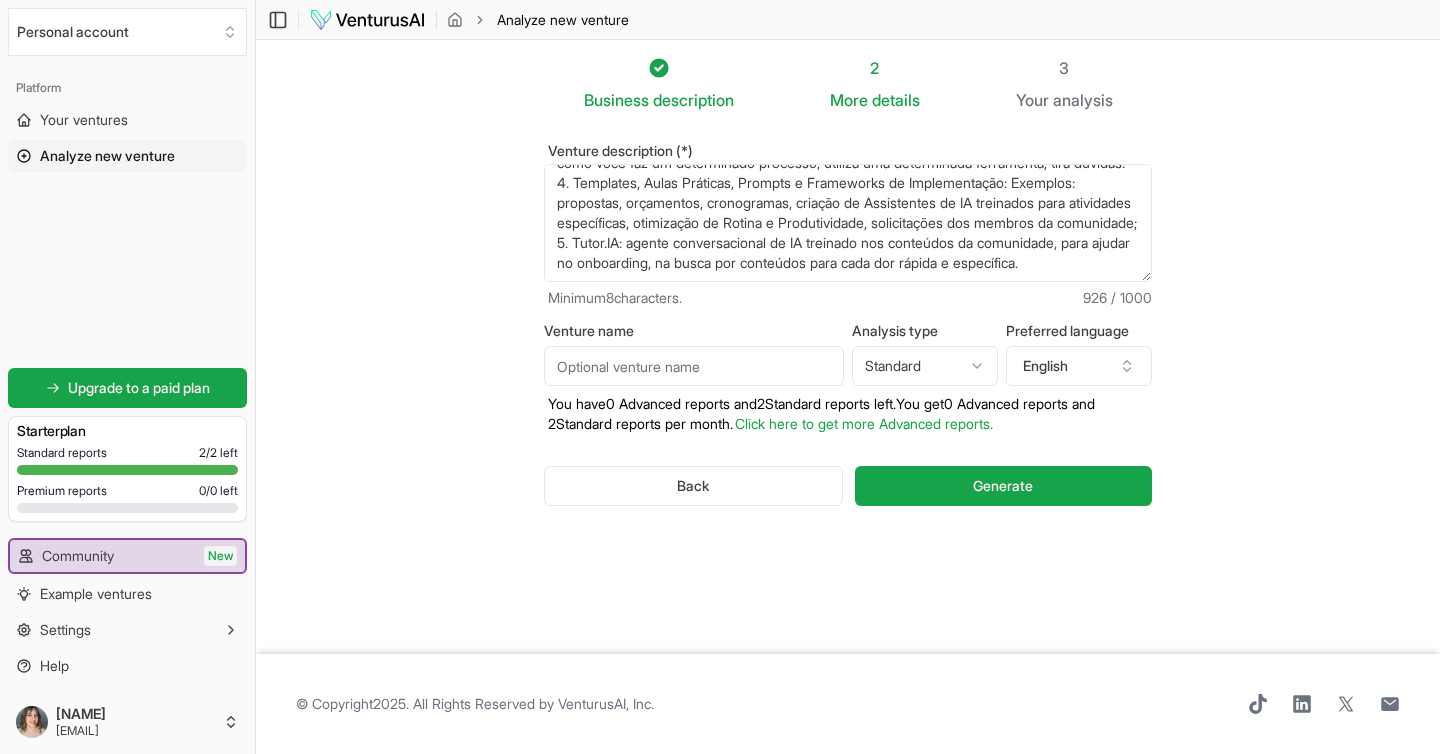 scroll, scrollTop: 230, scrollLeft: 0, axis: vertical 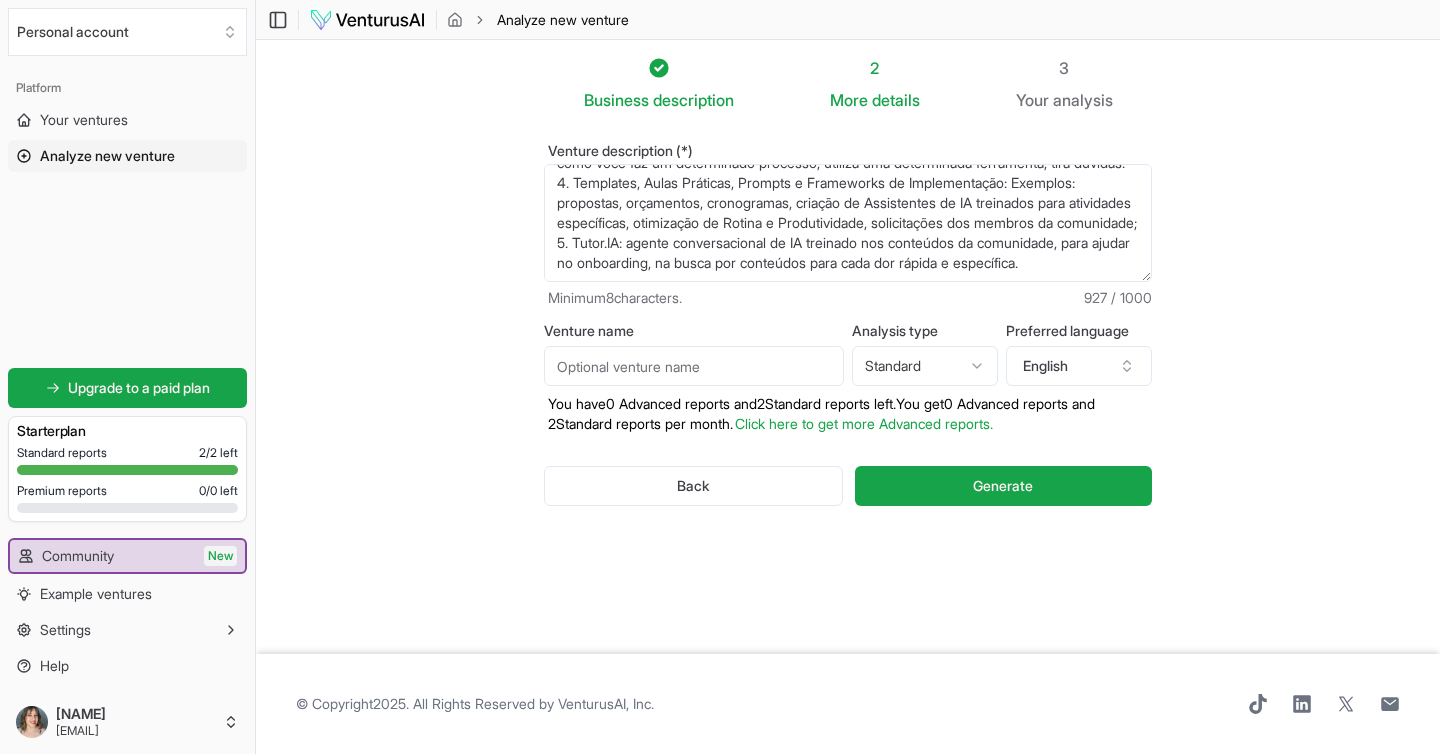 paste on "6. Encontros Regionais da Confrar.IA (presenciais), com convidado, vinho" 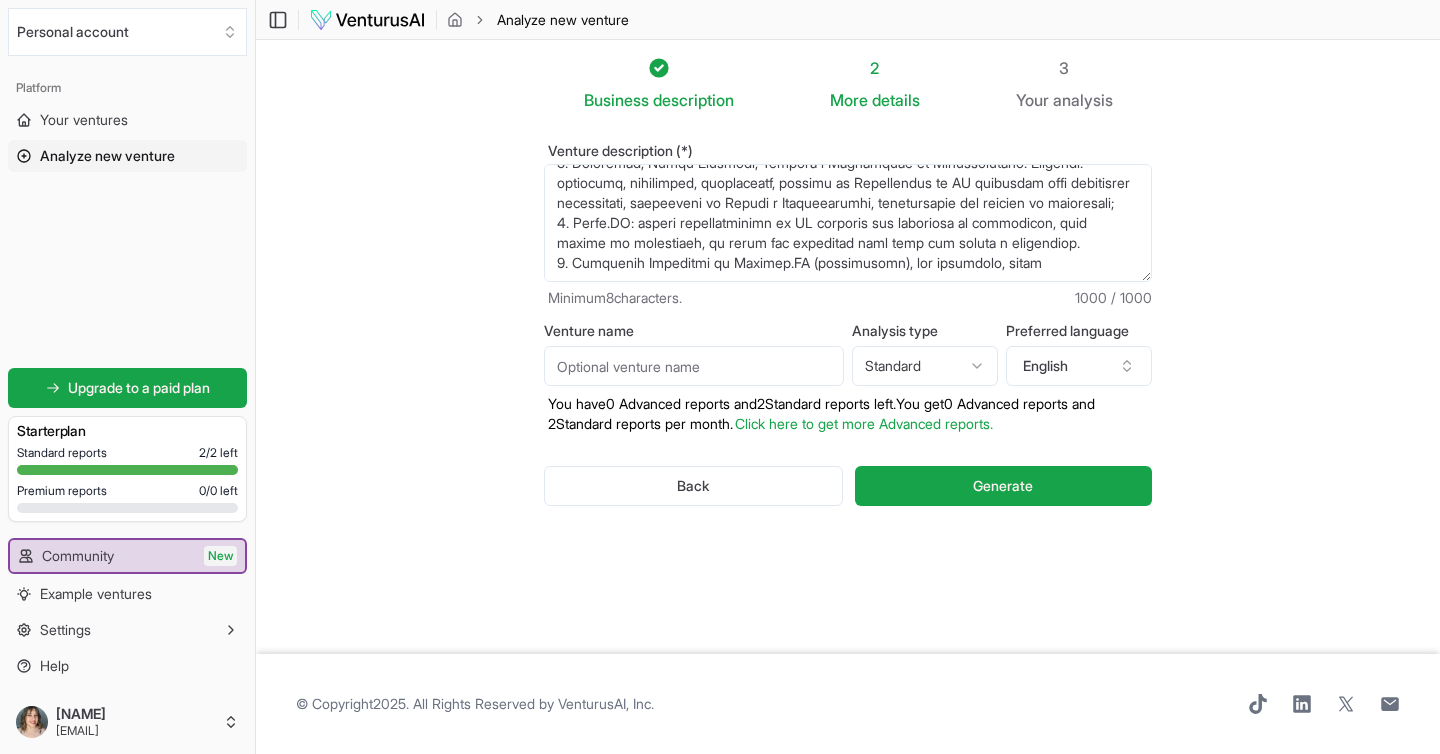 scroll, scrollTop: 240, scrollLeft: 0, axis: vertical 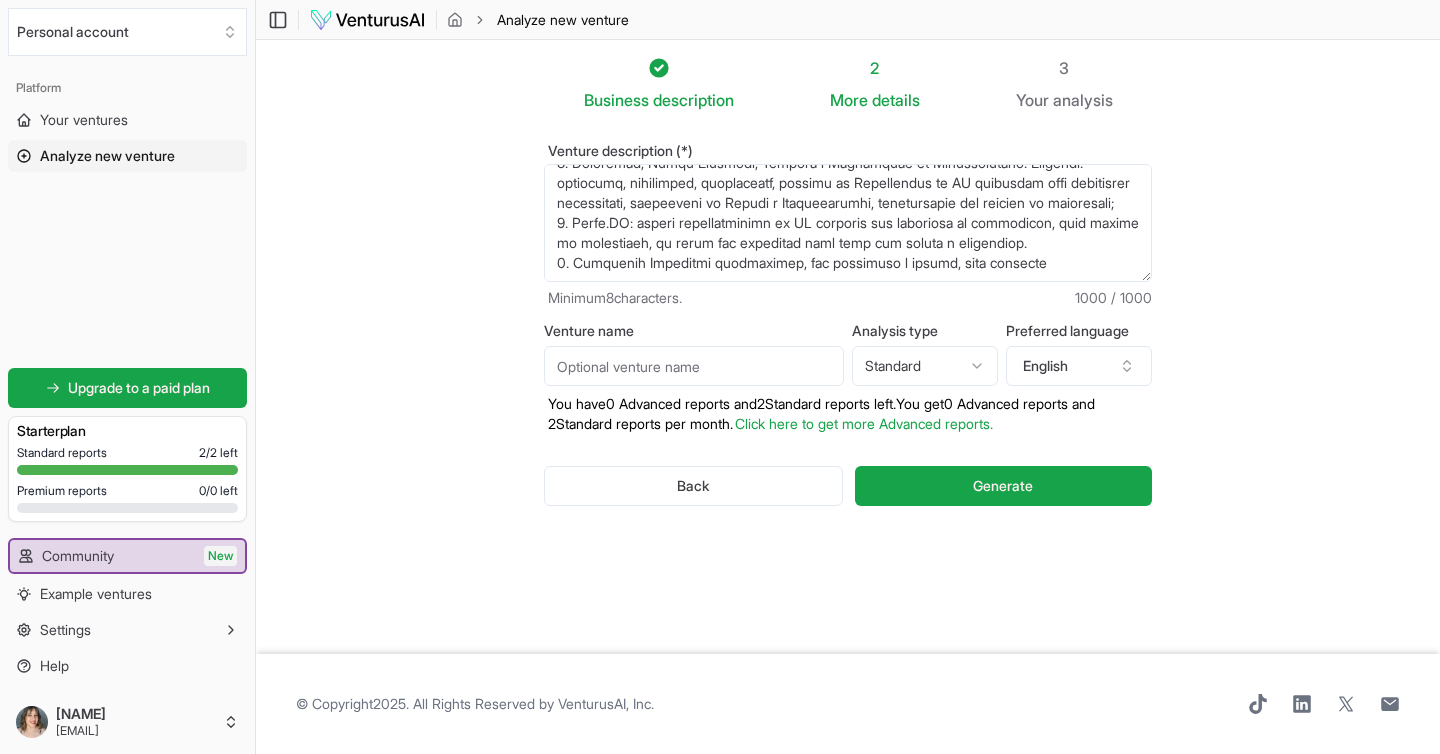 click on "A "Confrar.IA de Marketing" é uma comunidade de IA para líderes de Marketing e Negócios do Brasil.
## Formatos de Conteúdo e Interação
1. Sessão de Mentoria gratuita de 1 hora ao assinar a comunidade;
2. Lives mensais com convidados de renome (Como estão aplicando a IA no dia a dia, processos, equipes, resultados obtidos).
3. Lives mensais [FIRST] [LAST] + eventualmente convidados mais técnicos: mostrar ao vivo como você faz um determinado processo, utiliza uma determinada ferramenta, tira dúvidas.
4. Templates, Aulas Práticas, Prompts e Frameworks de Implementação: Exemplos: propostas, orçamentos, cronogramas, criação de Assistentes de IA treinados para atividades específicas, otimização de Rotina e Produtividade, solicitações dos membros da comunidade;
5. Tutor.IA: agente conversacional de IA treinado nos conteúdos da comunidade, para ajudar no onboarding, na busca por conteúdos para cada dor rápida e específica." at bounding box center (848, 223) 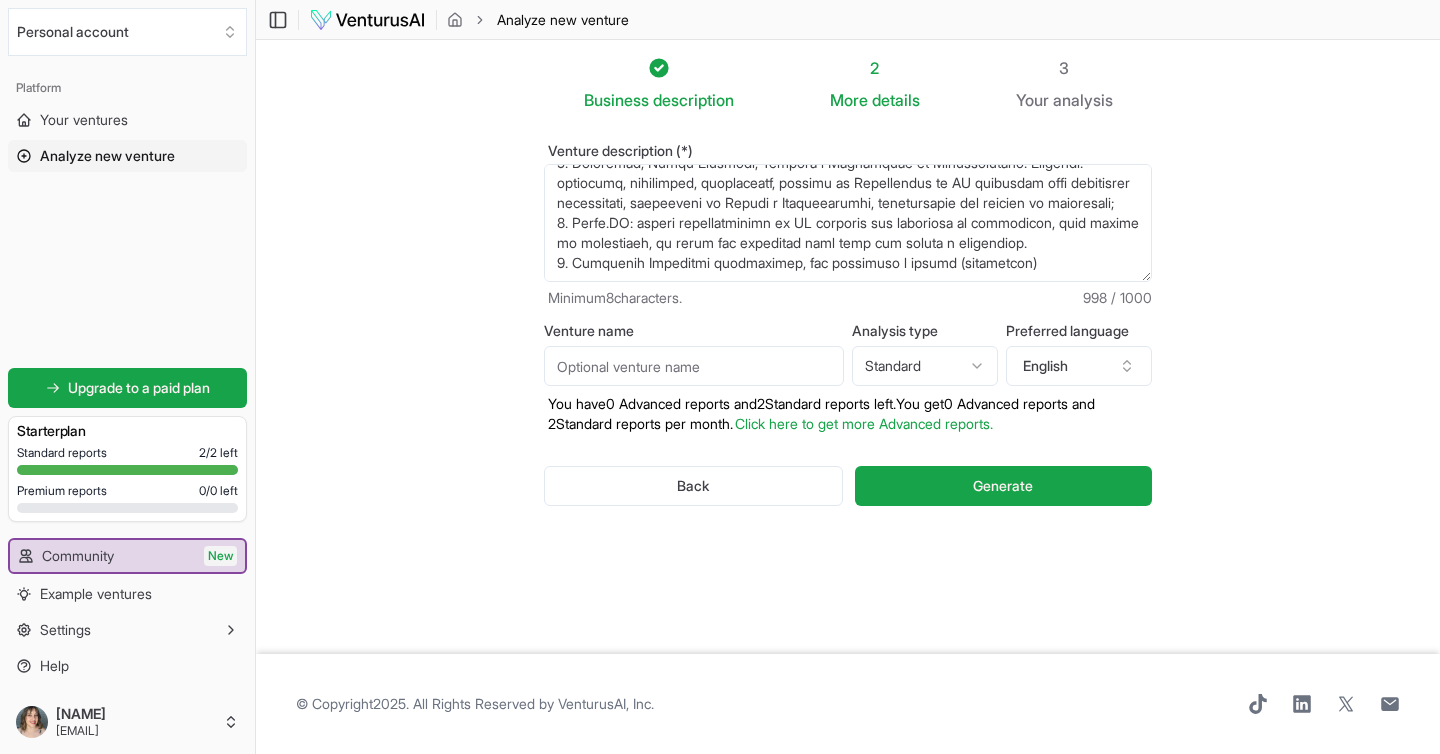 scroll, scrollTop: 215, scrollLeft: 0, axis: vertical 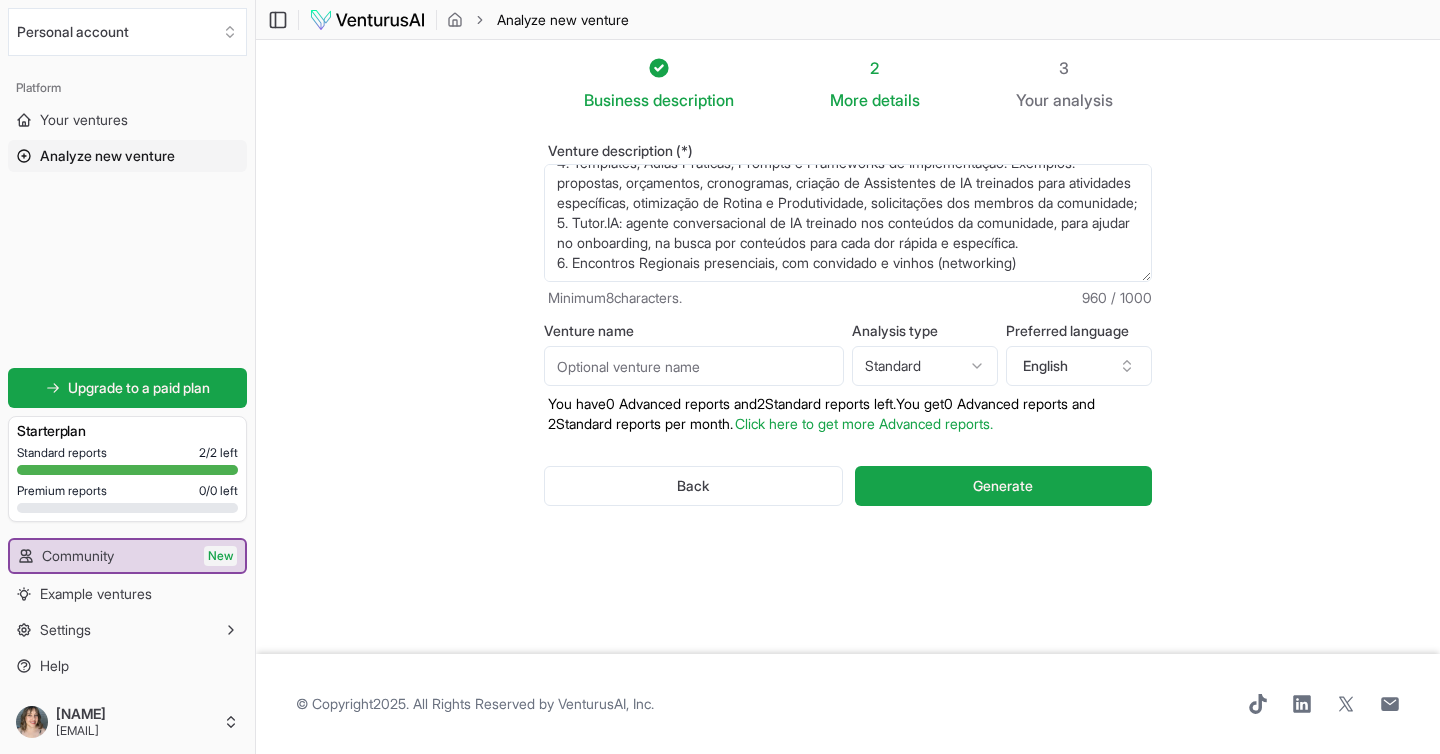 click on "A "Confrar.IA de Marketing" é uma comunidade de IA para líderes de Marketing e Negócios do Brasil.
## Formatos de Conteúdo e Interação
1. Sessão de Mentoria gratuita de 1 hora ao assinar a comunidade;
2. Lives mensais com convidados de renome (Como estão aplicando a IA no dia a dia, processos, equipes, resultados obtidos).
3. Lives mensais [FIRST] [LAST] + eventualmente convidados mais técnicos: mostrar ao vivo como você faz um determinado processo, utiliza uma determinada ferramenta, tira dúvidas.
4. Templates, Aulas Práticas, Prompts e Frameworks de Implementação: Exemplos: propostas, orçamentos, cronogramas, criação de Assistentes de IA treinados para atividades específicas, otimização de Rotina e Produtividade, solicitações dos membros da comunidade;
5. Tutor.IA: agente conversacional de IA treinado nos conteúdos da comunidade, para ajudar no onboarding, na busca por conteúdos para cada dor rápida e específica." at bounding box center (848, 223) 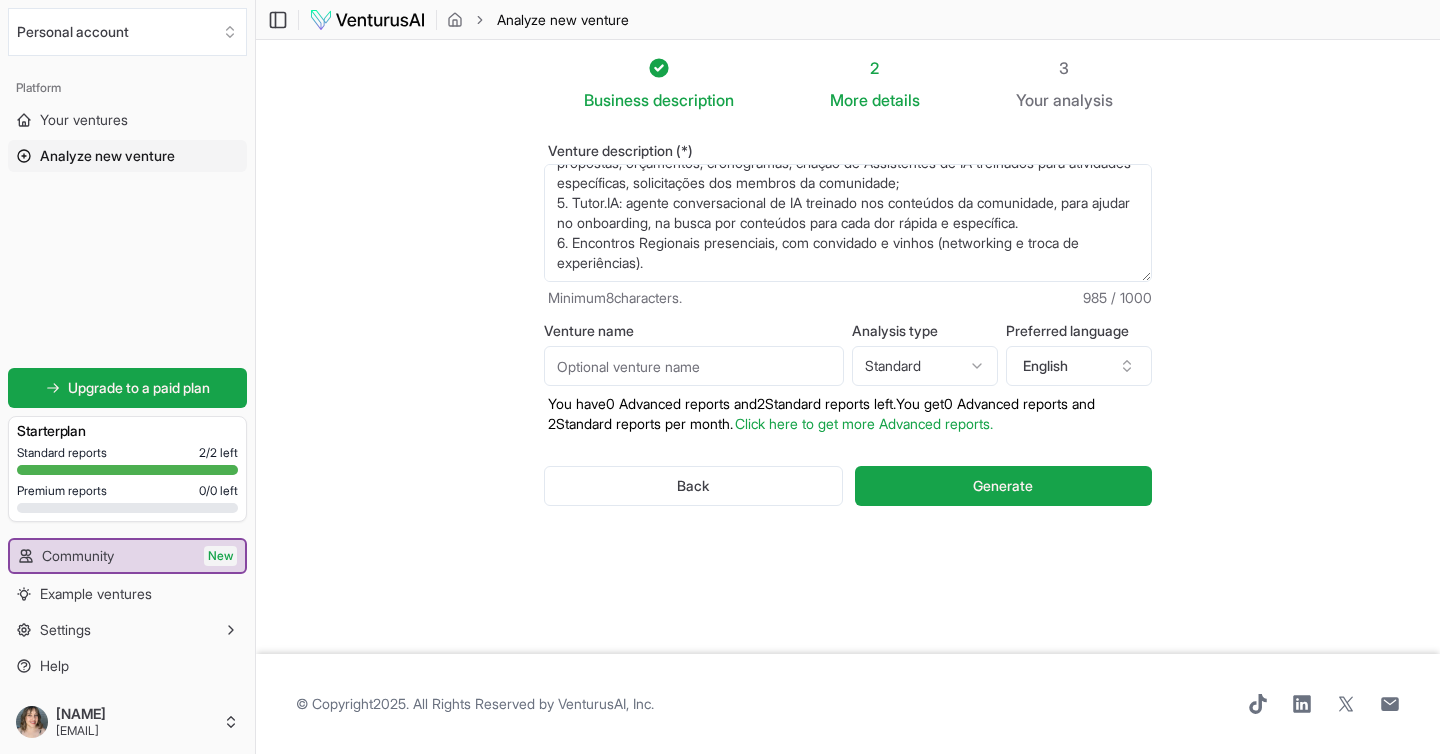 scroll, scrollTop: 240, scrollLeft: 0, axis: vertical 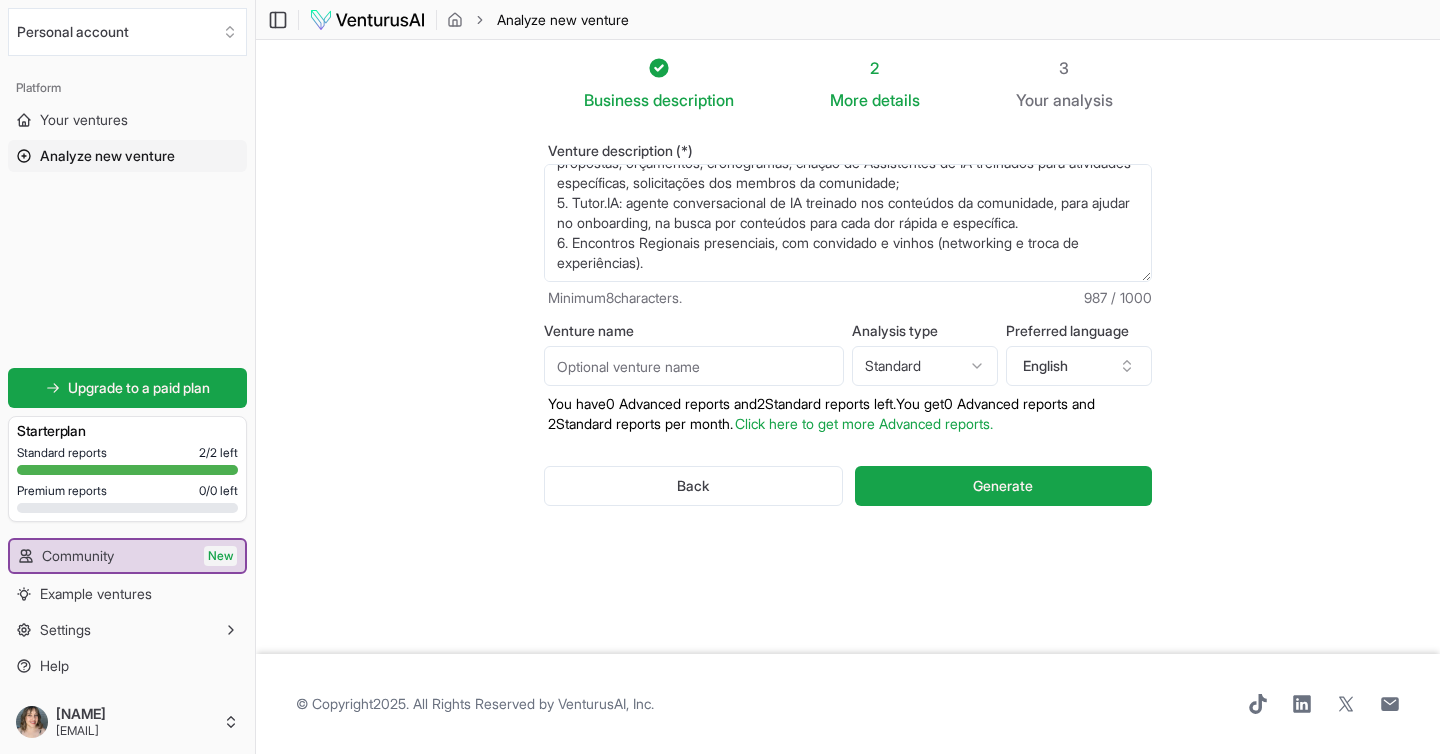 paste on "Assinatura an" 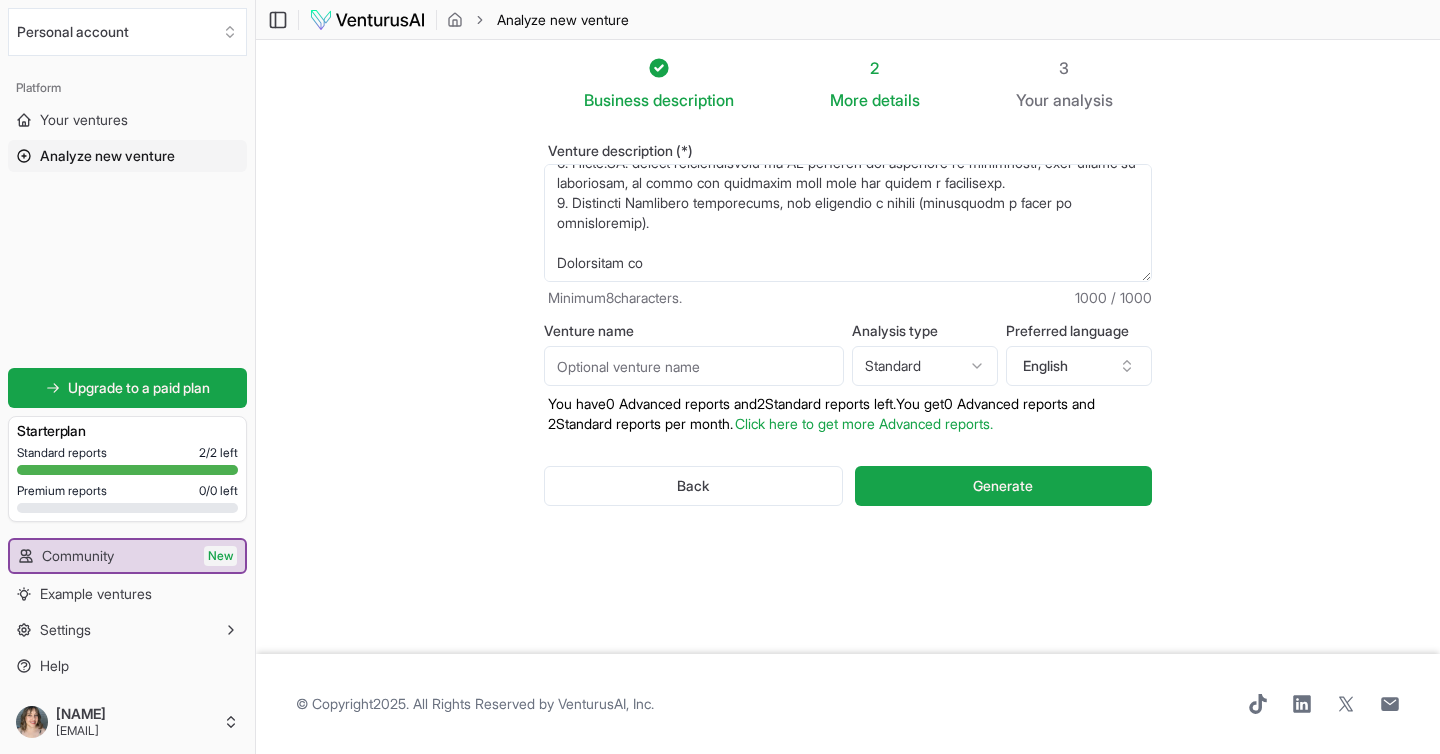 scroll, scrollTop: 0, scrollLeft: 0, axis: both 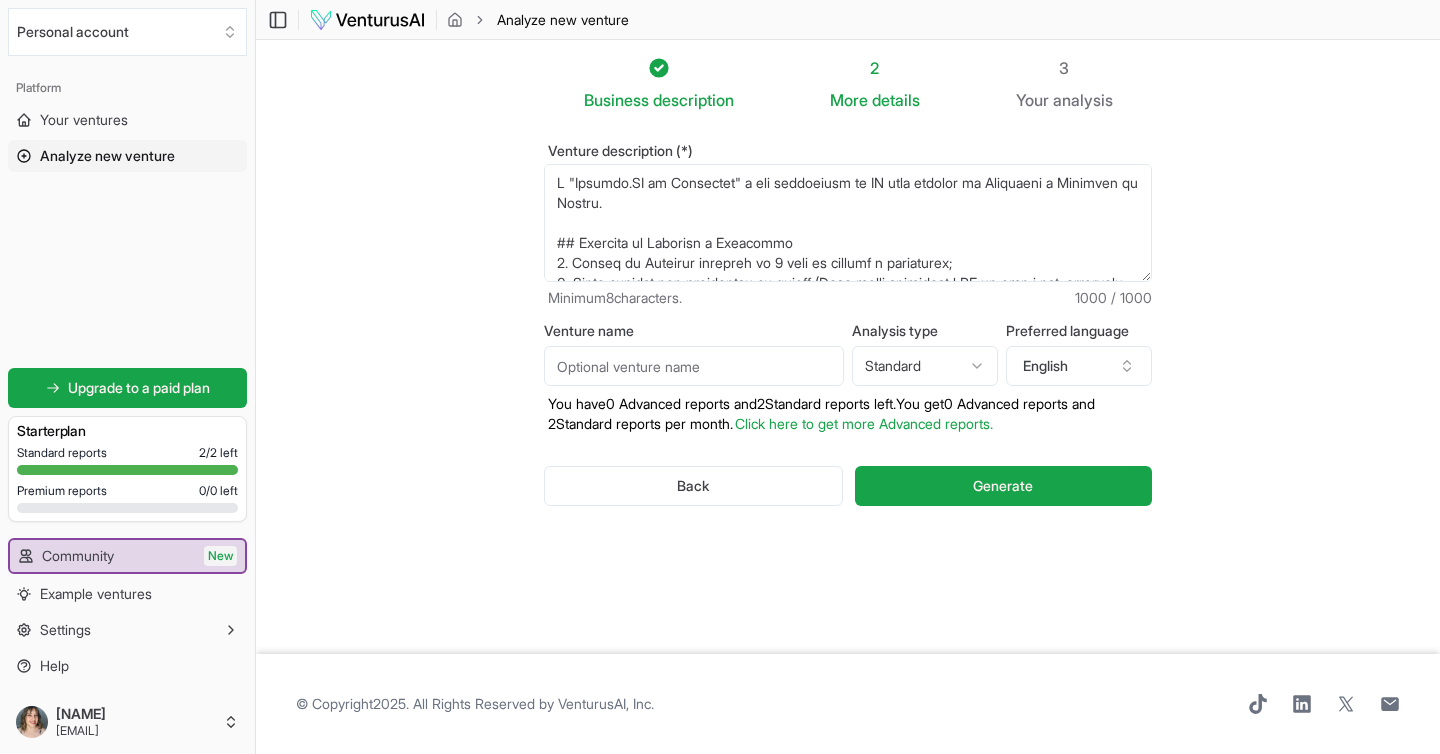 click on "A "Confrar.IA de Marketing" é uma comunidade de IA para líderes de Marketing e Negócios do Brasil.
## Formatos de Conteúdo e Interação
1. Sessão de Mentoria gratuita de 1 hora ao assinar a comunidade;
2. Lives mensais com convidados de renome (Como estão aplicando a IA no dia a dia, processos, equipes, resultados obtidos).
3. Lives mensais [FIRST] [LAST] + eventualmente convidados mais técnicos: mostrar ao vivo como você faz um determinado processo, utiliza uma determinada ferramenta, tira dúvidas.
4. Templates, Aulas Práticas, Prompts e Frameworks de Implementação: Exemplos: propostas, orçamentos, cronogramas, criação de Assistentes de IA treinados para atividades específicas, solicitações dos membros da comunidade;
5. Tutor.IA: agente conversacional de IA treinado nos conteúdos da comunidade, para ajudar no onboarding, na busca por conteúdos para cada dor rápida e específica.
6. Encontros Regionais presenciais, com convidado e vinhos (networking e troca de experiências)." at bounding box center [848, 223] 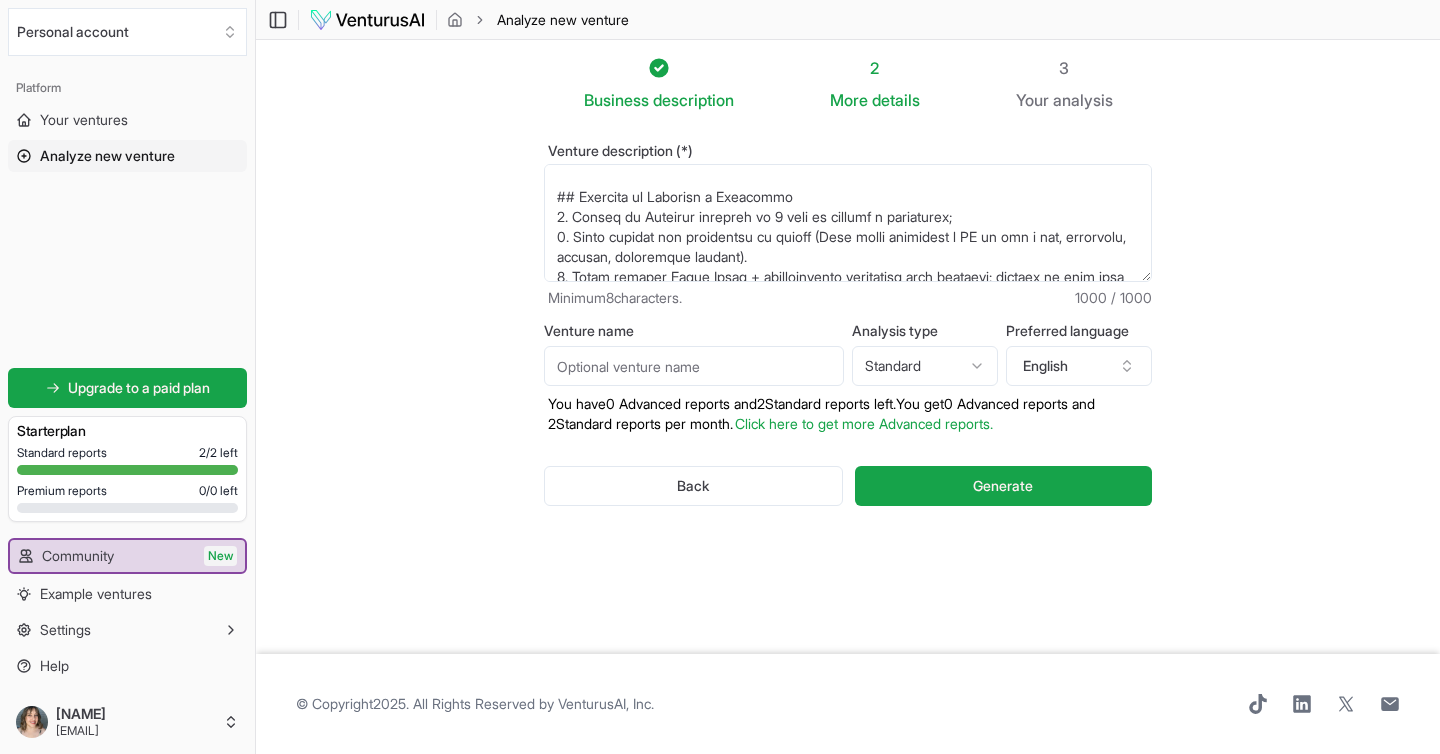 scroll, scrollTop: 47, scrollLeft: 0, axis: vertical 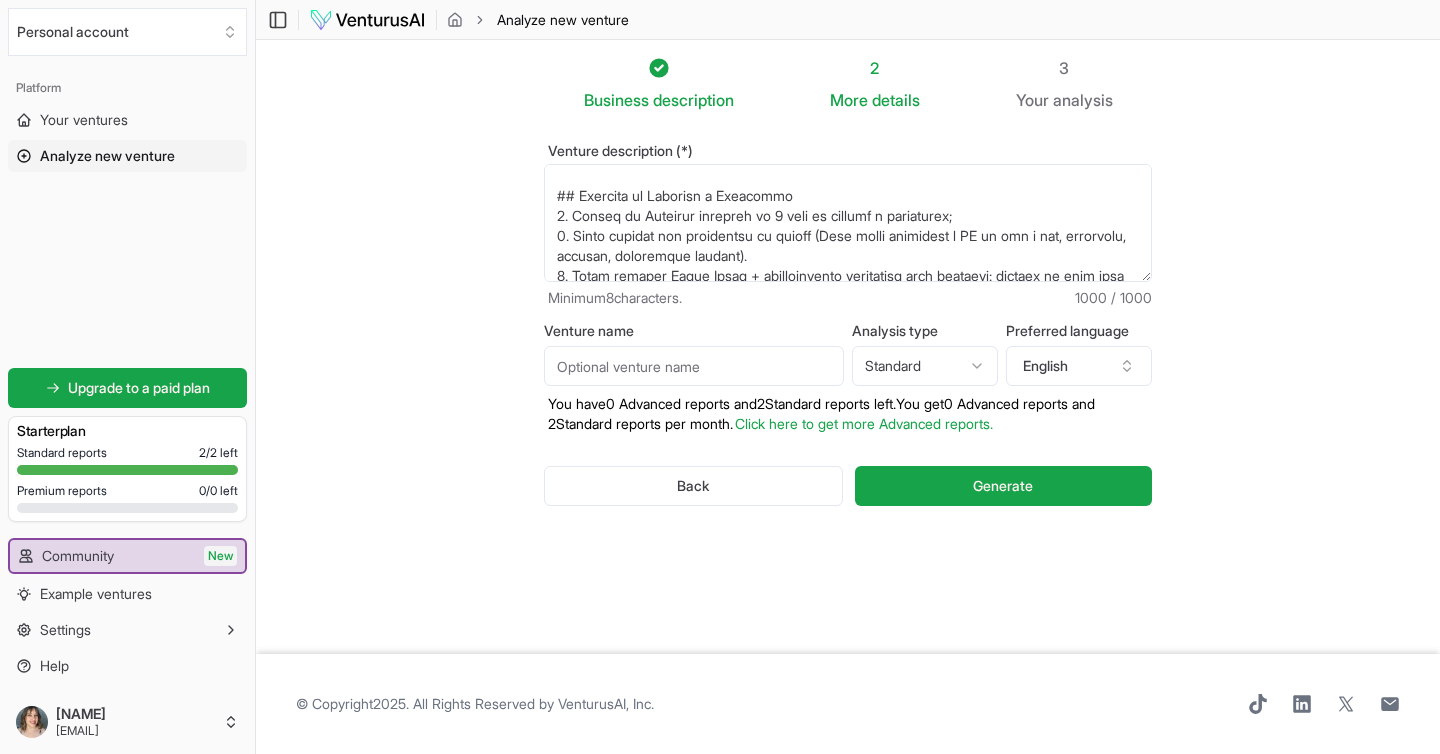 click on "A "Confrar.IA de Marketing" é uma comunidade de IA para líderes de Marketing e Negócios do Brasil.
## Formatos de Conteúdo e Interação
1. Sessão de Mentoria gratuita de 1 hora ao assinar a comunidade;
2. Lives mensais com convidados de renome (Como estão aplicando a IA no dia a dia, processos, equipes, resultados obtidos).
3. Lives mensais [FIRST] [LAST] + eventualmente convidados mais técnicos: mostrar ao vivo como você faz um determinado processo, utiliza uma determinada ferramenta, tira dúvidas.
4. Templates, Aulas Práticas, Prompts e Frameworks de Implementação: Exemplos: propostas, orçamentos, cronogramas, criação de Assistentes de IA treinados para atividades específicas, solicitações dos membros da comunidade;
5. Tutor.IA: agente conversacional de IA treinado nos conteúdos da comunidade, para ajudar no onboarding, na busca por conteúdos para cada dor rápida e específica.
6. Encontros Regionais presenciais, com convidado e vinhos (networking e troca de experiências)." at bounding box center (848, 223) 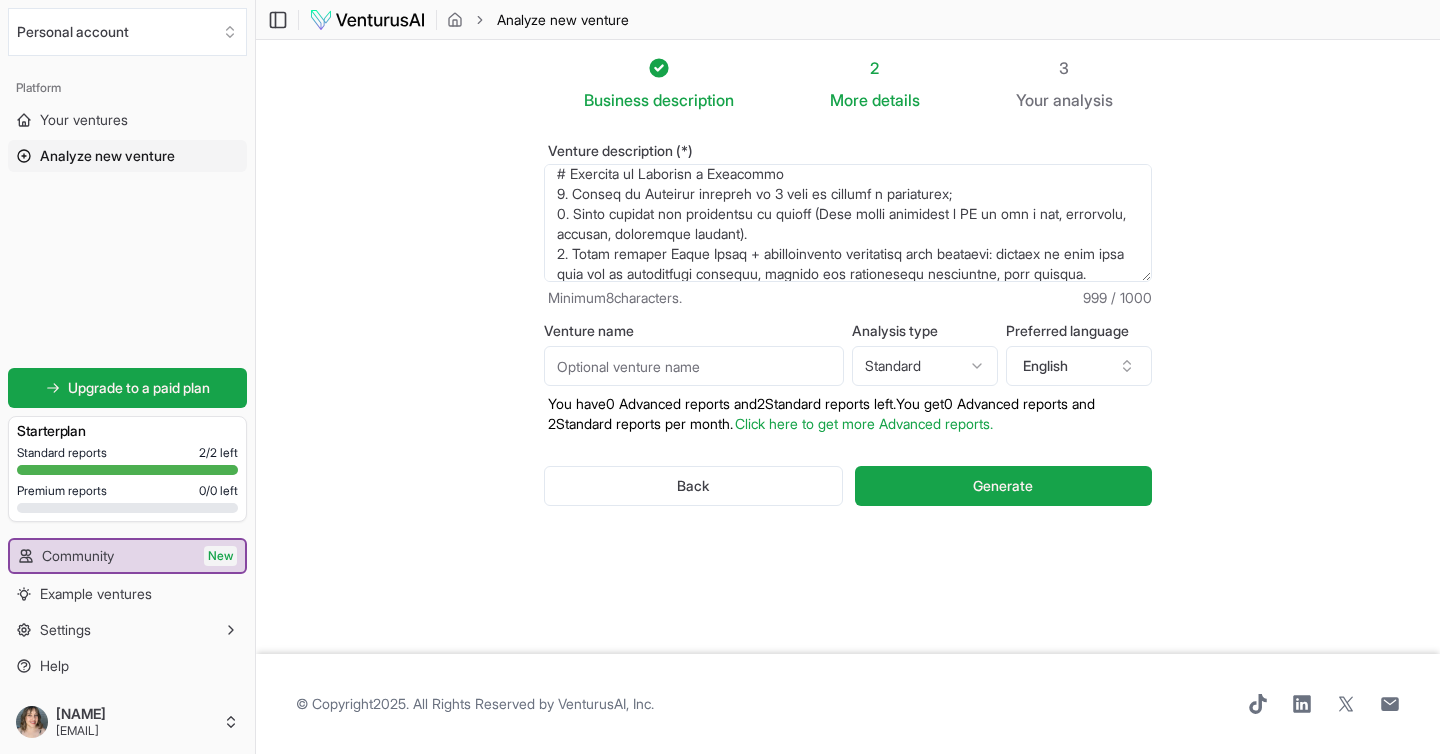 scroll, scrollTop: 74, scrollLeft: 0, axis: vertical 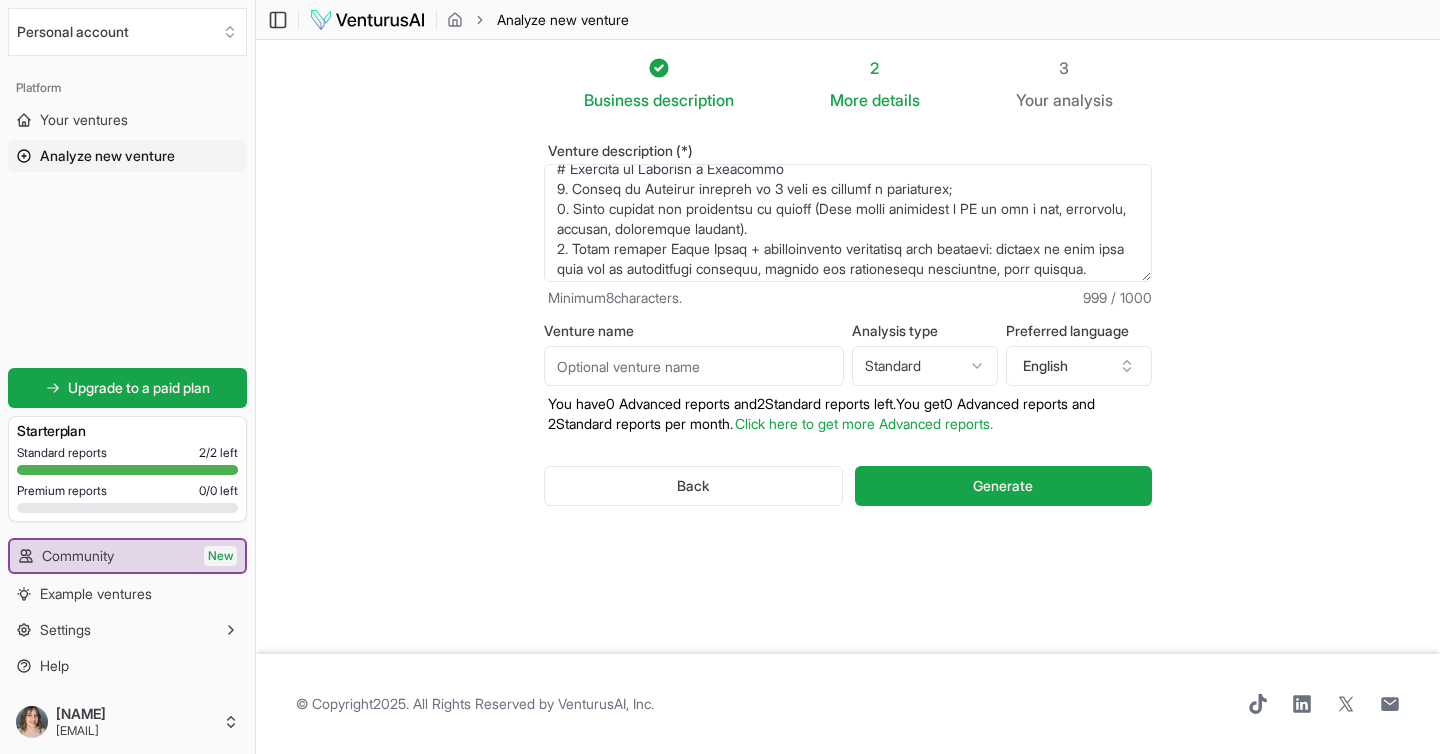 click on "A "Confrar.IA de Marketing" é uma comunidade de IA para líderes de Marketing e Negócios do Brasil.
## Formatos de Conteúdo e Interação
1. Sessão de Mentoria gratuita de 1 hora ao assinar a comunidade;
2. Lives mensais com convidados de renome (Como estão aplicando a IA no dia a dia, processos, equipes, resultados obtidos).
3. Lives mensais [FIRST] [LAST] + eventualmente convidados mais técnicos: mostrar ao vivo como você faz um determinado processo, utiliza uma determinada ferramenta, tira dúvidas.
4. Templates, Aulas Práticas, Prompts e Frameworks de Implementação: Exemplos: propostas, orçamentos, cronogramas, criação de Assistentes de IA treinados para atividades específicas, solicitações dos membros da comunidade;
5. Tutor.IA: agente conversacional de IA treinado nos conteúdos da comunidade, para ajudar no onboarding, na busca por conteúdos para cada dor rápida e específica.
6. Encontros Regionais presenciais, com convidado e vinhos (networking e troca de experiências)." at bounding box center [848, 223] 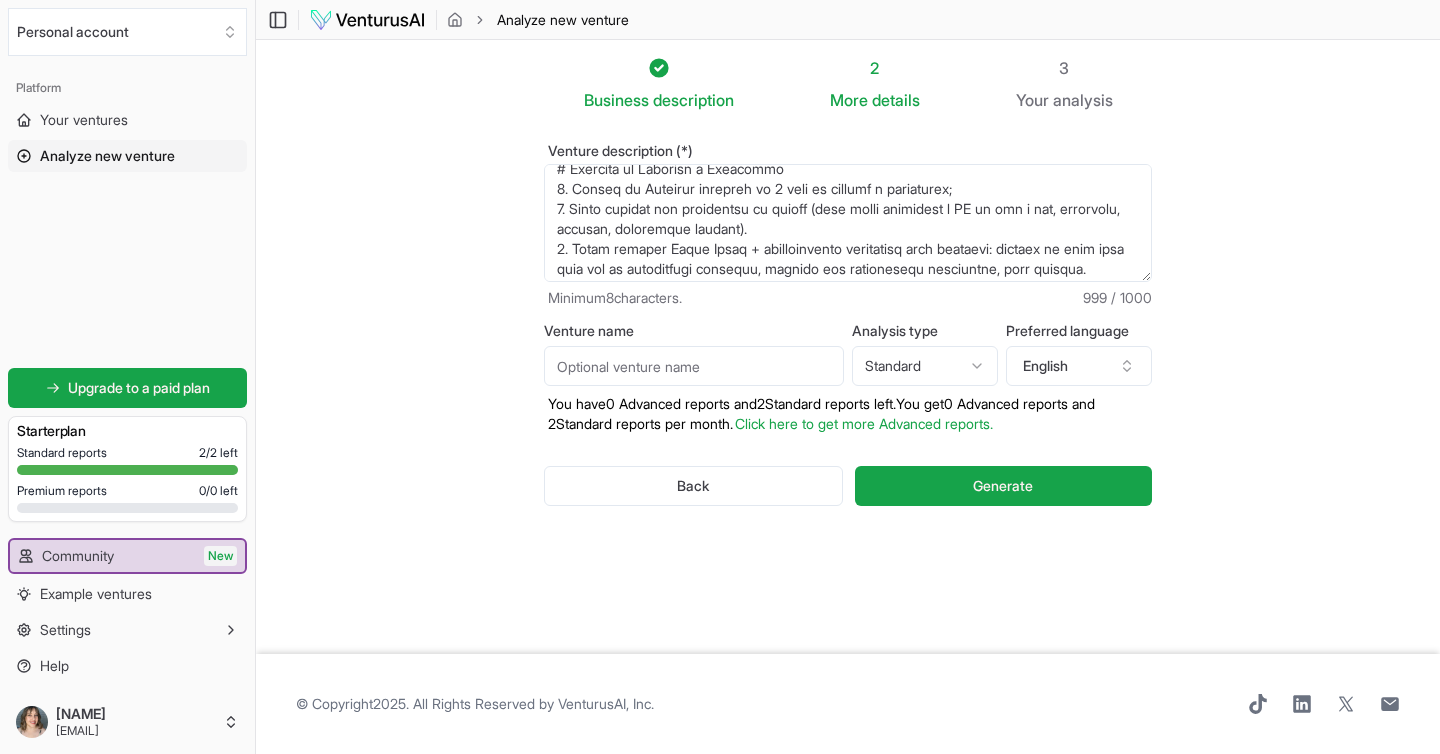 scroll, scrollTop: 90, scrollLeft: 0, axis: vertical 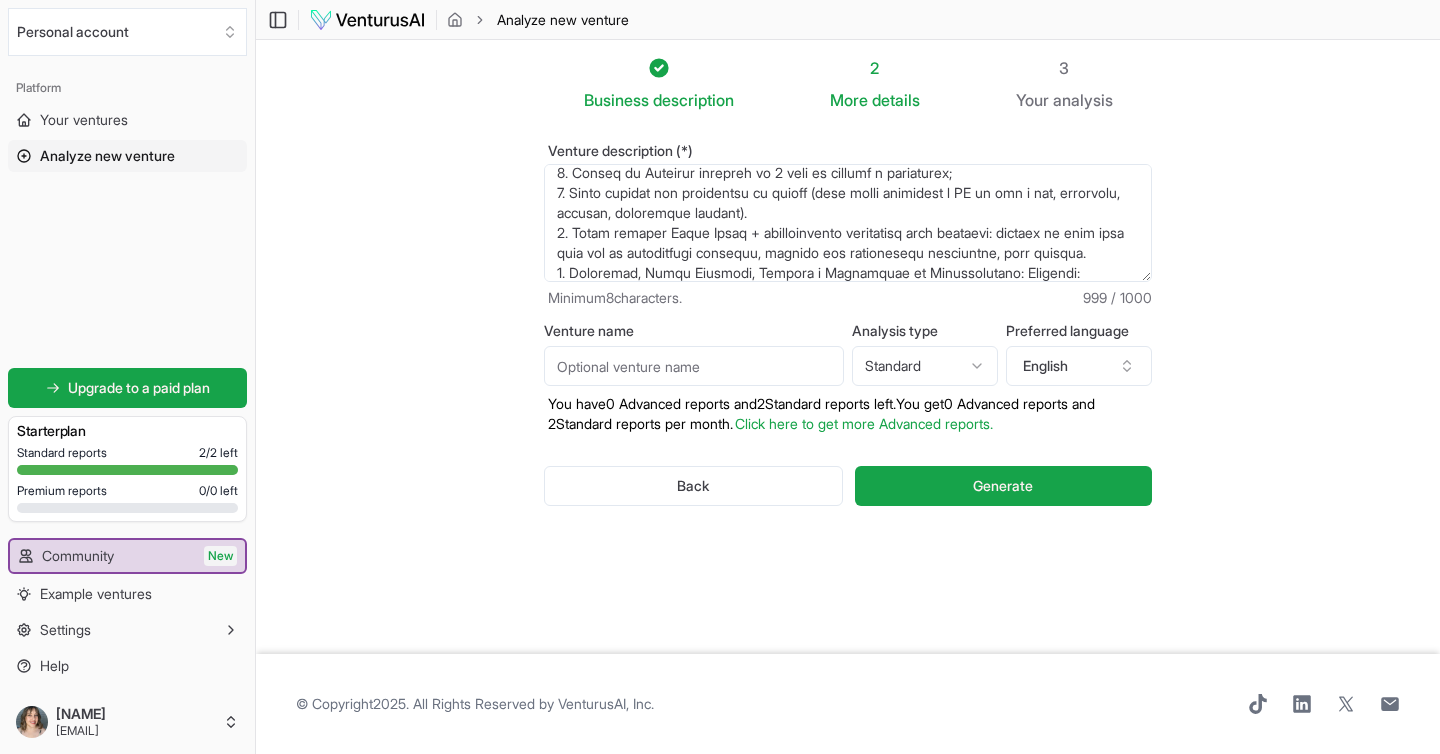 click on "A "Confrar.IA de Marketing" é uma comunidade de IA para líderes de Marketing e Negócios do Brasil.
## Formatos de Conteúdo e Interação
1. Sessão de Mentoria gratuita de 1 hora ao assinar a comunidade;
2. Lives mensais com convidados de renome (Como estão aplicando a IA no dia a dia, processos, equipes, resultados obtidos).
3. Lives mensais [FIRST] [LAST] + eventualmente convidados mais técnicos: mostrar ao vivo como você faz um determinado processo, utiliza uma determinada ferramenta, tira dúvidas.
4. Templates, Aulas Práticas, Prompts e Frameworks de Implementação: Exemplos: propostas, orçamentos, cronogramas, criação de Assistentes de IA treinados para atividades específicas, solicitações dos membros da comunidade;
5. Tutor.IA: agente conversacional de IA treinado nos conteúdos da comunidade, para ajudar no onboarding, na busca por conteúdos para cada dor rápida e específica.
6. Encontros Regionais presenciais, com convidado e vinhos (networking e troca de experiências)." at bounding box center [848, 223] 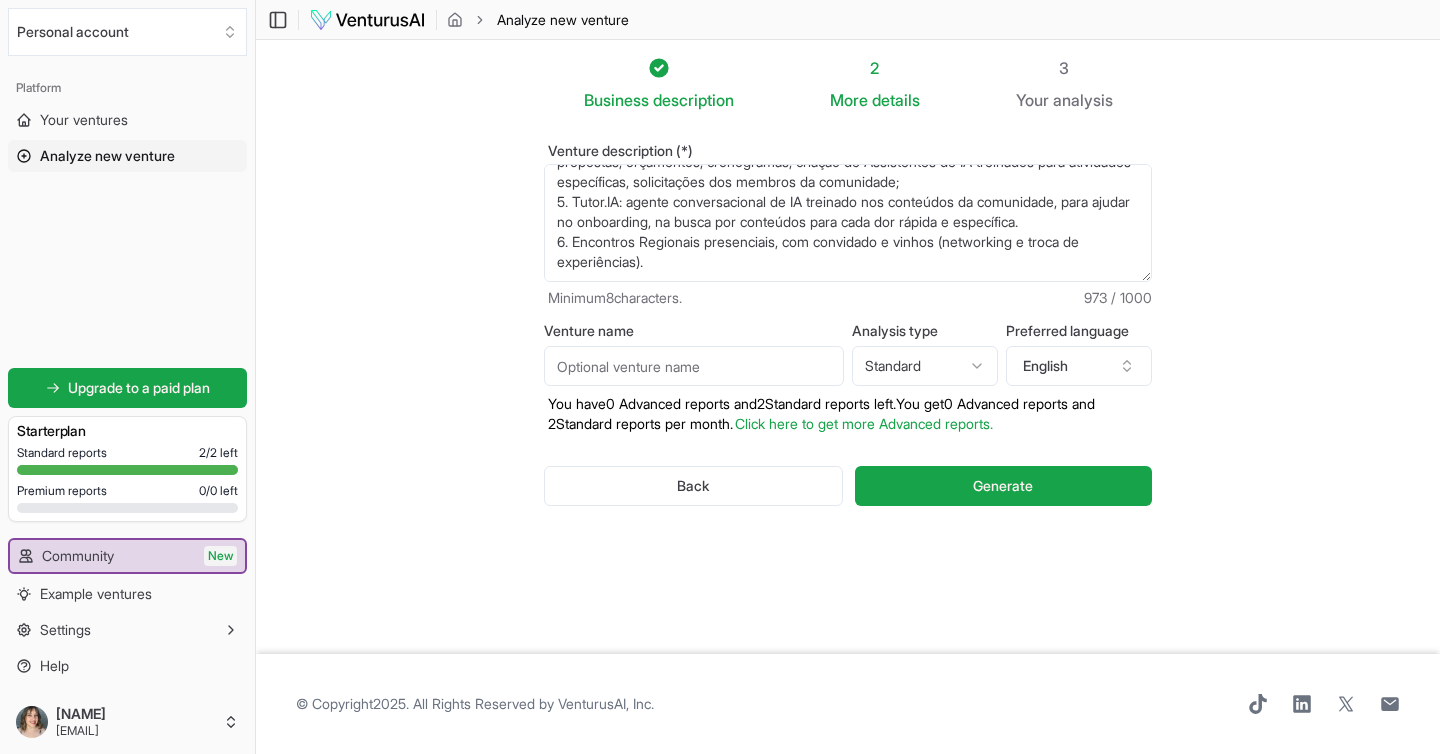scroll, scrollTop: 260, scrollLeft: 0, axis: vertical 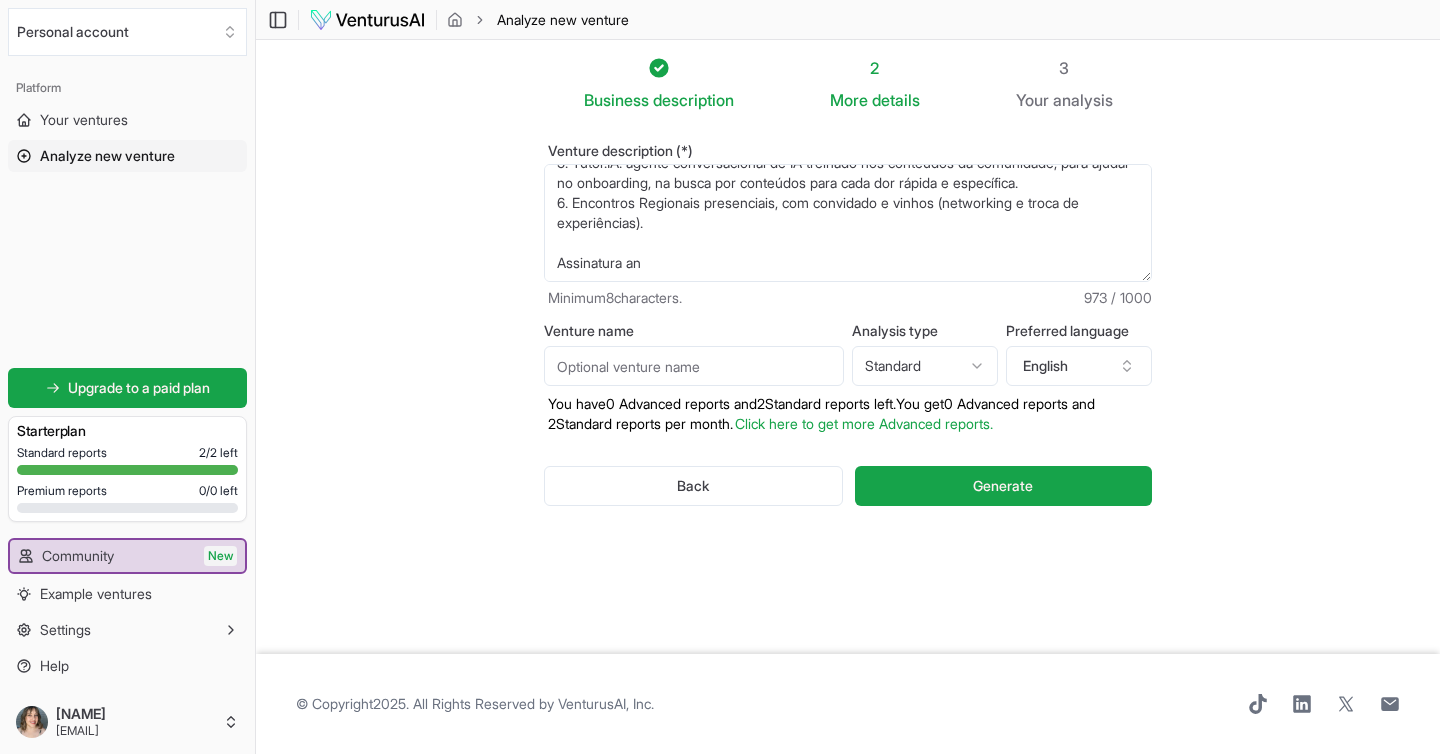 click on "A "Confrar.IA de Marketing" é uma comunidade de IA para líderes de Marketing e Negócios do Brasil.
## Formatos de Conteúdo e Interação
1. Sessão de Mentoria gratuita de 1 hora ao assinar a comunidade;
2. Lives mensais com convidados de renome (Como estão aplicando a IA no dia a dia, processos, equipes, resultados obtidos).
3. Lives mensais [FIRST] [LAST] + eventualmente convidados mais técnicos: mostrar ao vivo como você faz um determinado processo, utiliza uma determinada ferramenta, tira dúvidas.
4. Templates, Aulas Práticas, Prompts e Frameworks de Implementação: Exemplos: propostas, orçamentos, cronogramas, criação de Assistentes de IA treinados para atividades específicas, solicitações dos membros da comunidade;
5. Tutor.IA: agente conversacional de IA treinado nos conteúdos da comunidade, para ajudar no onboarding, na busca por conteúdos para cada dor rápida e específica.
6. Encontros Regionais presenciais, com convidado e vinhos (networking e troca de experiências)." at bounding box center (848, 223) 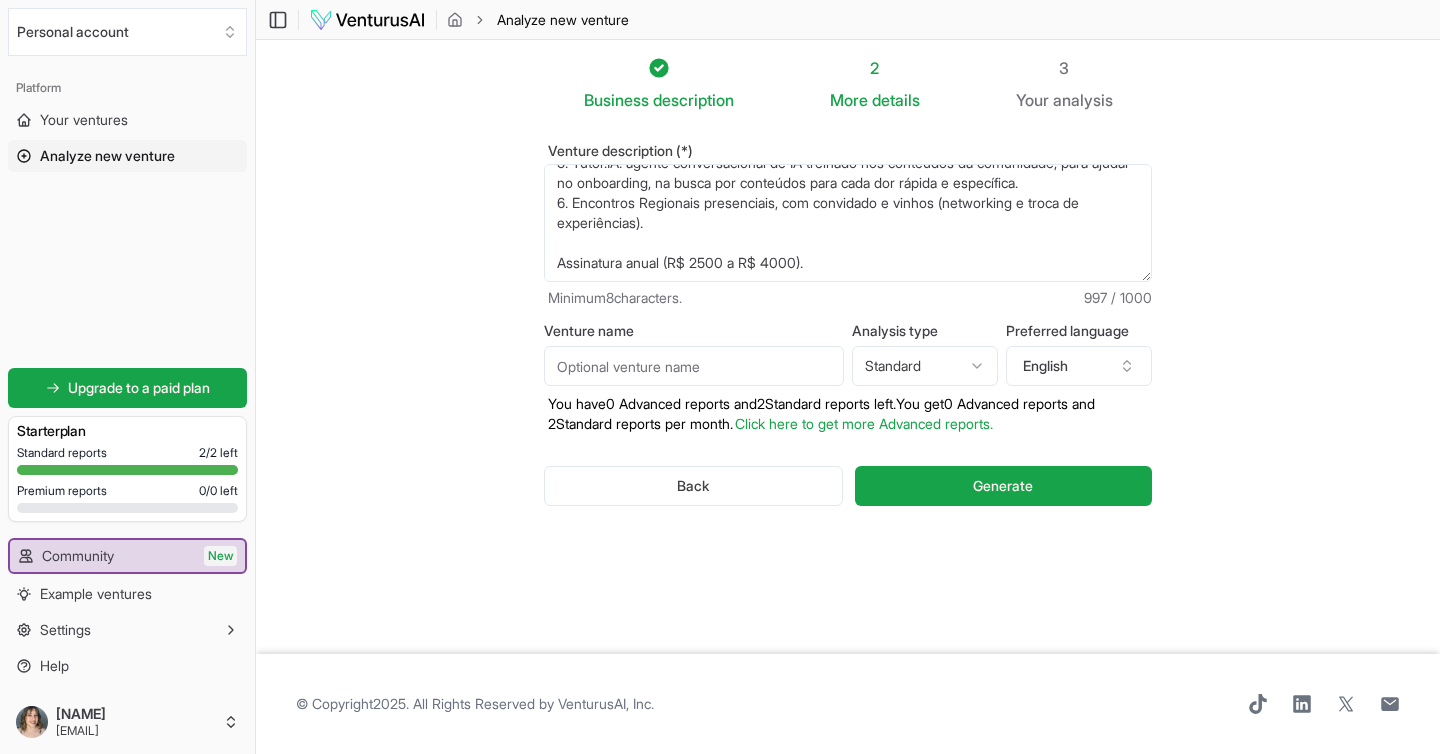 scroll, scrollTop: 0, scrollLeft: 0, axis: both 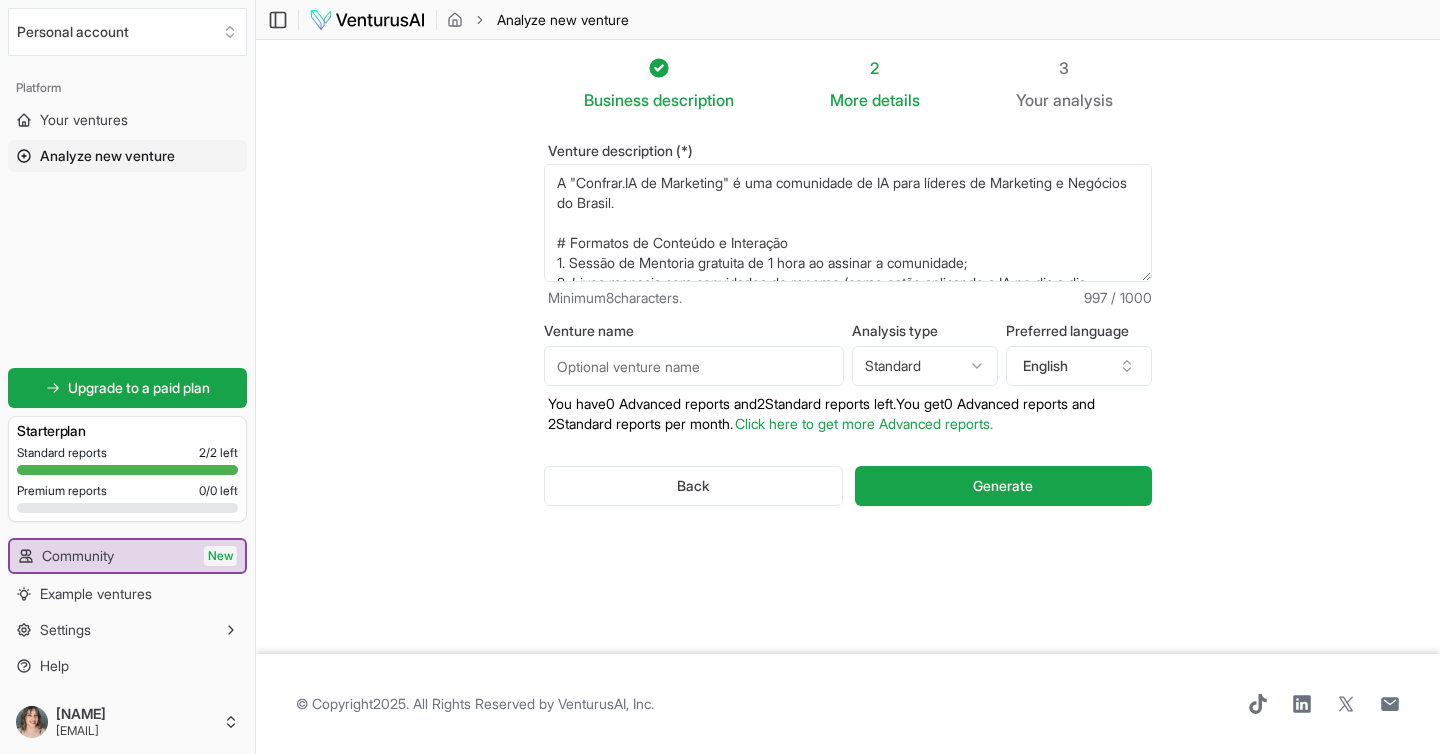 click on "A "Confrar.IA de Marketing" é uma comunidade de IA para líderes de Marketing e Negócios do Brasil.
## Formatos de Conteúdo e Interação
1. Sessão de Mentoria gratuita de 1 hora ao assinar a comunidade;
2. Lives mensais com convidados de renome (Como estão aplicando a IA no dia a dia, processos, equipes, resultados obtidos).
3. Lives mensais [FIRST] [LAST] + eventualmente convidados mais técnicos: mostrar ao vivo como você faz um determinado processo, utiliza uma determinada ferramenta, tira dúvidas.
4. Templates, Aulas Práticas, Prompts e Frameworks de Implementação: Exemplos: propostas, orçamentos, cronogramas, criação de Assistentes de IA treinados para atividades específicas, solicitações dos membros da comunidade;
5. Tutor.IA: agente conversacional de IA treinado nos conteúdos da comunidade, para ajudar no onboarding, na busca por conteúdos para cada dor rápida e específica.
6. Encontros Regionais presenciais, com convidado e vinhos (networking e troca de experiências)." at bounding box center (848, 223) 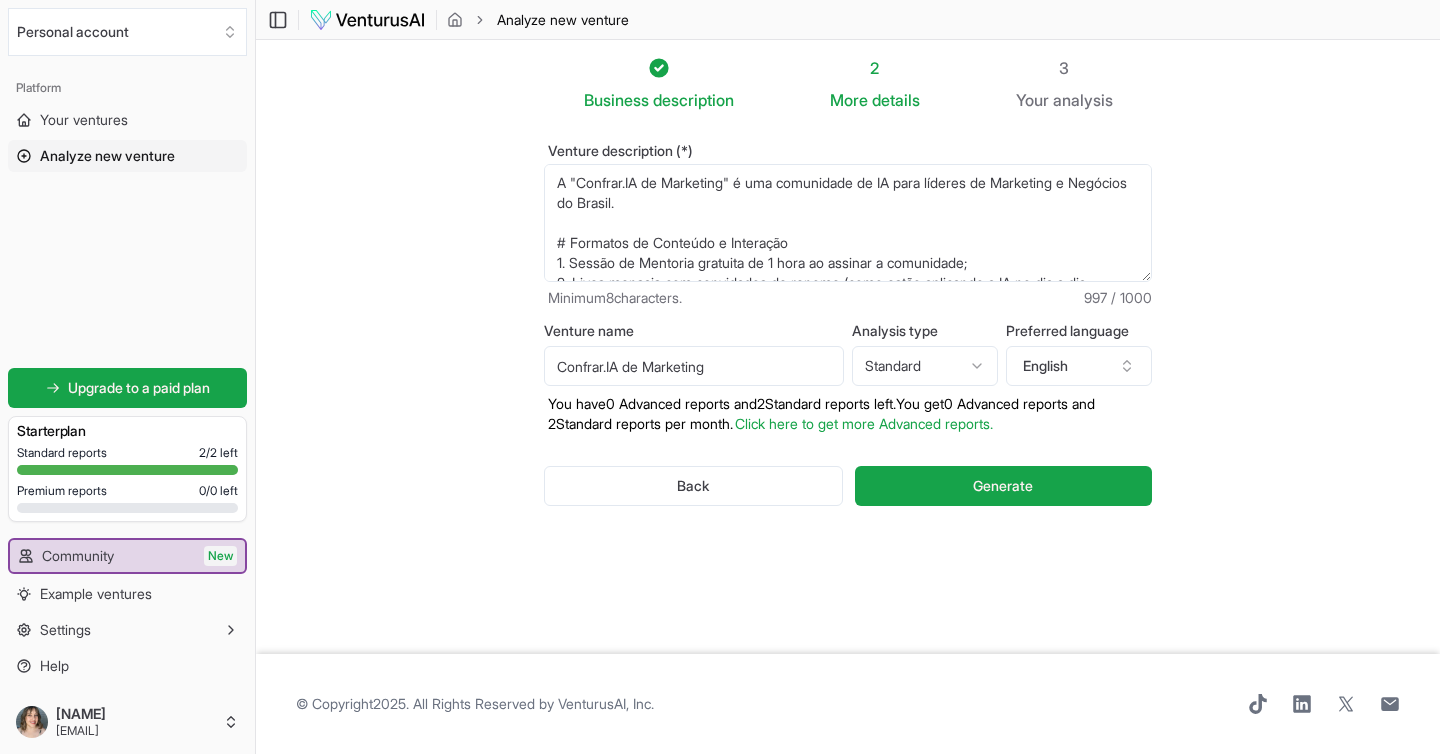 type on "Confrar.IA de Marketing" 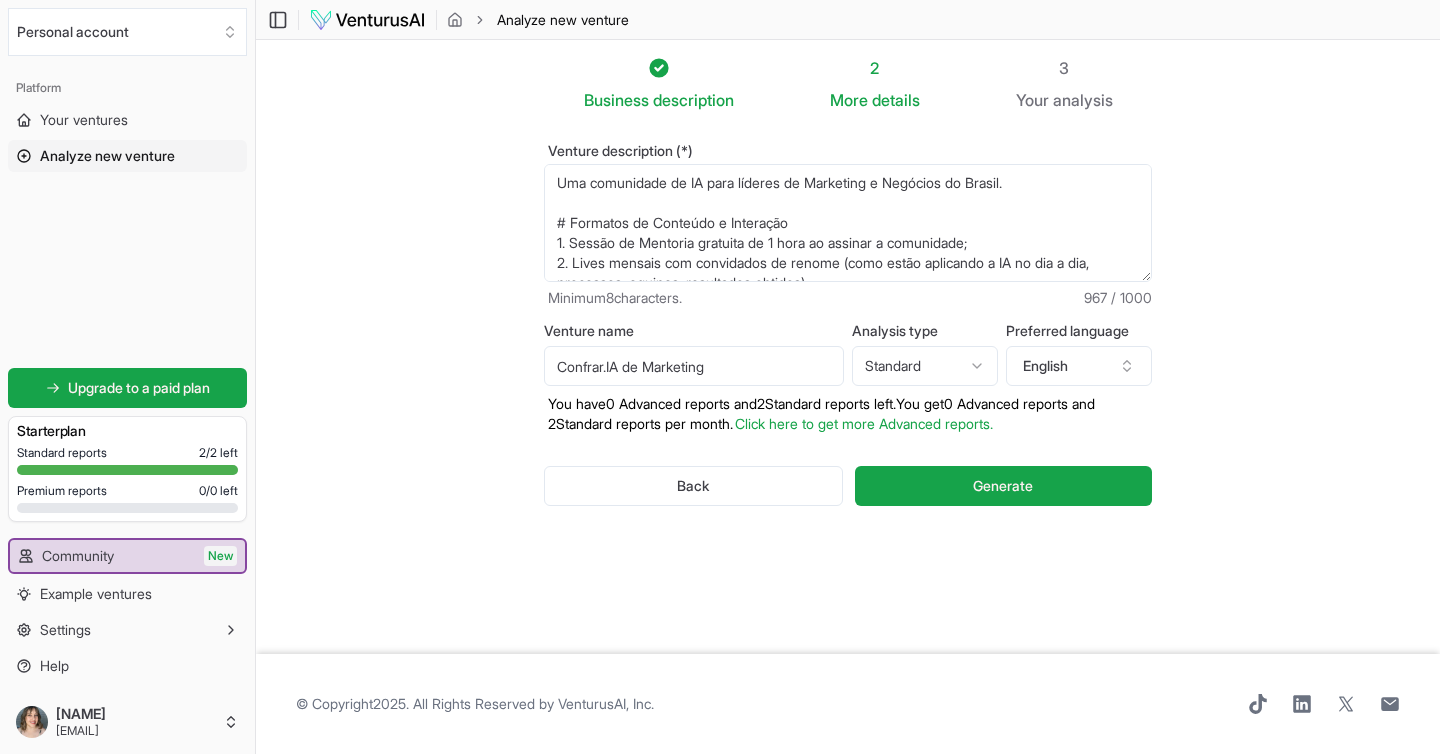 scroll, scrollTop: 240, scrollLeft: 0, axis: vertical 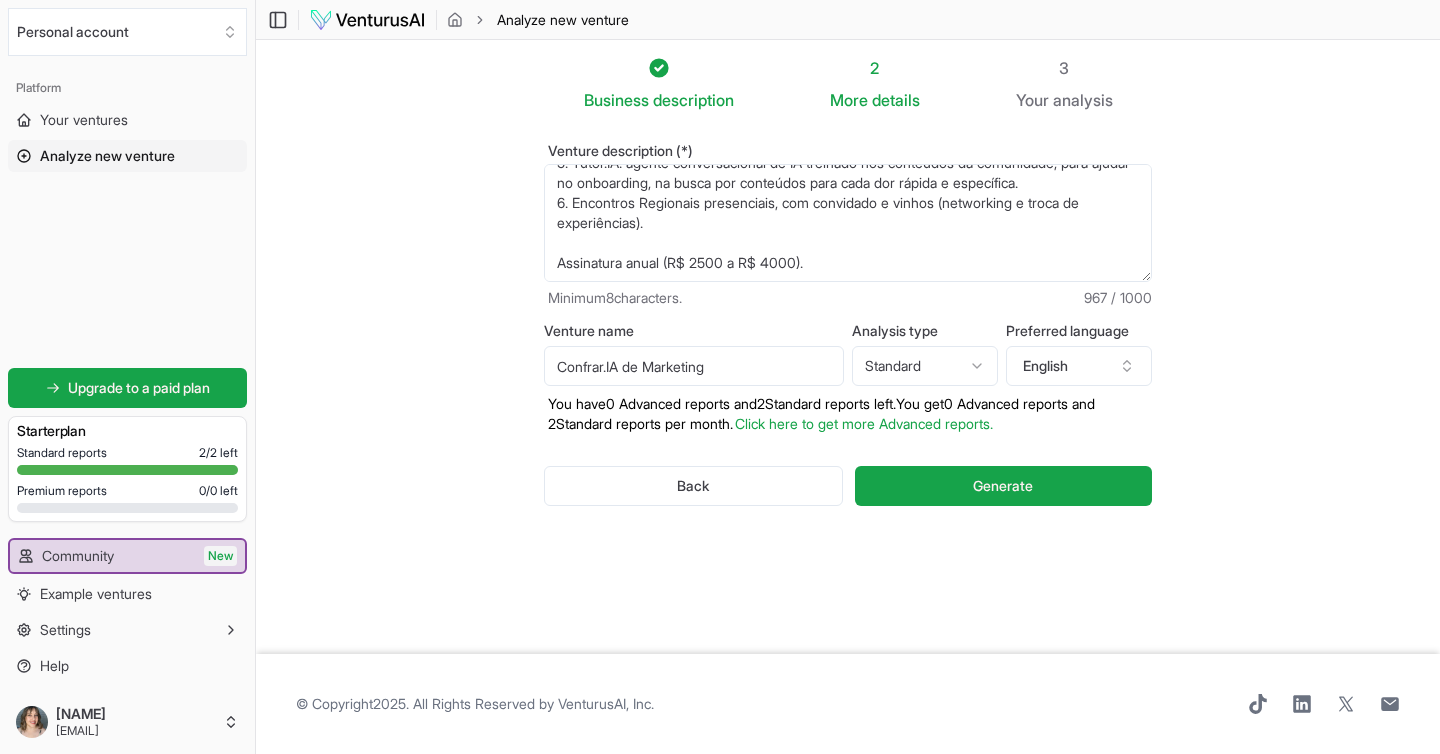 click on "A "Confrar.IA de Marketing" é uma comunidade de IA para líderes de Marketing e Negócios do Brasil.
# Formatos de Conteúdo e Interação
1. Sessão de Mentoria gratuita de 1 hora ao assinar a comunidade;
2. Lives mensais com convidados de renome (como estão aplicando a IA no dia a dia, processos, equipes, resultados obtidos).
3. Lives mensais + convidados mais técnicos: mostrar ao vivo como você faz um determinado processo, utiliza uma determinada ferramenta, tira dúvidas.
4. Templates, Aulas Práticas, Prompts e Frameworks de Implementação: Exemplos: propostas, orçamentos, cronogramas, criação de Assistentes de IA treinados para atividades específicas, solicitações dos membros da comunidade;
5. Tutor.IA: agente conversacional de IA treinado nos conteúdos da comunidade, para ajudar no onboarding, na busca por conteúdos para cada dor rápida e específica.
6. Encontros Regionais presenciais, com convidado e vinhos (networking e troca de experiências).
Assinatura anual (R$ 2500 a R$ 4000)." at bounding box center (848, 223) 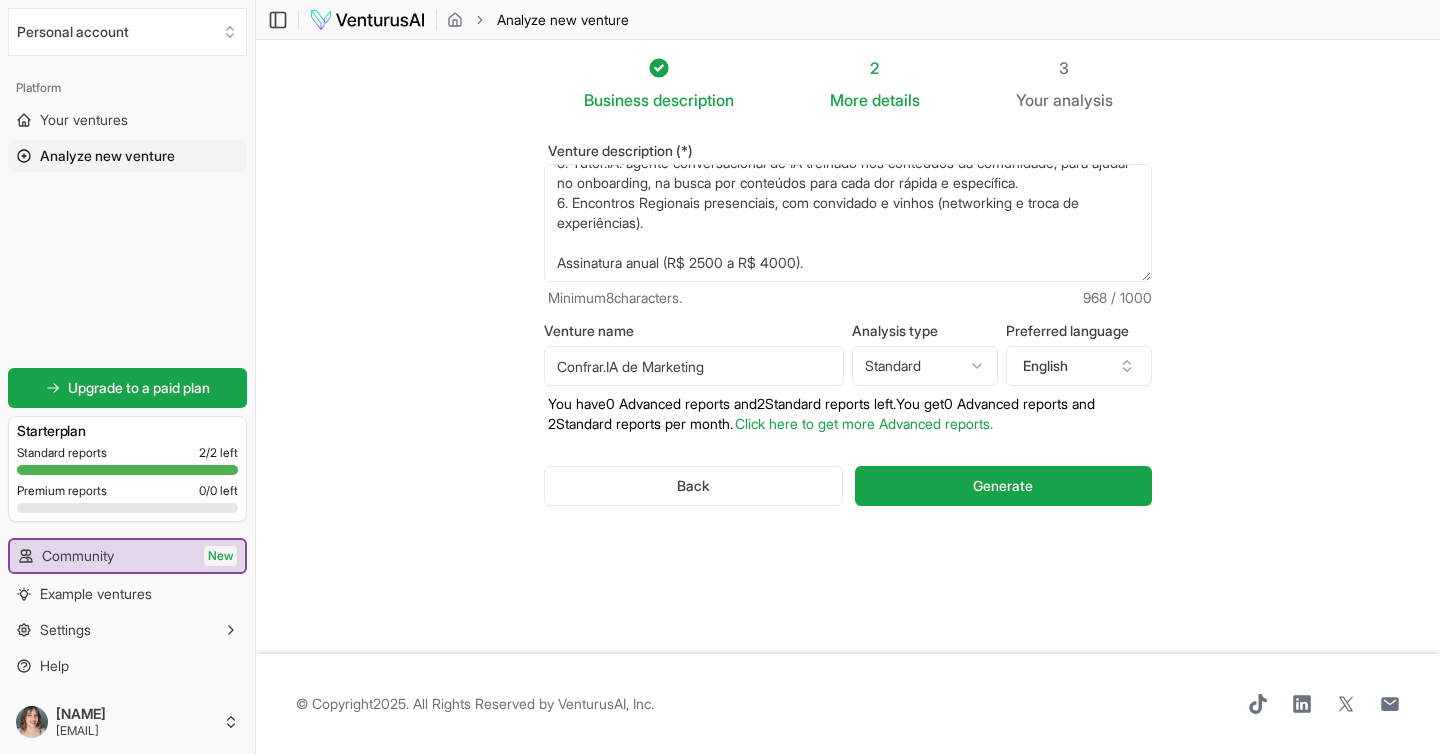 scroll, scrollTop: 260, scrollLeft: 0, axis: vertical 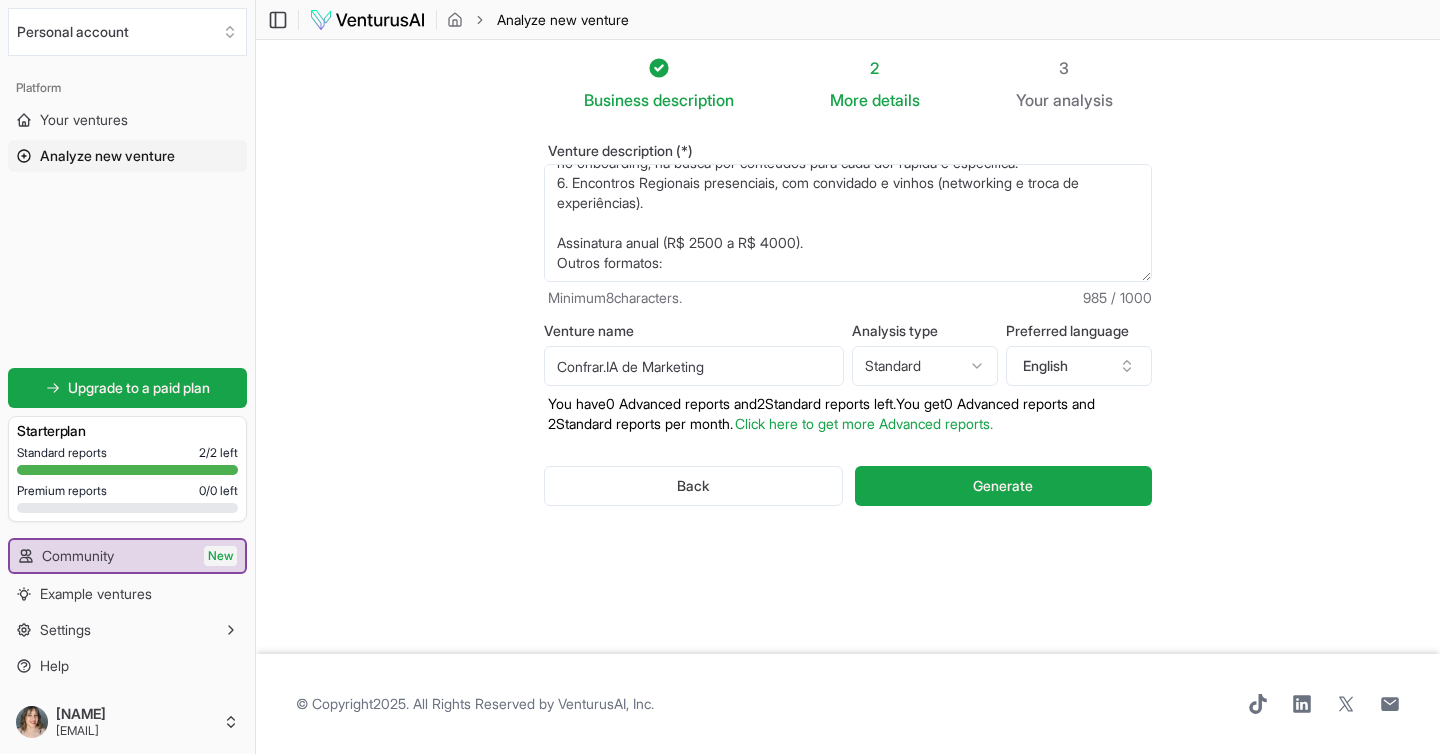 paste on "Esteira de Prod" 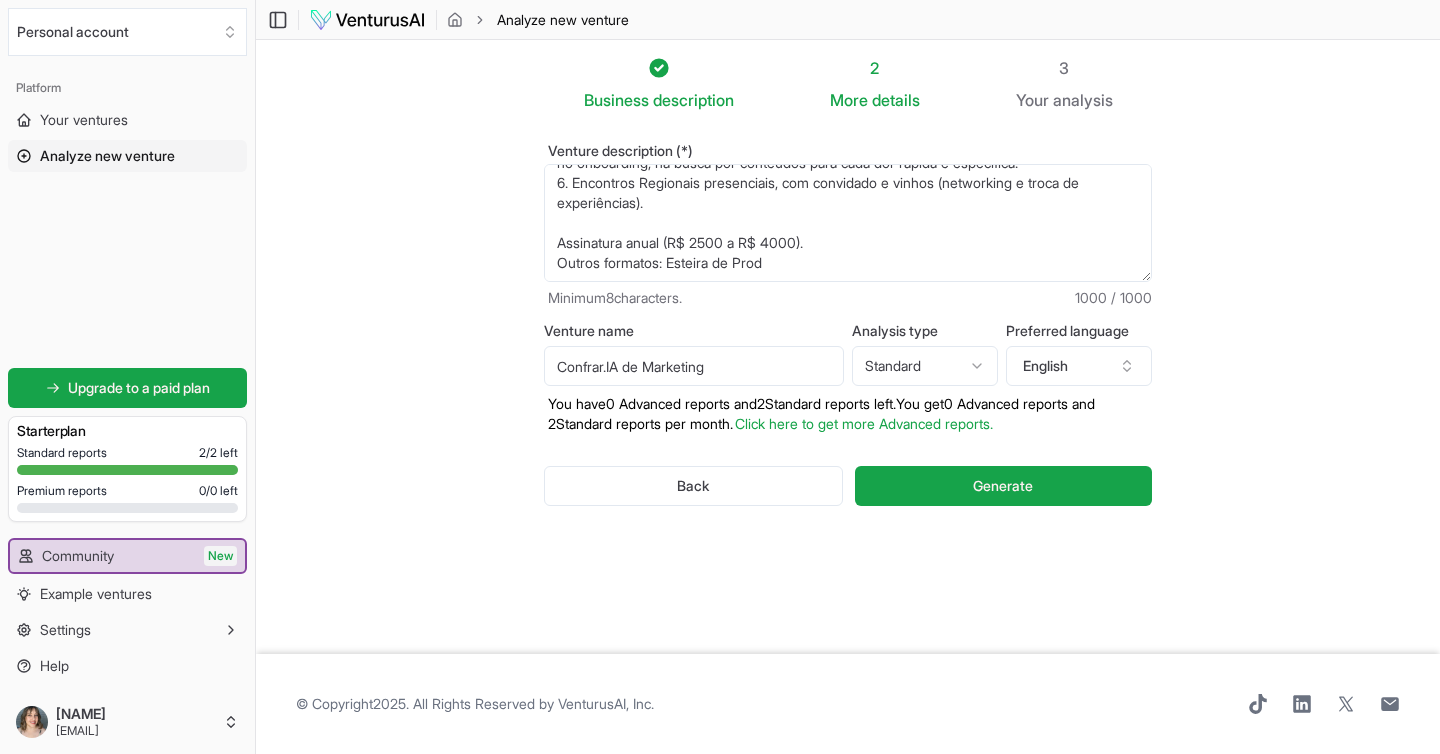 click on "Uma comunidade de IA para líderes de Marketing e Negócios do Brasil.
# Formatos de Conteúdo e Interação
1. Sessão de Mentoria gratuita de 1 hora ao assinar a comunidade;
2. Lives mensais com convidados de renome (como estão aplicando a IA no dia a dia, processos, equipes, resultados obtidos).
3. Lives mensais + convidados mais técnicos: mostrar ao vivo como você faz um determinado processo, utiliza uma determinada ferramenta, tira dúvidas.
4. Templates, Aulas Práticas, Prompts e Frameworks de Implementação: Exemplos: propostas, orçamentos, cronogramas, criação de Assistentes de IA treinados para atividades específicas, solicitações dos membros da comunidade;
5. Tutor.IA: agente conversacional de IA treinado nos conteúdos da comunidade, para ajudar no onboarding, na busca por conteúdos para cada dor rápida e específica.
6. Encontros Regionais presenciais, com convidado e vinhos (networking e troca de experiências).
Assinatura anual (R$ 2500 a R$ 4000)." at bounding box center (848, 223) 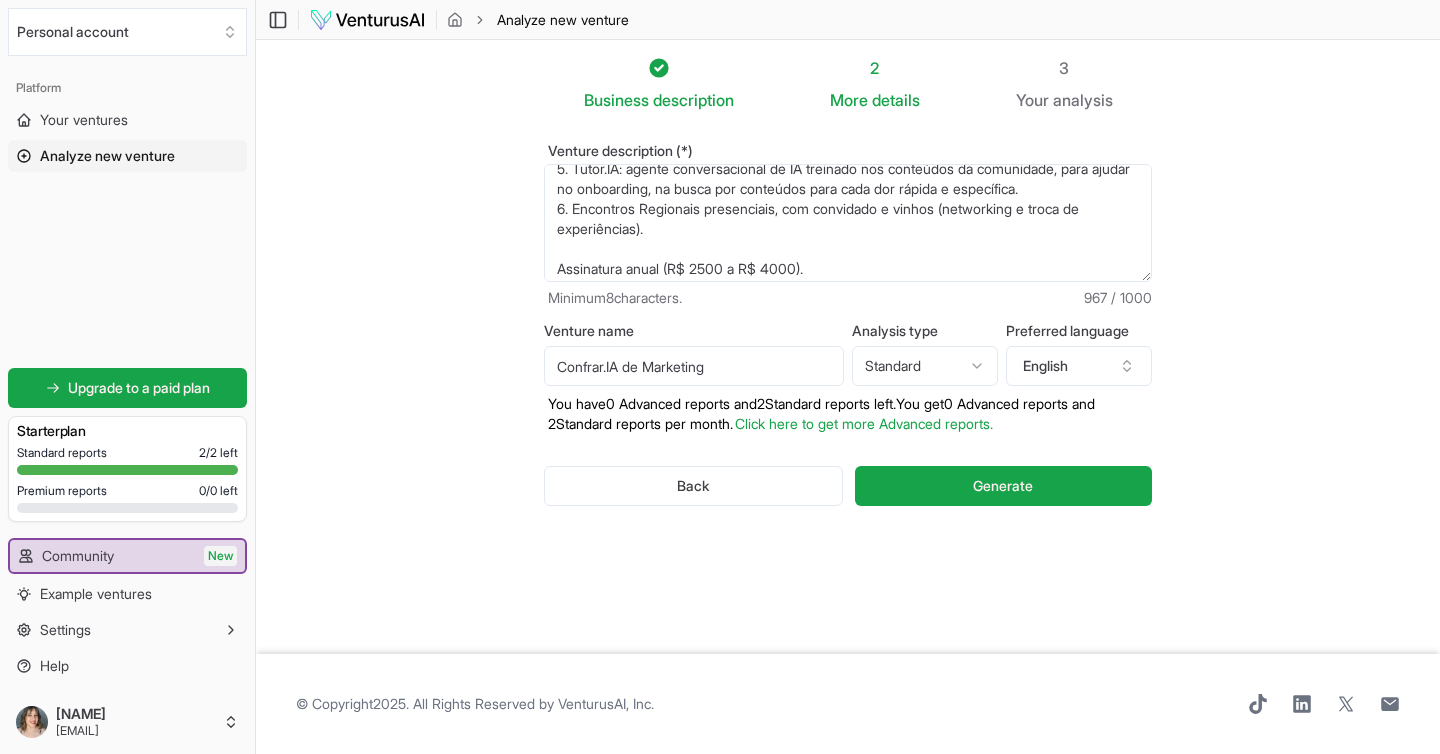 scroll, scrollTop: 233, scrollLeft: 0, axis: vertical 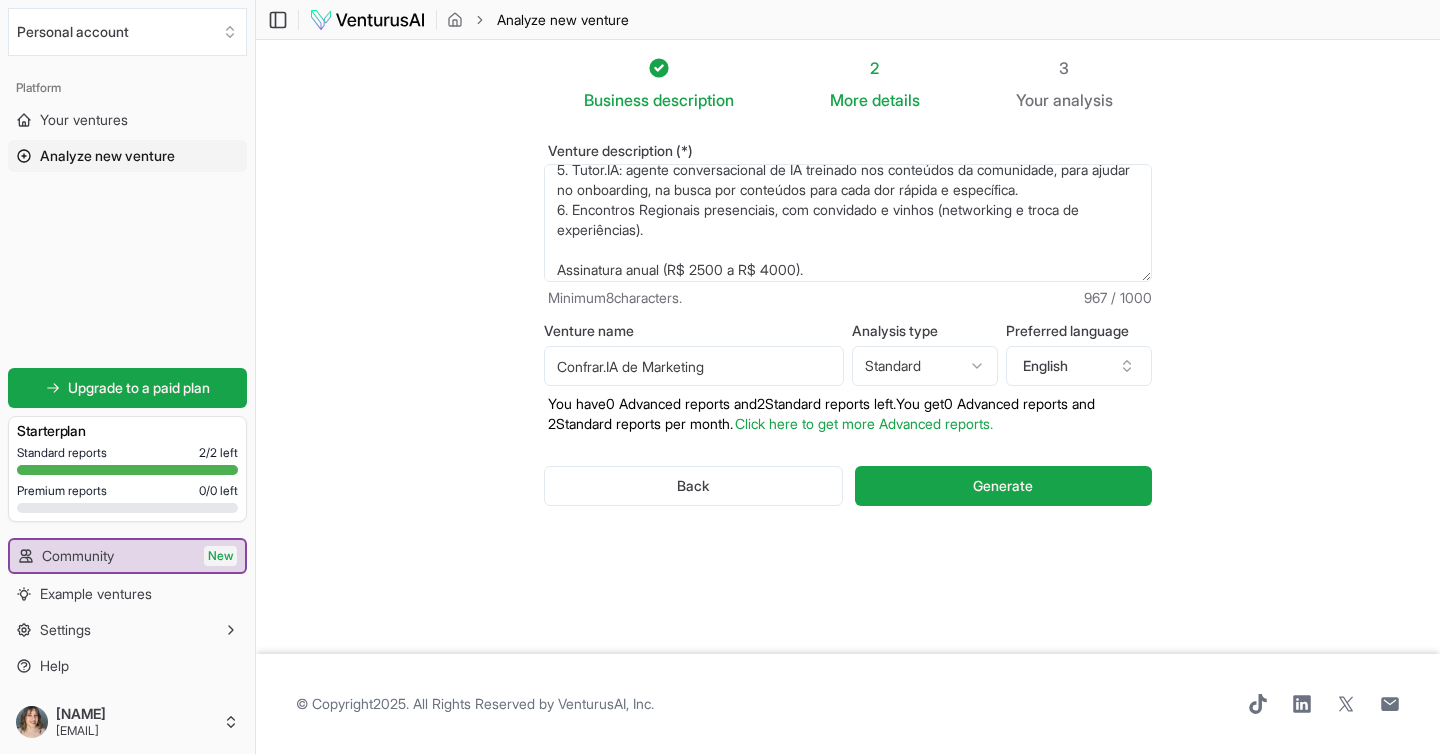 click on "Uma comunidade de IA para líderes de Marketing e Negócios do Brasil.
# Formatos de Conteúdo e Interação
1. Sessão de Mentoria gratuita de 1 hora ao assinar a comunidade;
2. Lives mensais com convidados de renome (como estão aplicando a IA no dia a dia, processos, equipes, resultados obtidos).
3. Lives mensais + convidados mais técnicos: mostrar ao vivo como você faz um determinado processo, utiliza uma determinada ferramenta, tira dúvidas.
4. Templates, Aulas Práticas, Prompts e Frameworks de Implementação: Exemplos: propostas, orçamentos, cronogramas, criação de Assistentes de IA treinados para atividades específicas, solicitações dos membros da comunidade;
5. Tutor.IA: agente conversacional de IA treinado nos conteúdos da comunidade, para ajudar no onboarding, na busca por conteúdos para cada dor rápida e específica.
6. Encontros Regionais presenciais, com convidado e vinhos (networking e troca de experiências).
Assinatura anual (R$ 2500 a R$ 4000)." at bounding box center [848, 223] 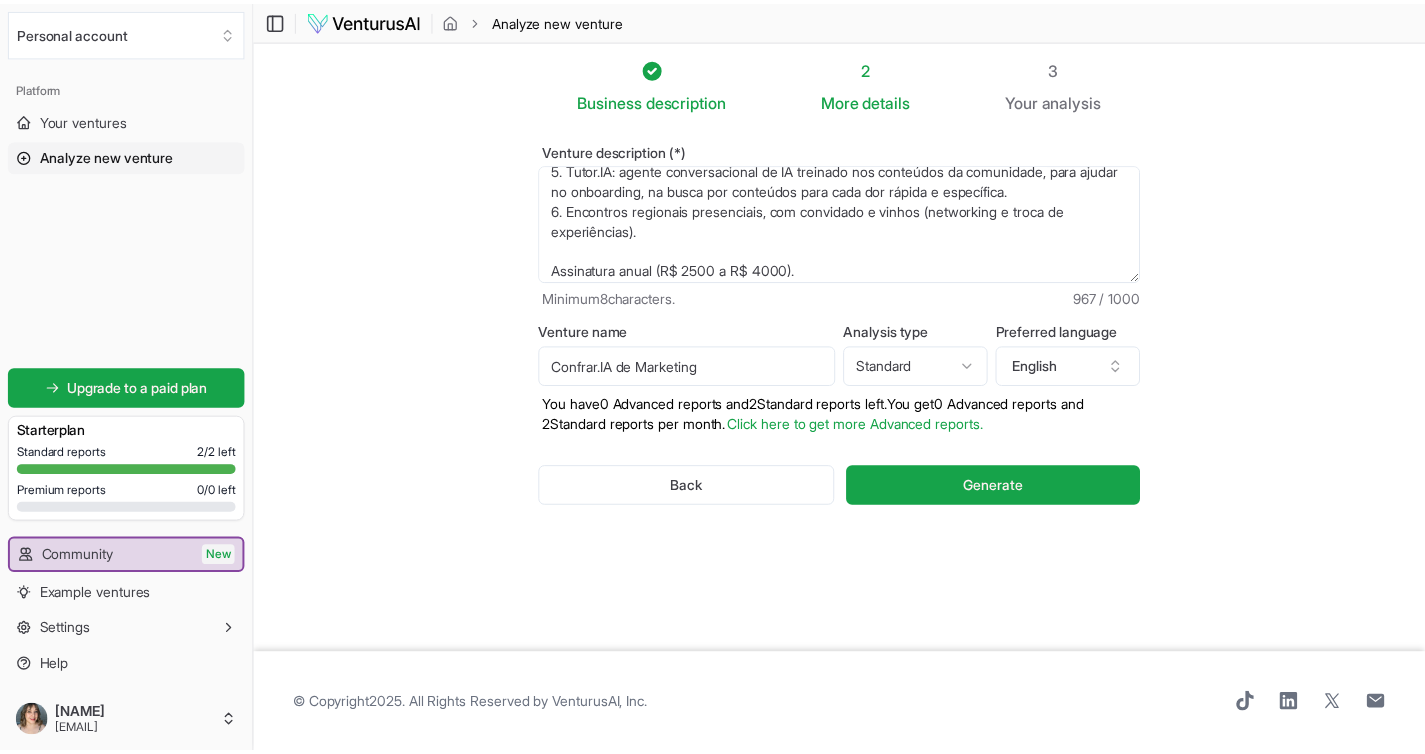 scroll, scrollTop: 240, scrollLeft: 0, axis: vertical 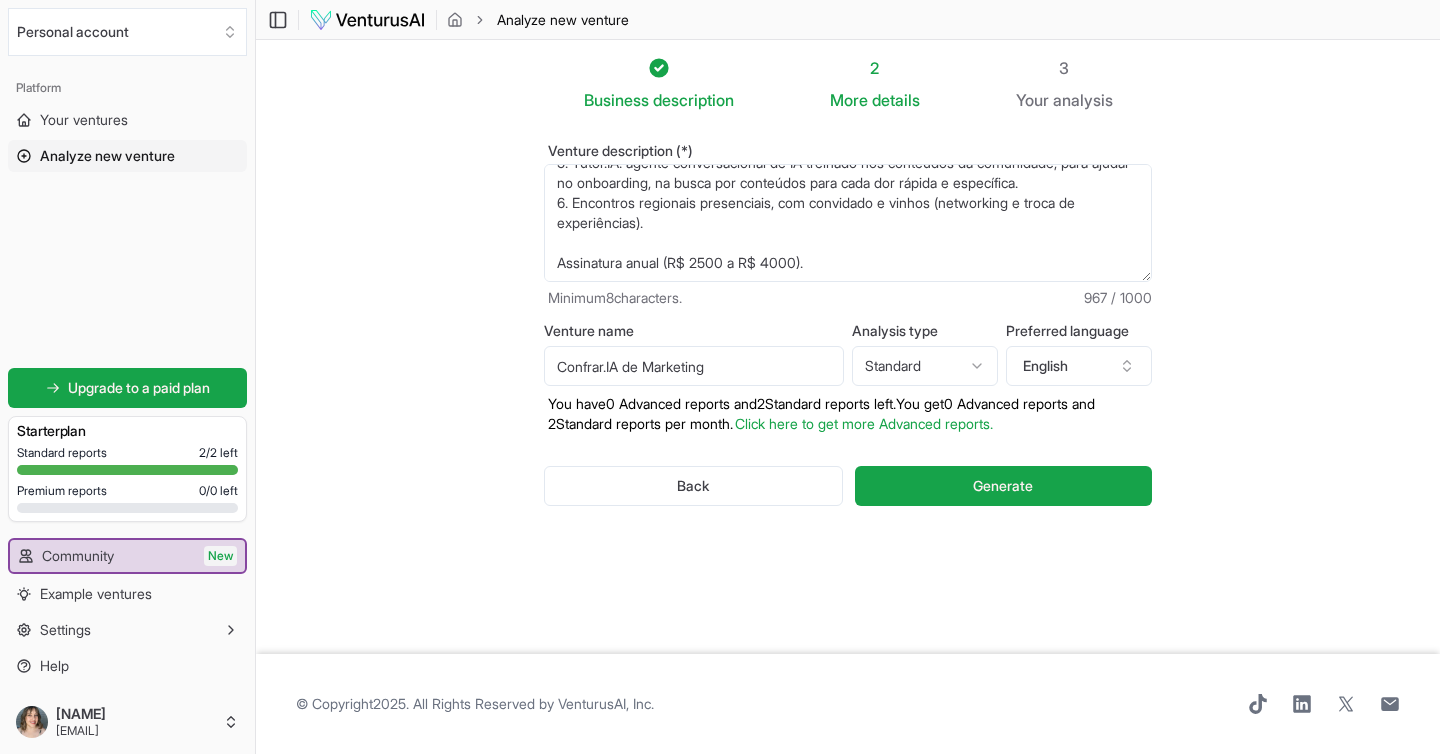 click on "Uma comunidade de IA para líderes de Marketing e Negócios do Brasil.
# Formatos de Conteúdo e Interação
1. Sessão de Mentoria gratuita de 1 hora ao assinar a comunidade;
2. Lives mensais com convidados de renome (como estão aplicando a IA no dia a dia, processos, equipes, resultados obtidos).
3. Lives mensais + convidados mais técnicos: mostrar ao vivo como você faz um determinado processo, utiliza uma determinada ferramenta, tira dúvidas.
4. Templates, Aulas Práticas, Prompts e Frameworks de Implementação: Exemplos: propostas, orçamentos, cronogramas, criação de Assistentes de IA treinados para atividades específicas, solicitações dos membros da comunidade;
5. Tutor.IA: agente conversacional de IA treinado nos conteúdos da comunidade, para ajudar no onboarding, na busca por conteúdos para cada dor rápida e específica.
6. Encontros Regionais presenciais, com convidado e vinhos (networking e troca de experiências).
Assinatura anual (R$ 2500 a R$ 4000)." at bounding box center (848, 223) 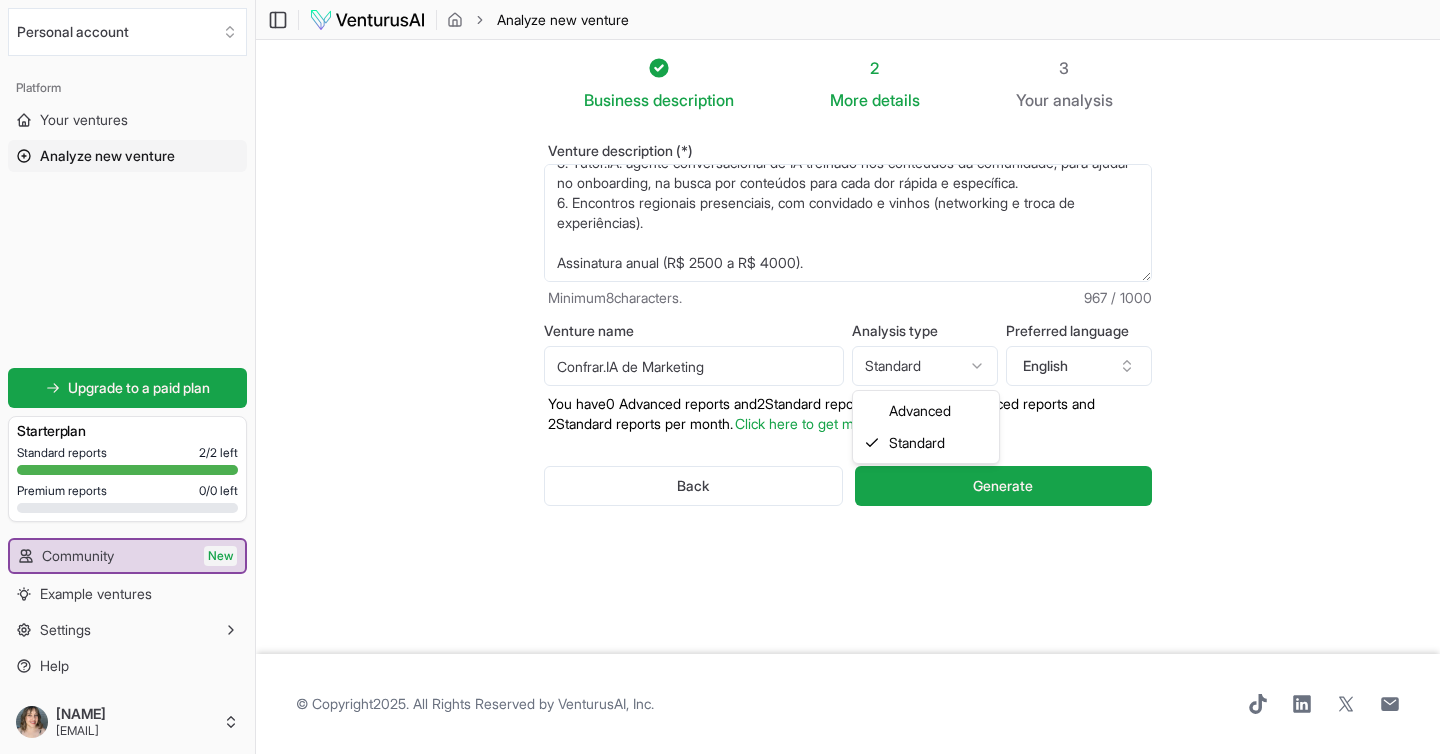 click on "Personal account Platform Your ventures Analyze new venture Get started for free Upgrade to a paid plan Starter  plan Standard reports 2 / 2   left Premium reports 0 / 0   left Community New Example ventures Settings Help [PERSON] [EMAIL] Toggle Sidebar Analyze new venture Analyze new venture Business   description 2 More   details 3 Your   analysis Venture description (*) Minimum  8  characters. 967 / 1000 Venture name Confrar.IA de Marketing Analysis type Standard Advanced Standard Preferred language English You have  0   Advanced reports   and  2  Standard reports left.  Y ou get  0   Advanced reports and   2  Standard reports per month. Click here to get more Advanced reports. Back Generate © Copyright  2025 . All Rights Reserved by   VenturusAI, Inc . Advanced Standard" at bounding box center (720, 377) 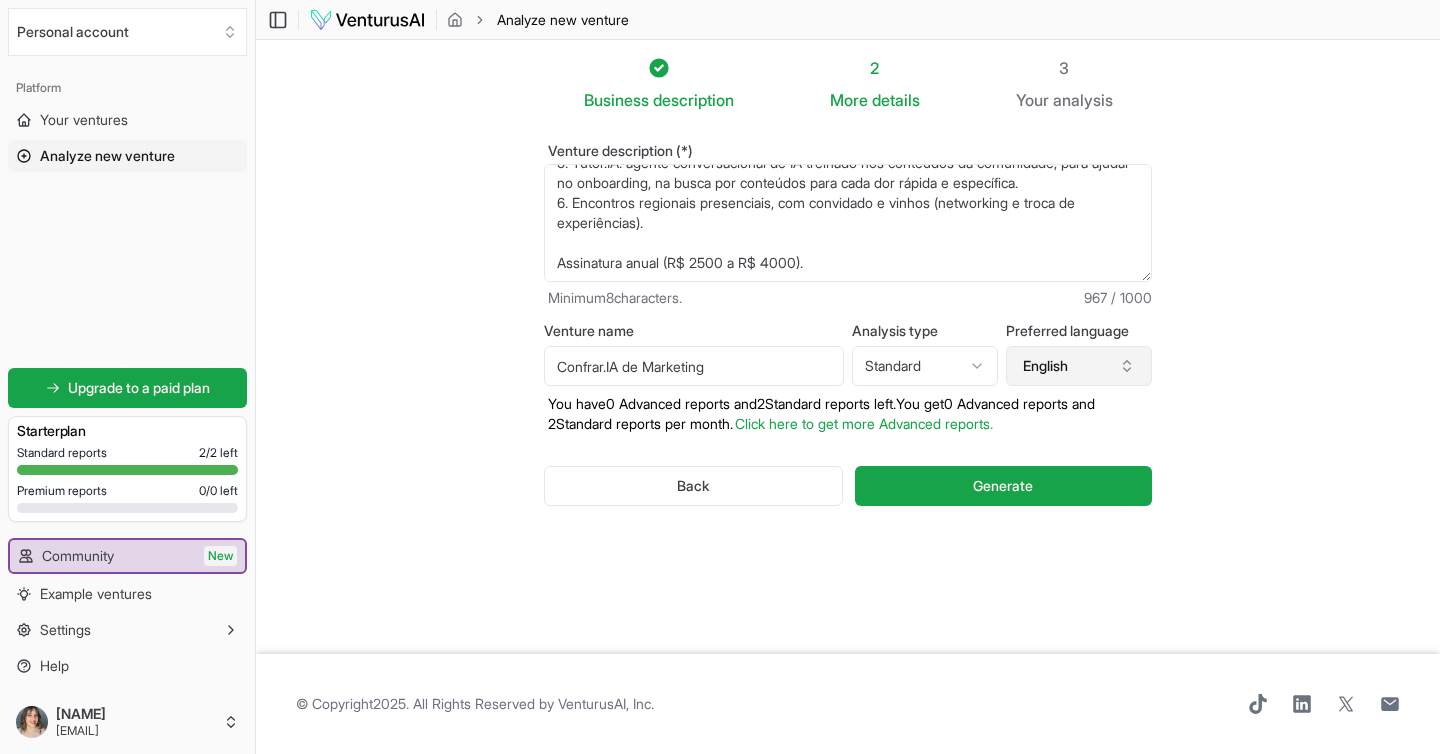click on "English" at bounding box center [1079, 366] 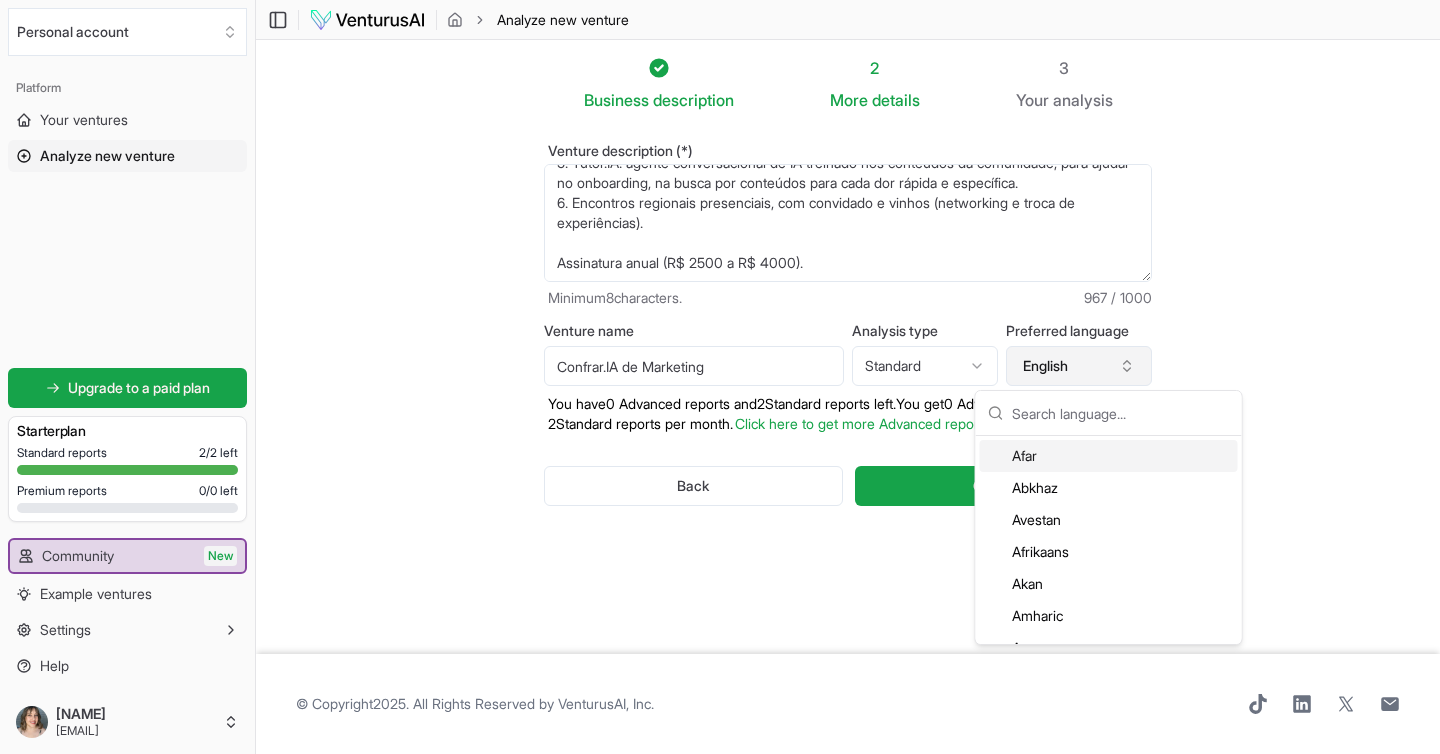 click on "English" at bounding box center [1079, 366] 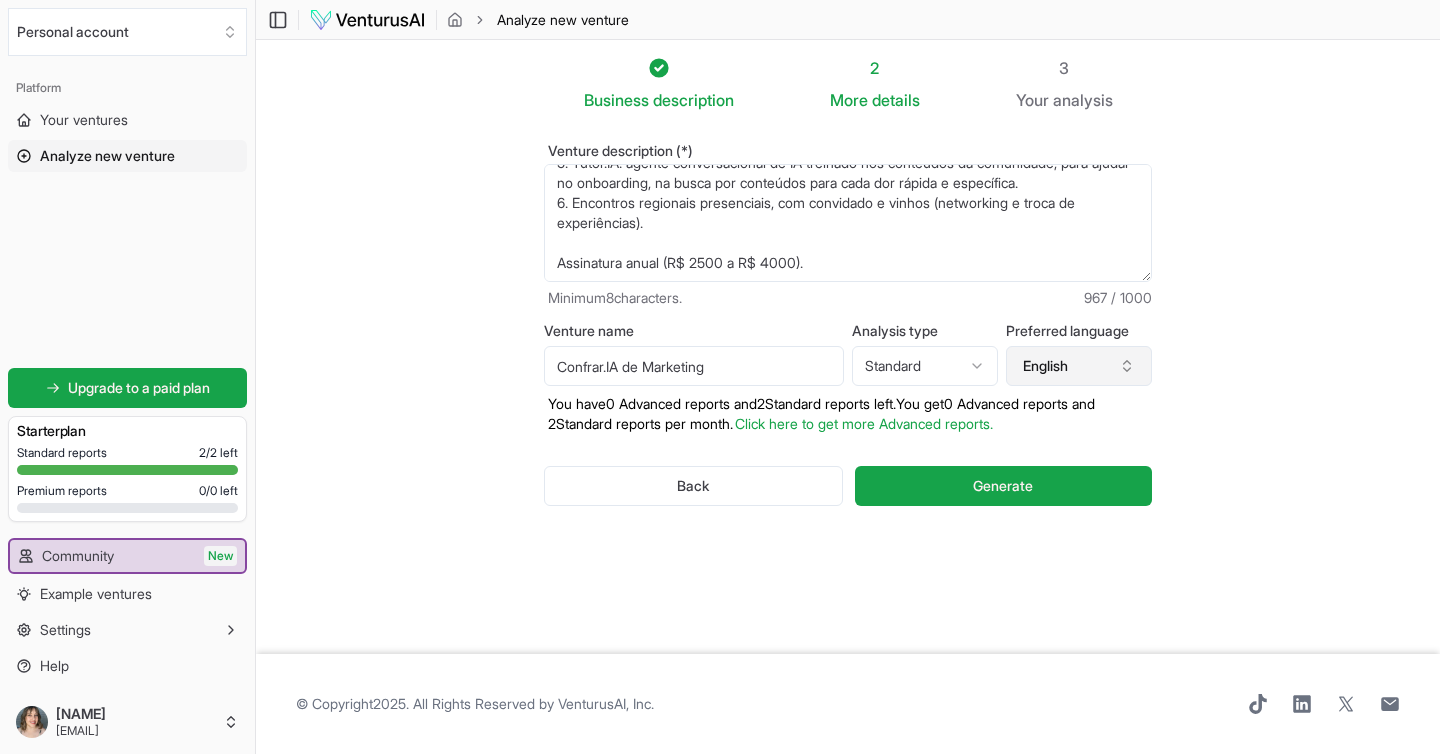 click on "English" at bounding box center (1079, 366) 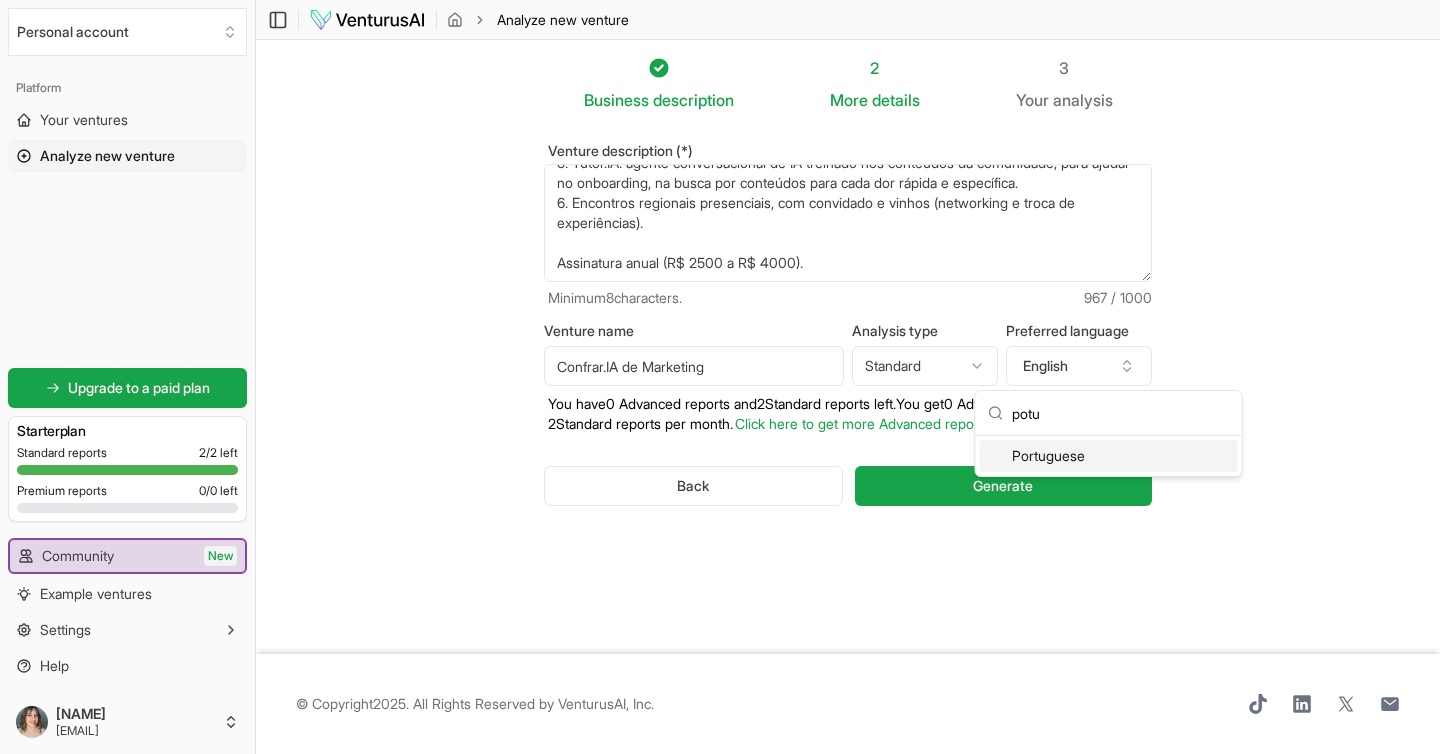 type on "potu" 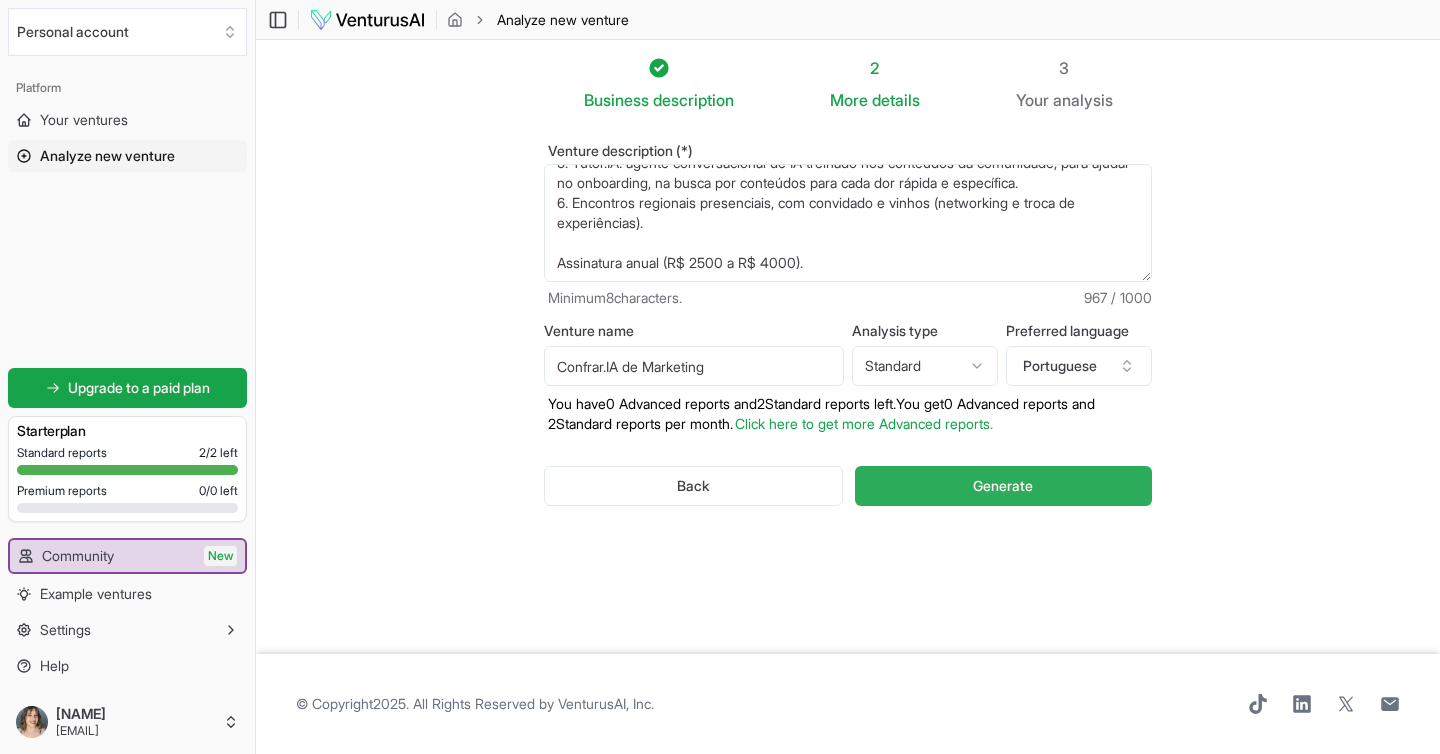 click on "Generate" at bounding box center [1003, 486] 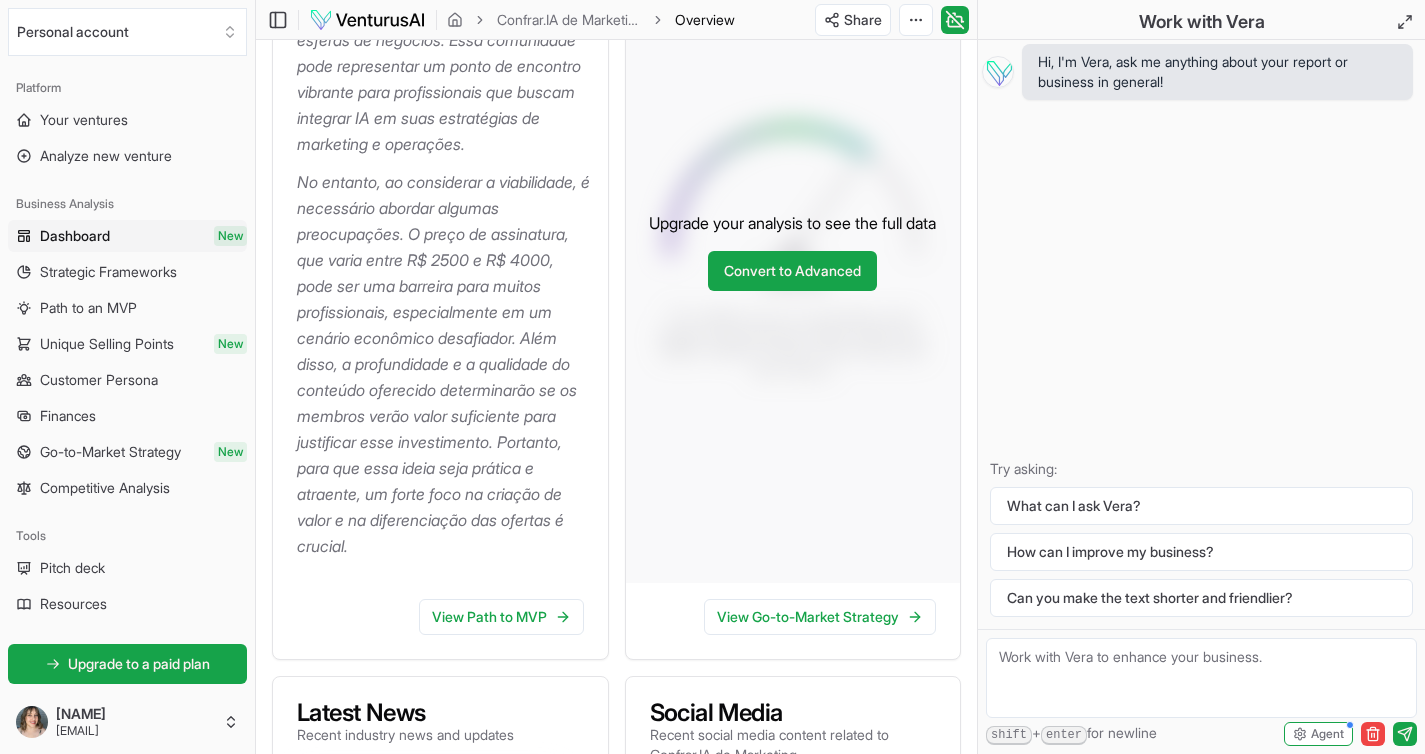 scroll, scrollTop: 618, scrollLeft: 0, axis: vertical 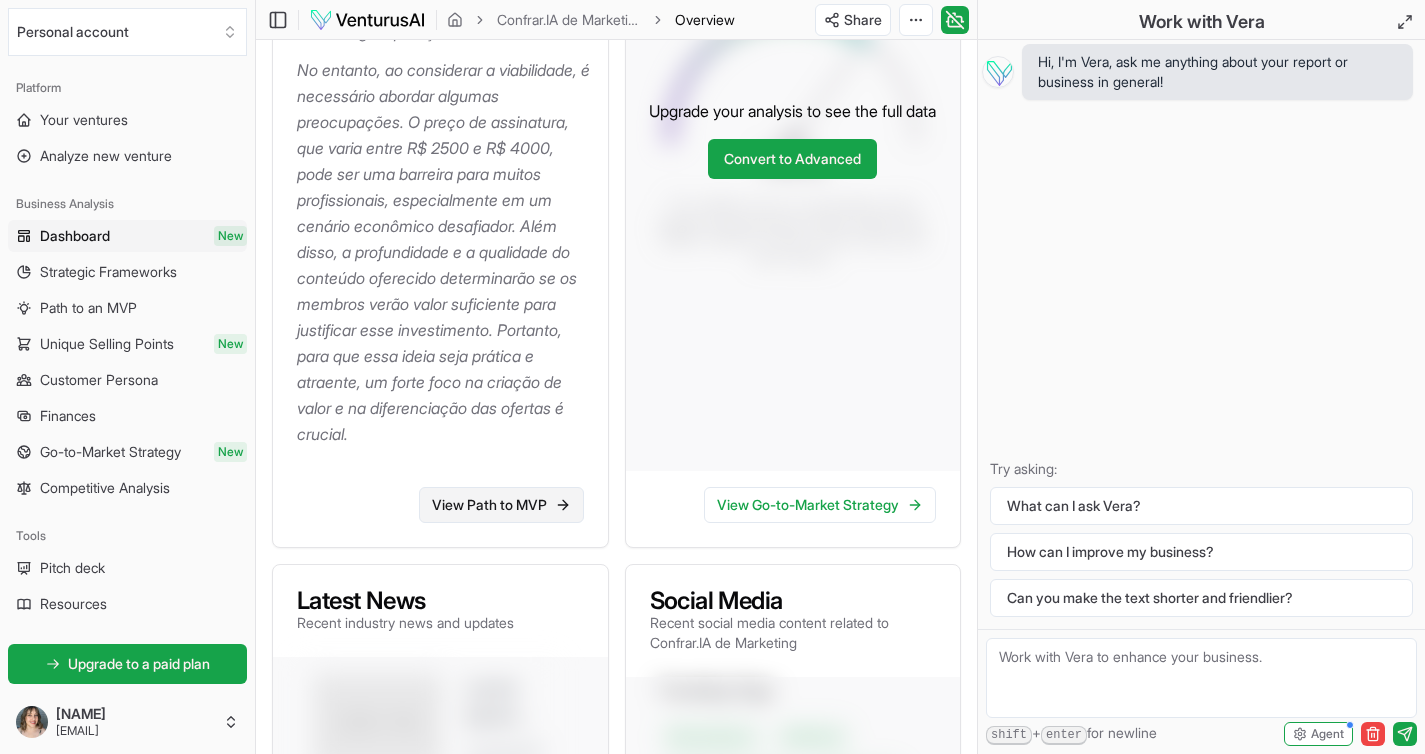 click on "View Path to MVP" at bounding box center [501, 505] 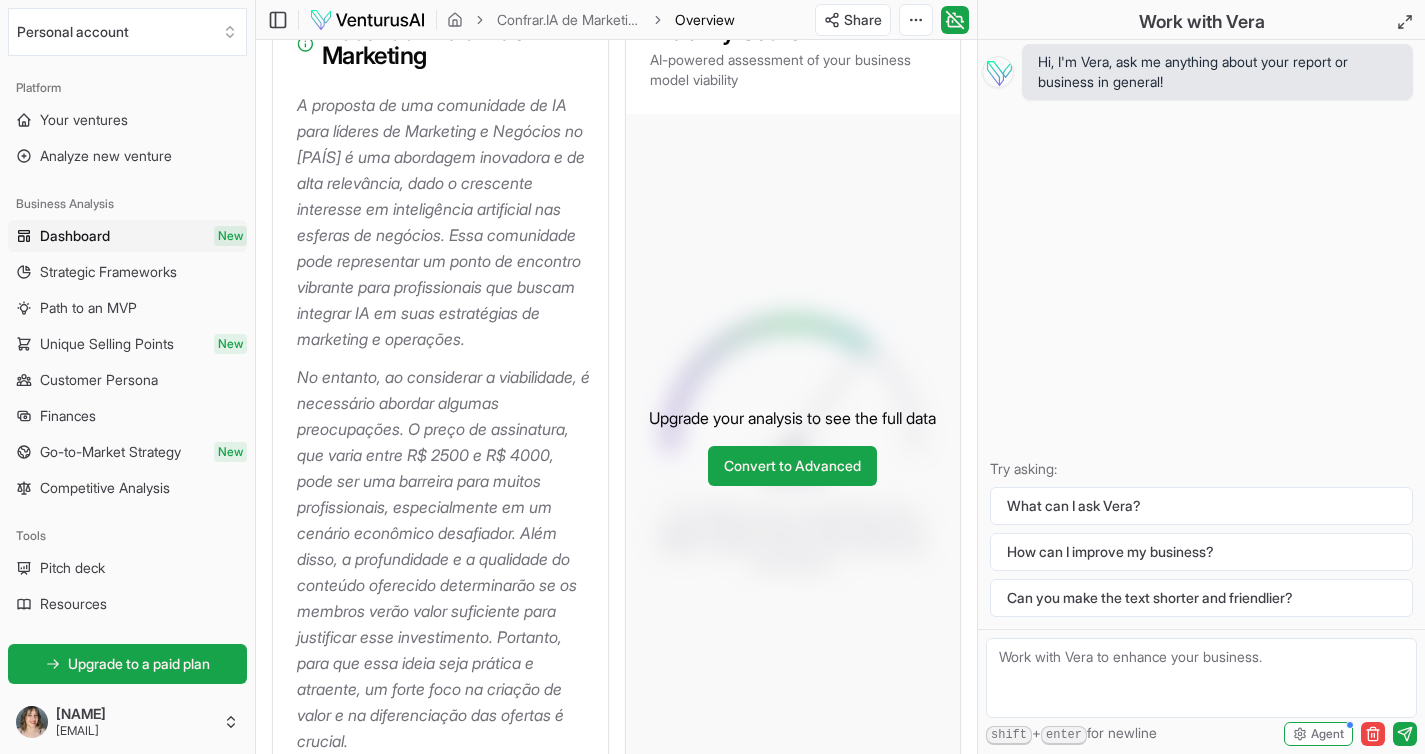 scroll, scrollTop: 305, scrollLeft: 0, axis: vertical 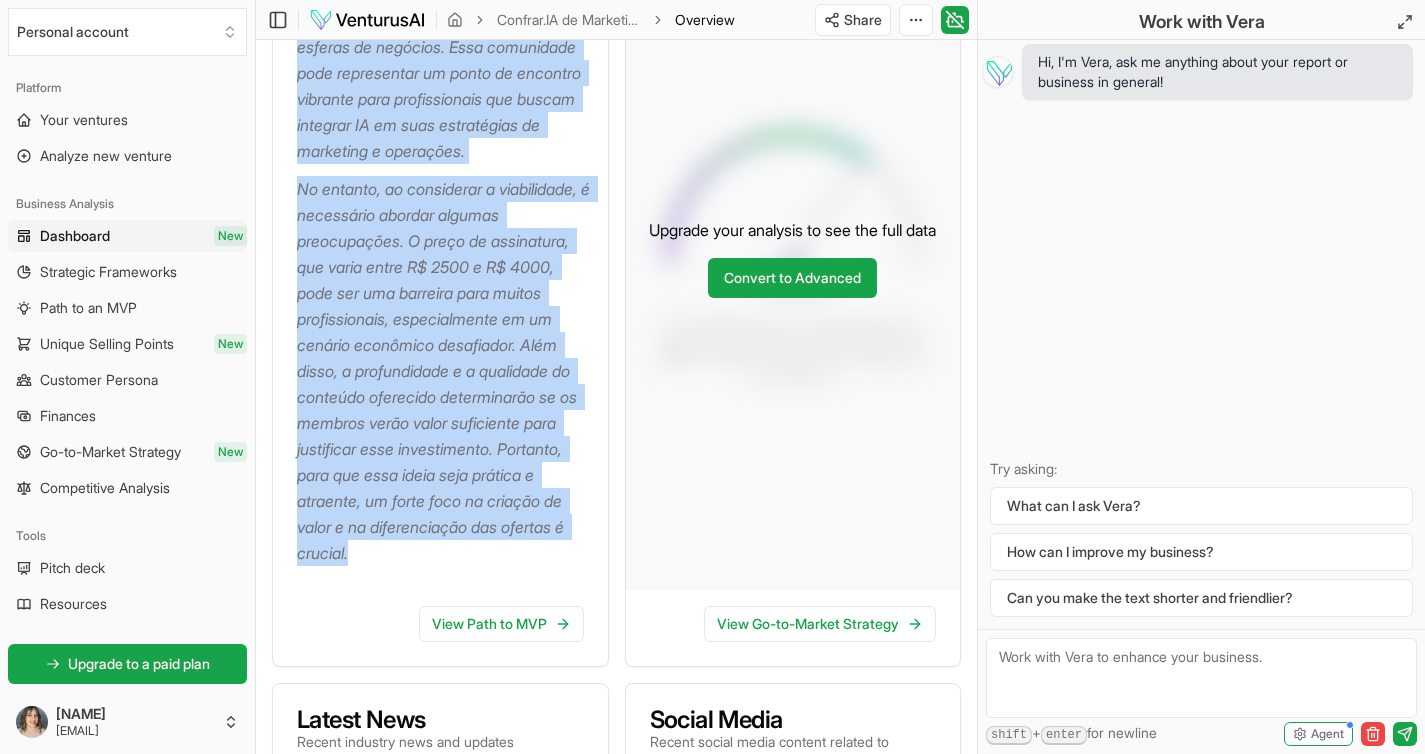 drag, startPoint x: 300, startPoint y: 113, endPoint x: 564, endPoint y: 566, distance: 524.31384 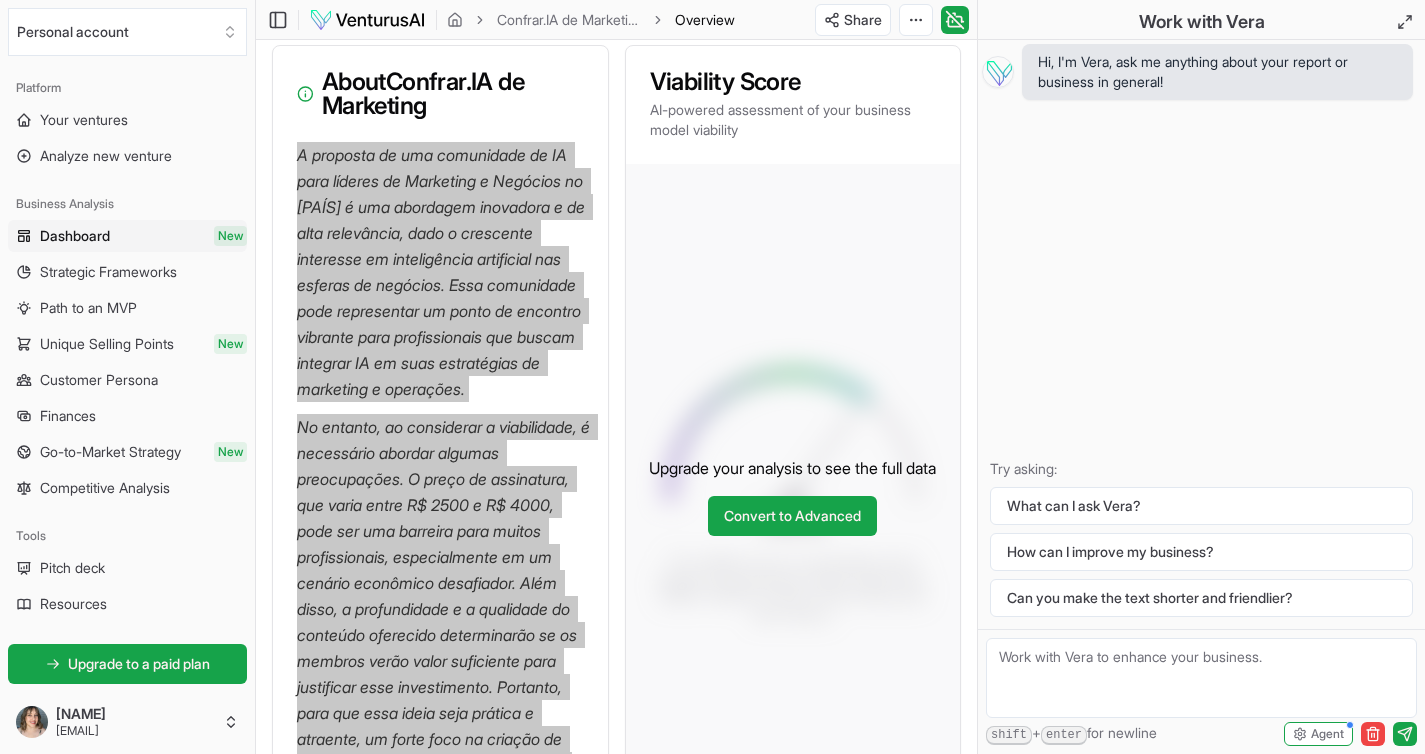 scroll, scrollTop: 0, scrollLeft: 0, axis: both 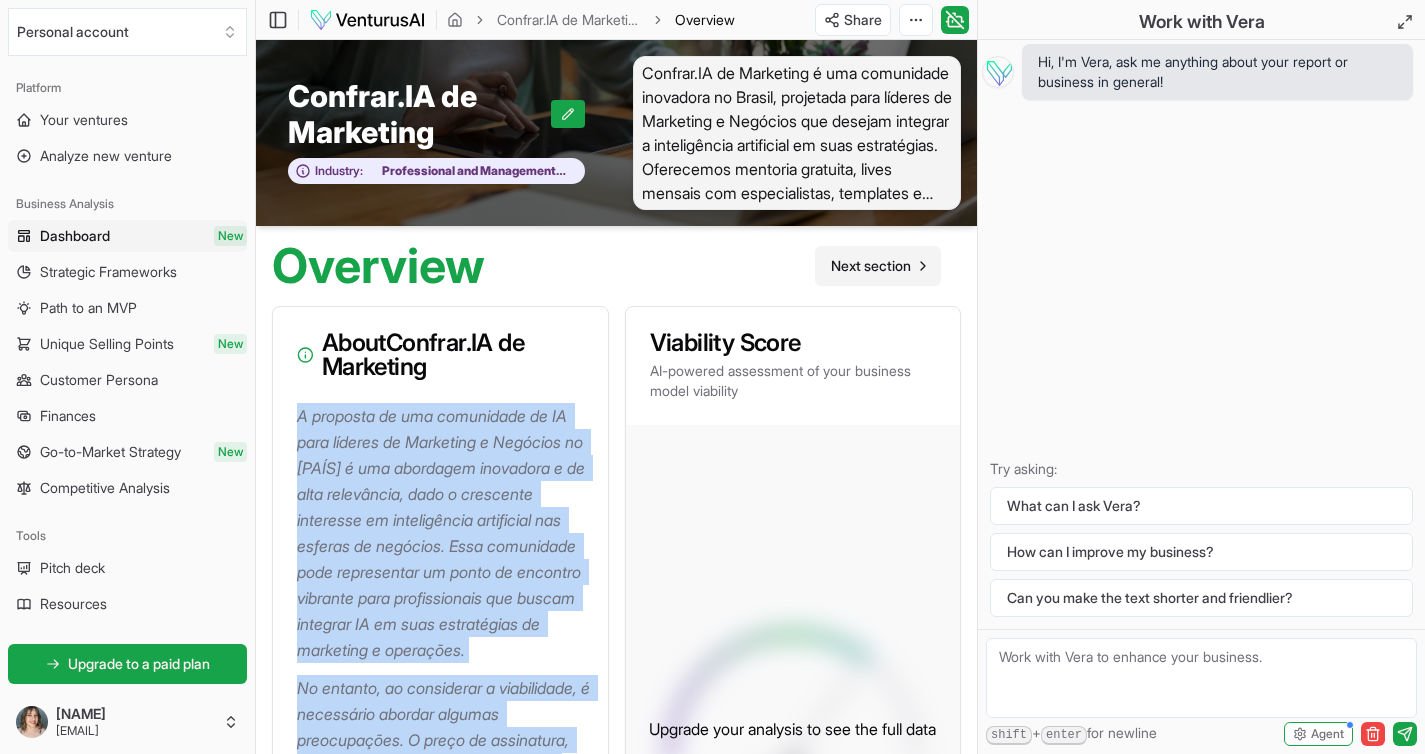 click on "Next section" at bounding box center [871, 266] 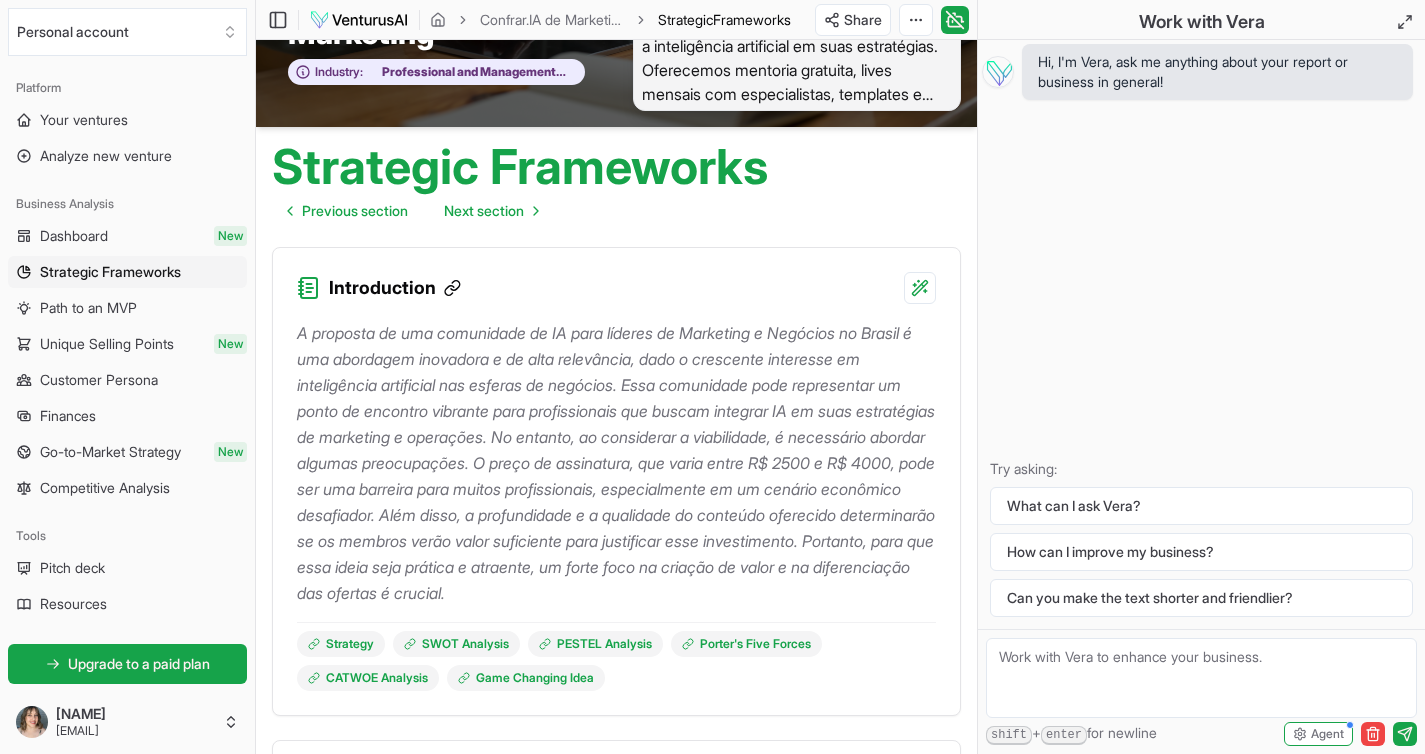 scroll, scrollTop: 115, scrollLeft: 0, axis: vertical 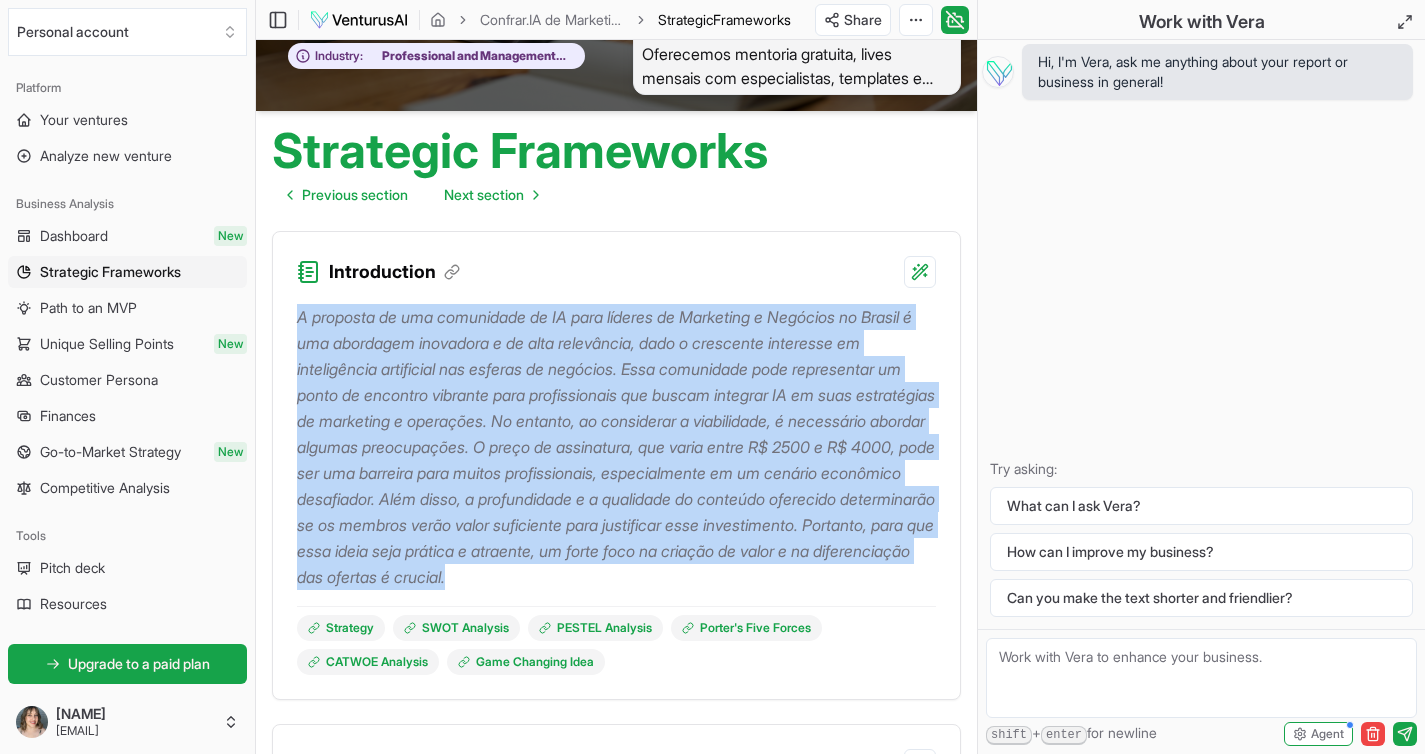 drag, startPoint x: 299, startPoint y: 324, endPoint x: 546, endPoint y: 601, distance: 371.1307 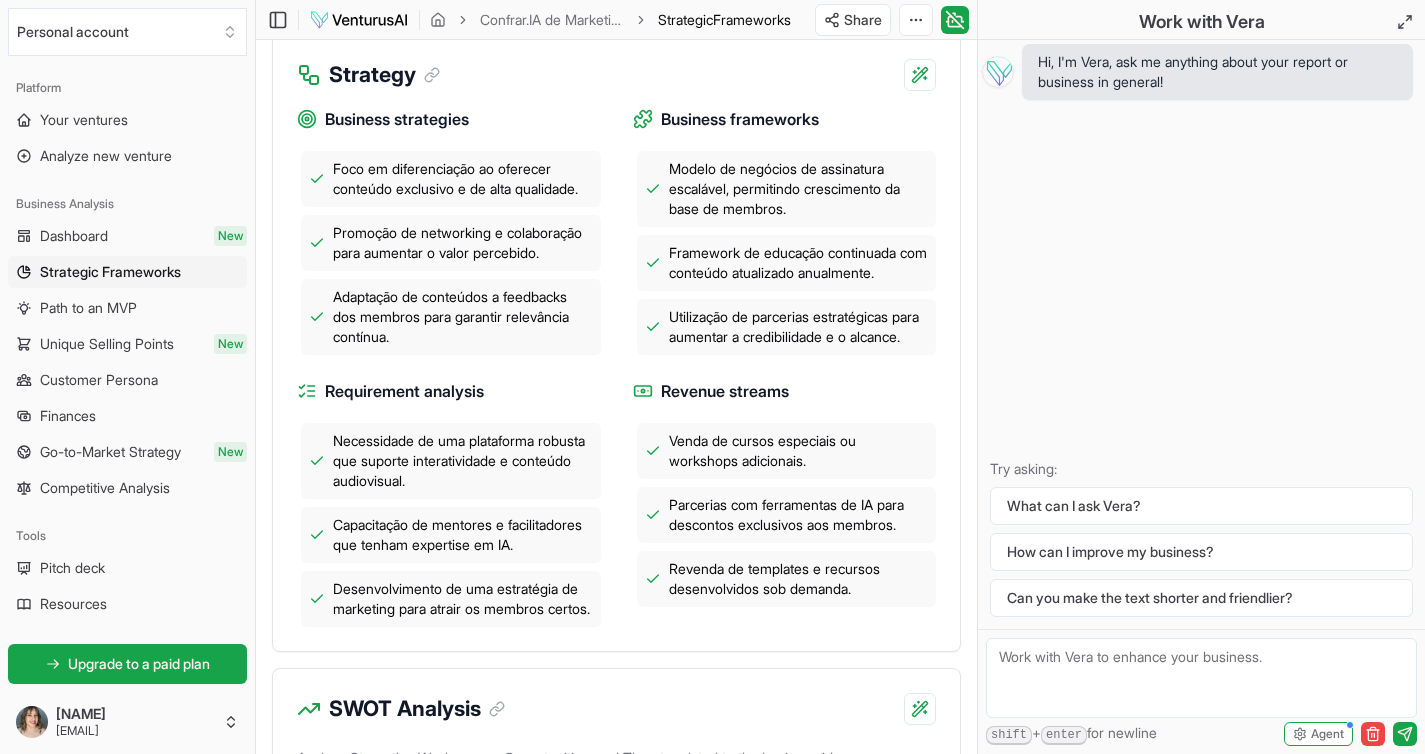 scroll, scrollTop: 814, scrollLeft: 0, axis: vertical 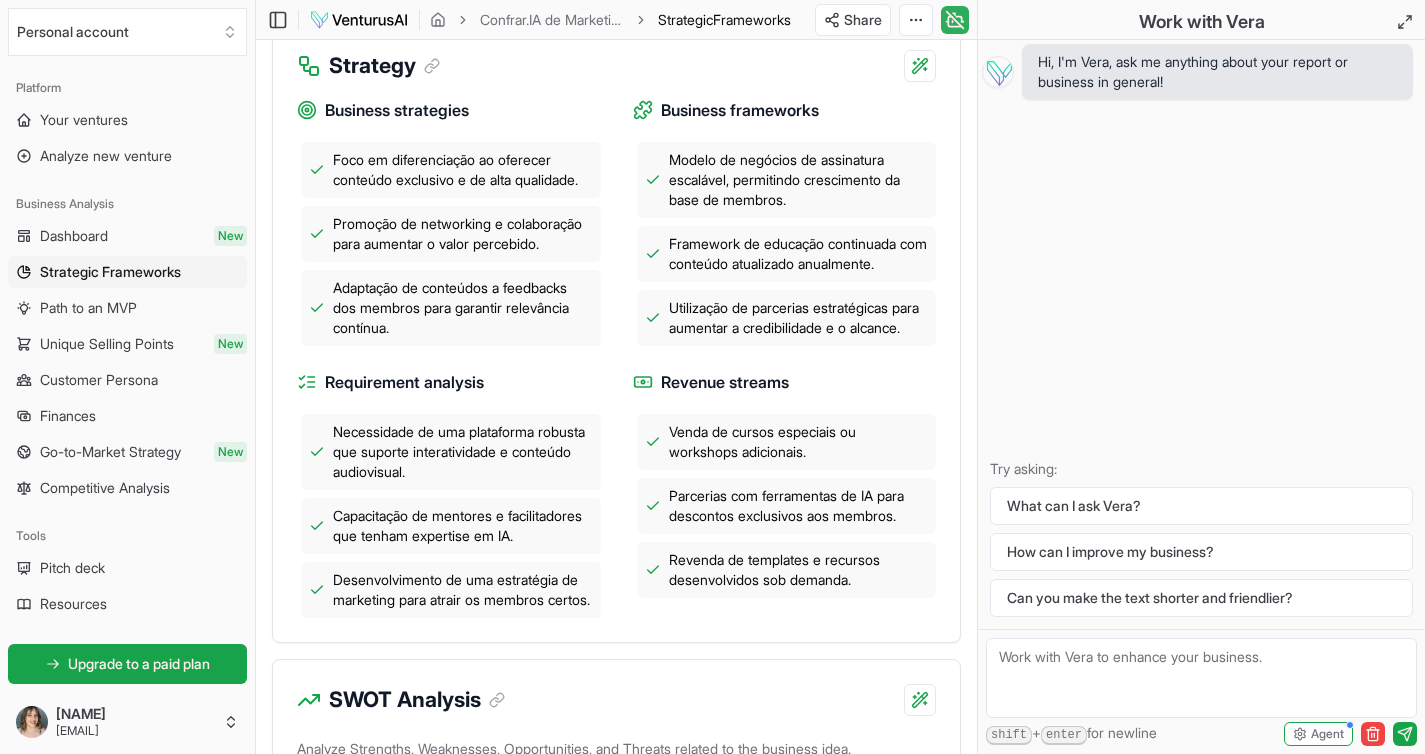 click on "Toggle Chat Sidebar" at bounding box center (955, 20) 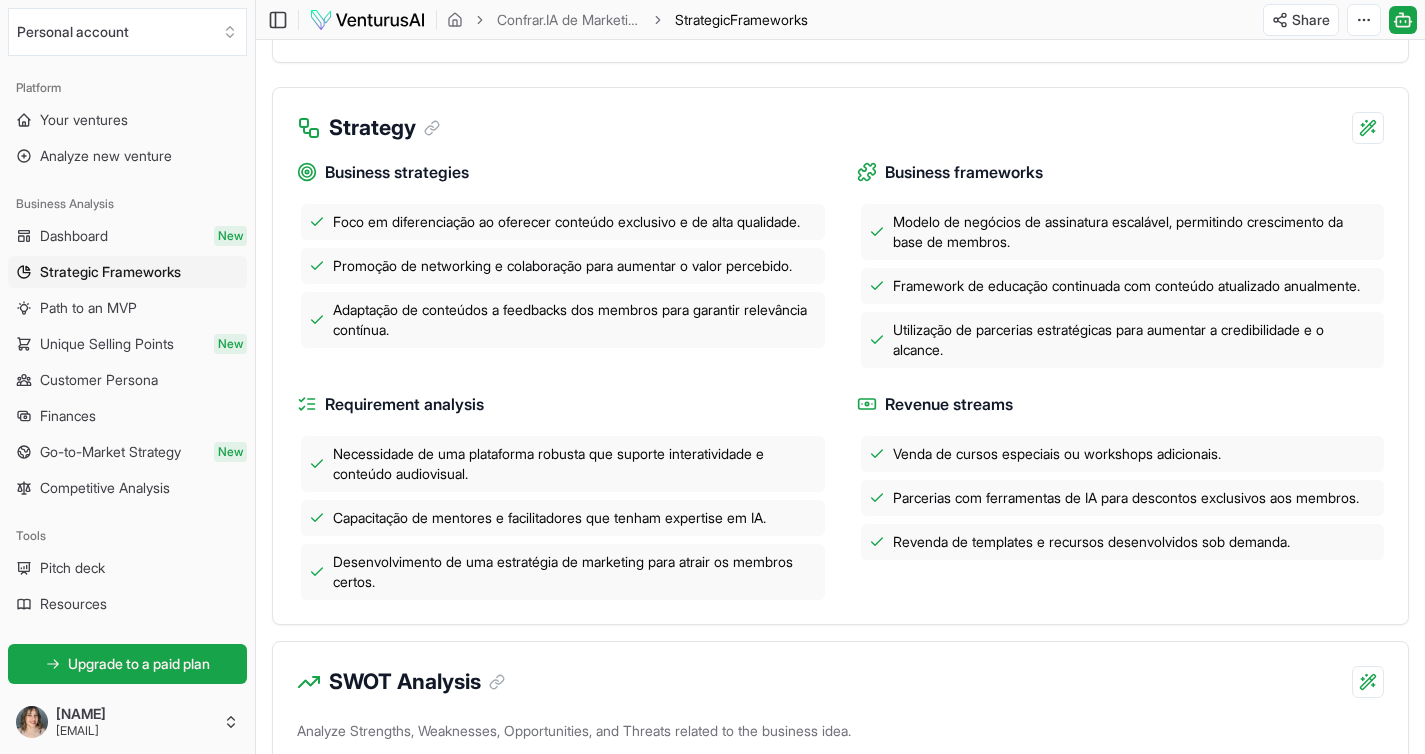 scroll, scrollTop: 577, scrollLeft: 0, axis: vertical 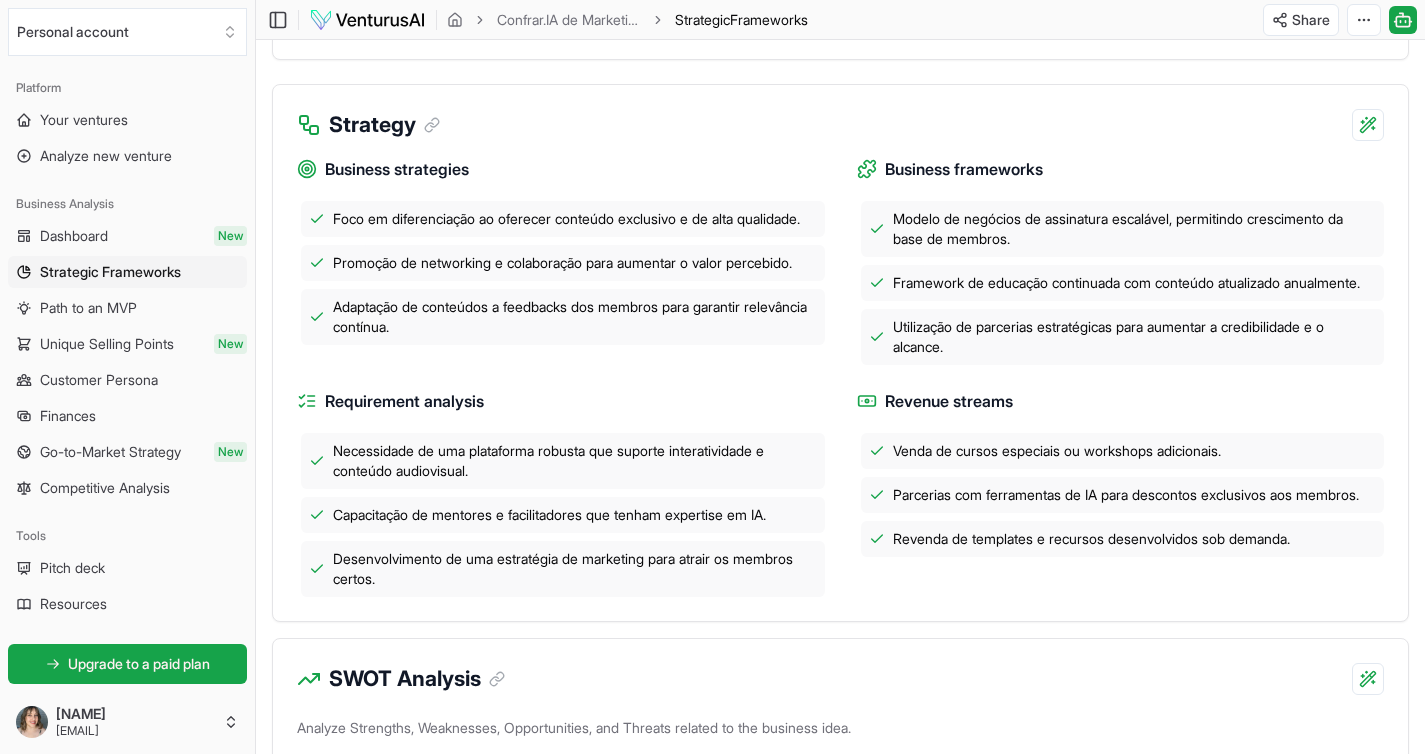 type 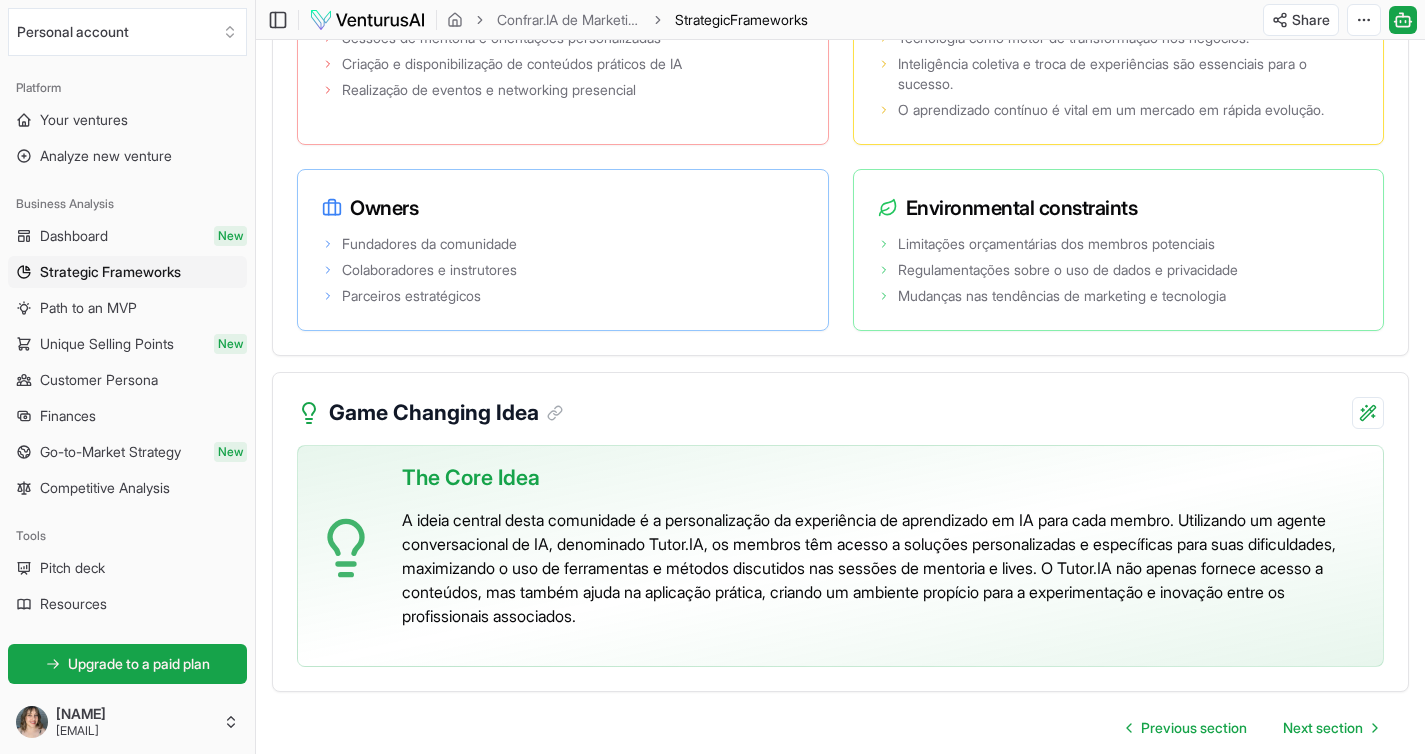 scroll, scrollTop: 4168, scrollLeft: 0, axis: vertical 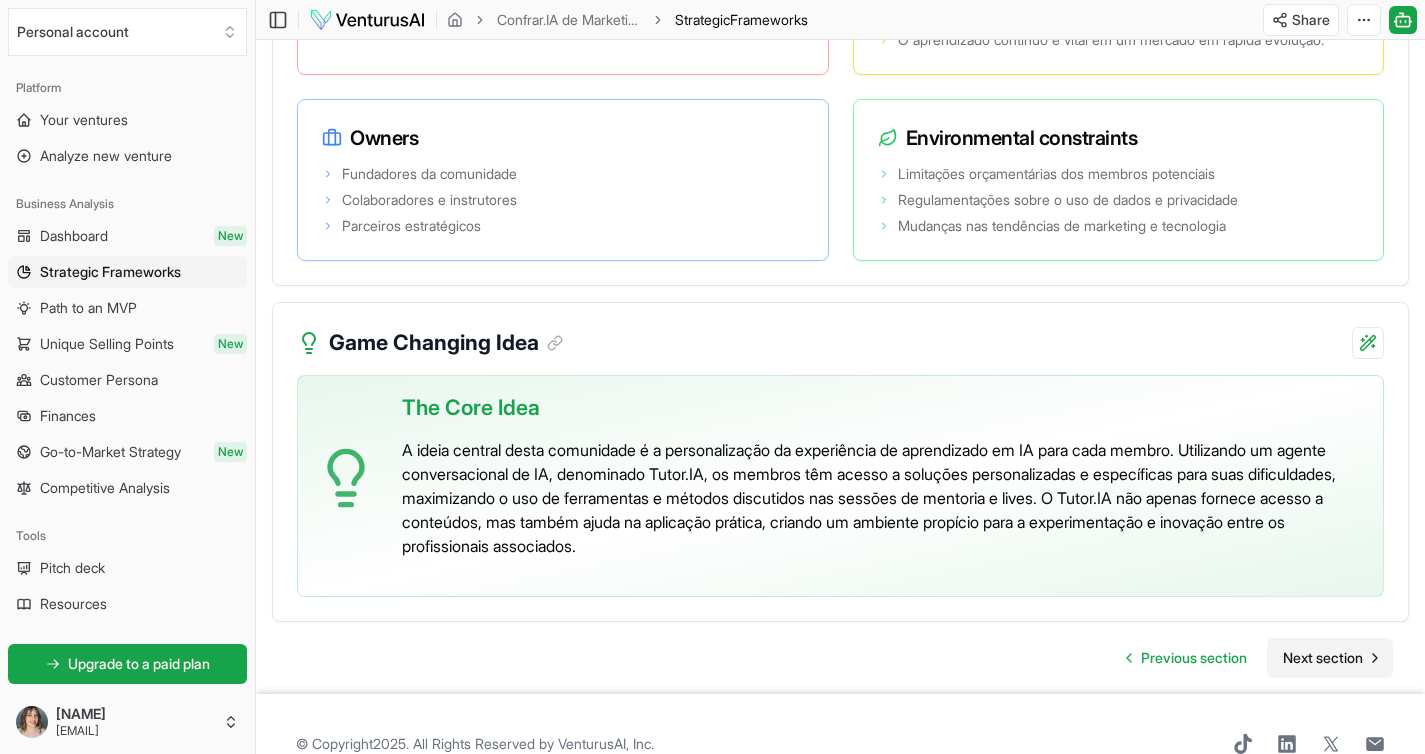 click on "Next section" at bounding box center [1323, 658] 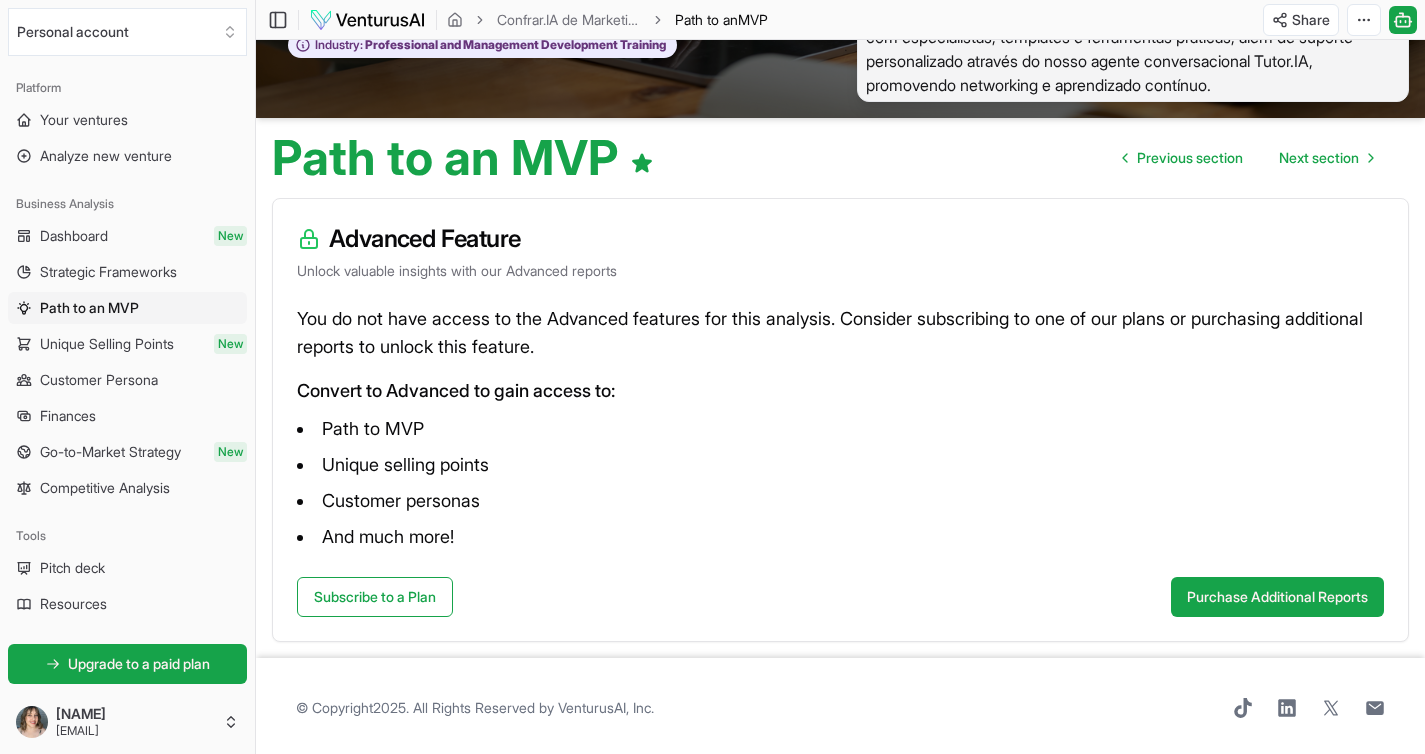 scroll, scrollTop: 112, scrollLeft: 0, axis: vertical 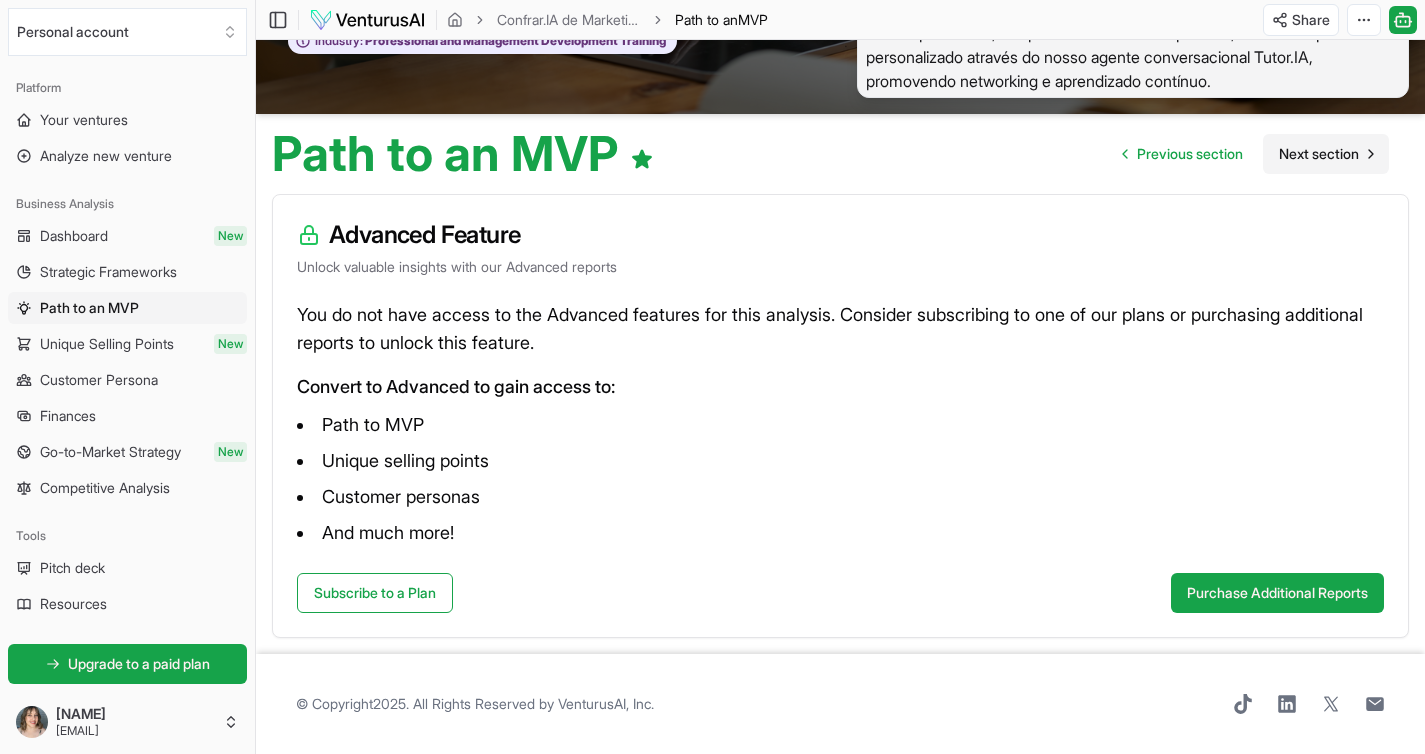 click on "Next section" at bounding box center (1319, 154) 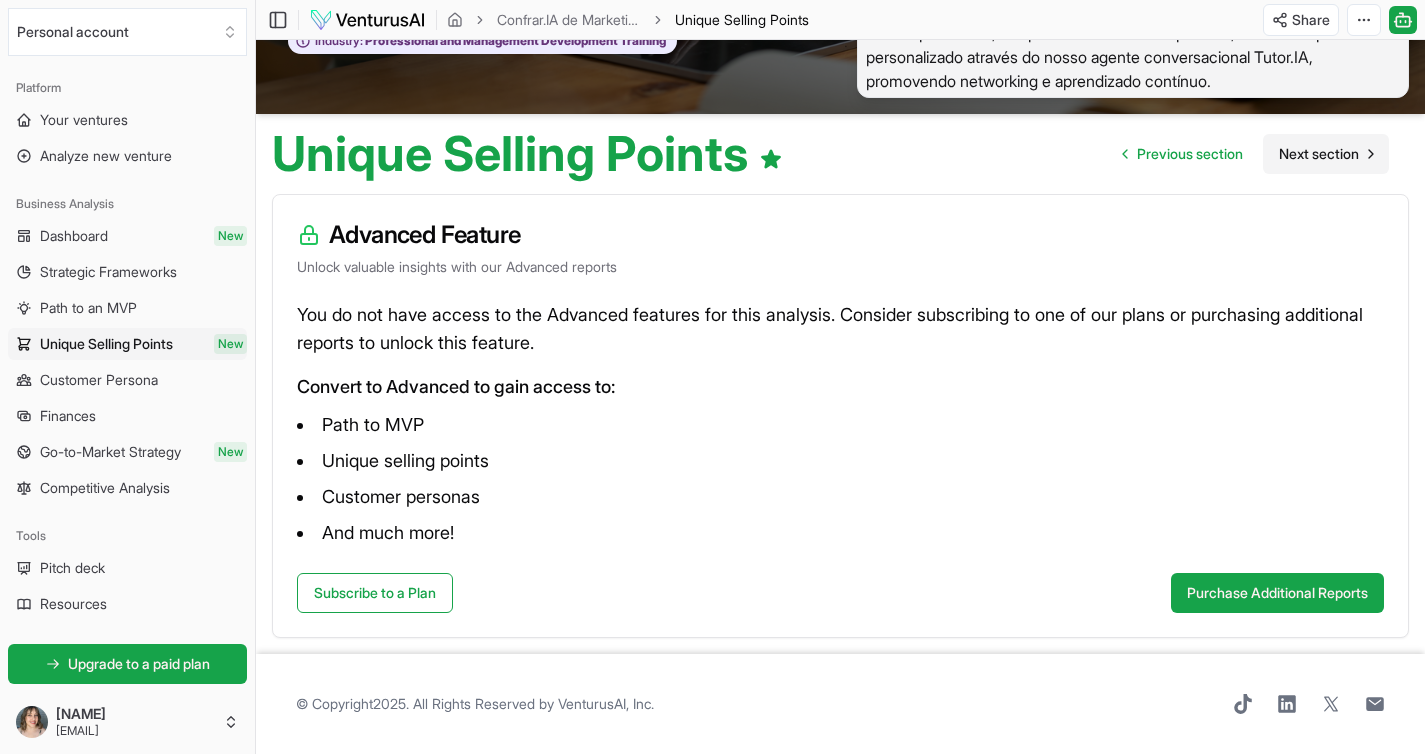 scroll, scrollTop: 0, scrollLeft: 0, axis: both 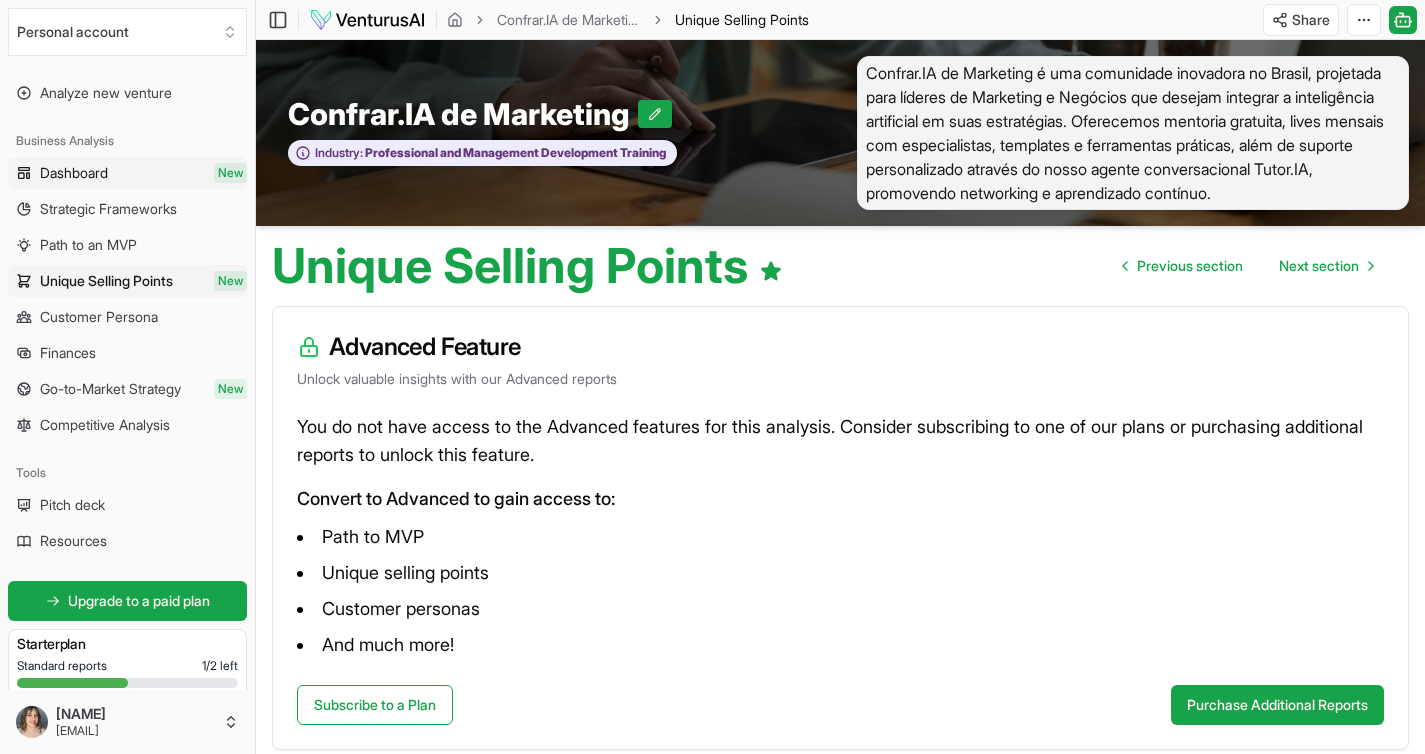 click on "Dashboard" at bounding box center (74, 173) 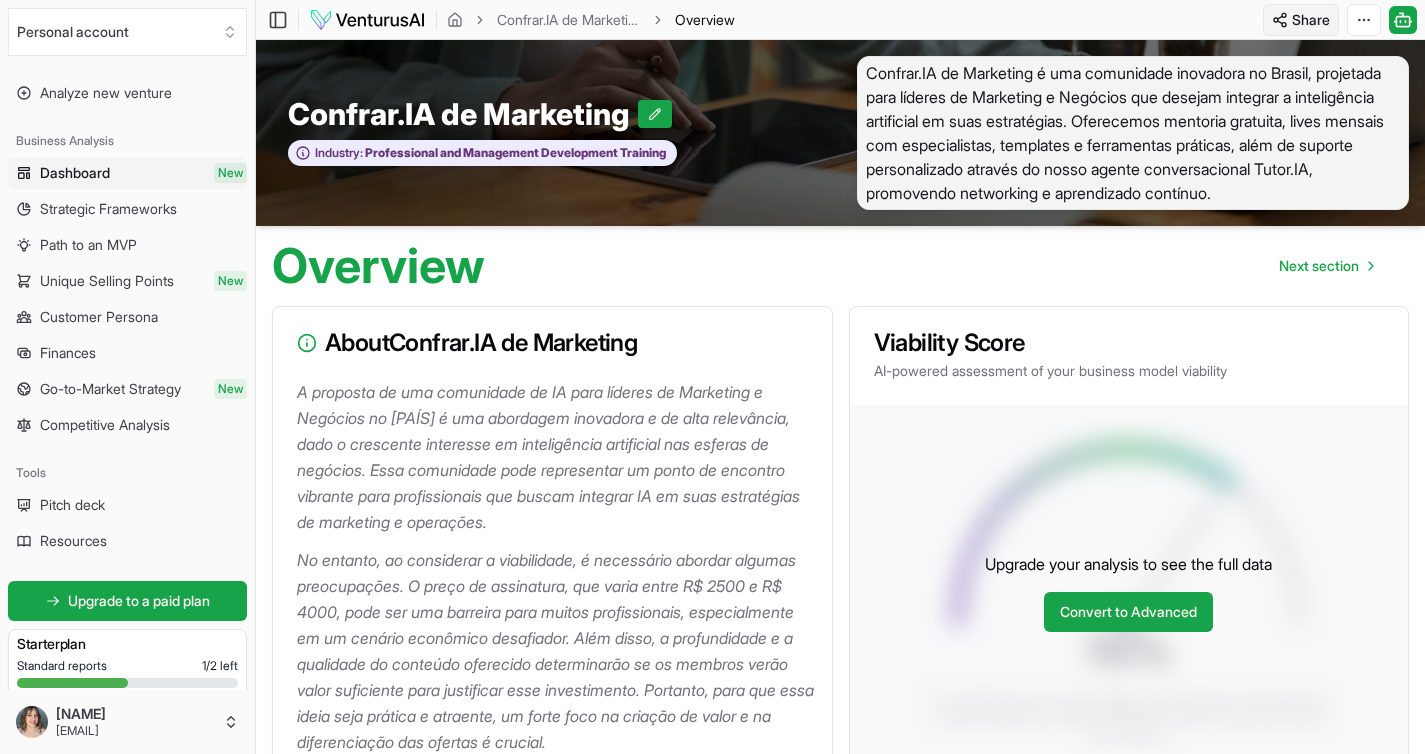 click on "Personal account Platform Your ventures Analyze new venture Business Analysis Dashboard New Strategic Frameworks Path to an MVP Unique Selling Points New Customer Persona Finances Go-to-Market Strategy New Competitive Analysis Tools Pitch deck Resources Get started for free Upgrade to a paid plan Starter  plan Standard reports 1 / 2   left Premium reports 0 / 0   left Community New Example ventures Settings Help [FIRST] [LAST] [EMAIL] Toggle Sidebar Confrar.IA de Marketing Overview Share Toggle Chat Sidebar Confrar.IA de Marketing Overview Confrar.IA de Marketing Industry: Professional and Management Development Training Overview   Next section About  Confrar.IA de Marketing View Path to MVP Viability Score AI-powered assessment of your business model viability 70 % The viability score is a proprietary score based on the business model, market size, SWOT, PESTEL, Porter's Five Forces, and other factors. Upgrade your analysis to see the full data Convert to Advanced View Go-to-Market Strategy •" at bounding box center (712, 377) 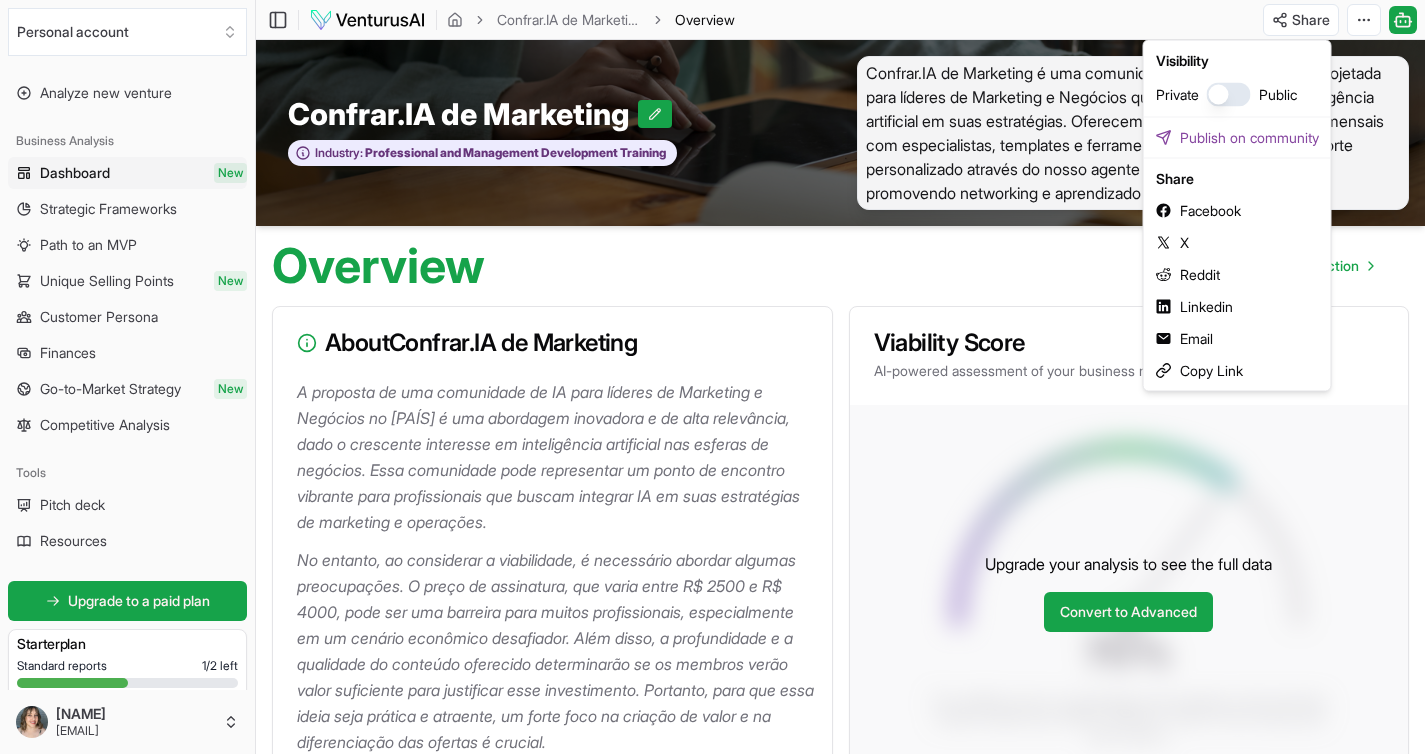click on "Personal account Platform Your ventures Analyze new venture Business Analysis Dashboard New Strategic Frameworks Path to an MVP Unique Selling Points New Customer Persona Finances Go-to-Market Strategy New Competitive Analysis Tools Pitch deck Resources Get started for free Upgrade to a paid plan Starter  plan Standard reports 1 / 2   left Premium reports 0 / 0   left Community New Example ventures Settings Help [FIRST] [LAST] [EMAIL] Toggle Sidebar Confrar.IA de Marketing Overview Share Toggle Chat Sidebar Confrar.IA de Marketing Overview Confrar.IA de Marketing Industry: Professional and Management Development Training Overview   Next section About  Confrar.IA de Marketing View Path to MVP Viability Score AI-powered assessment of your business model viability 70 % The viability score is a proprietary score based on the business model, market size, SWOT, PESTEL, Porter's Five Forces, and other factors. Upgrade your analysis to see the full data Convert to Advanced View Go-to-Market Strategy •" at bounding box center [712, 377] 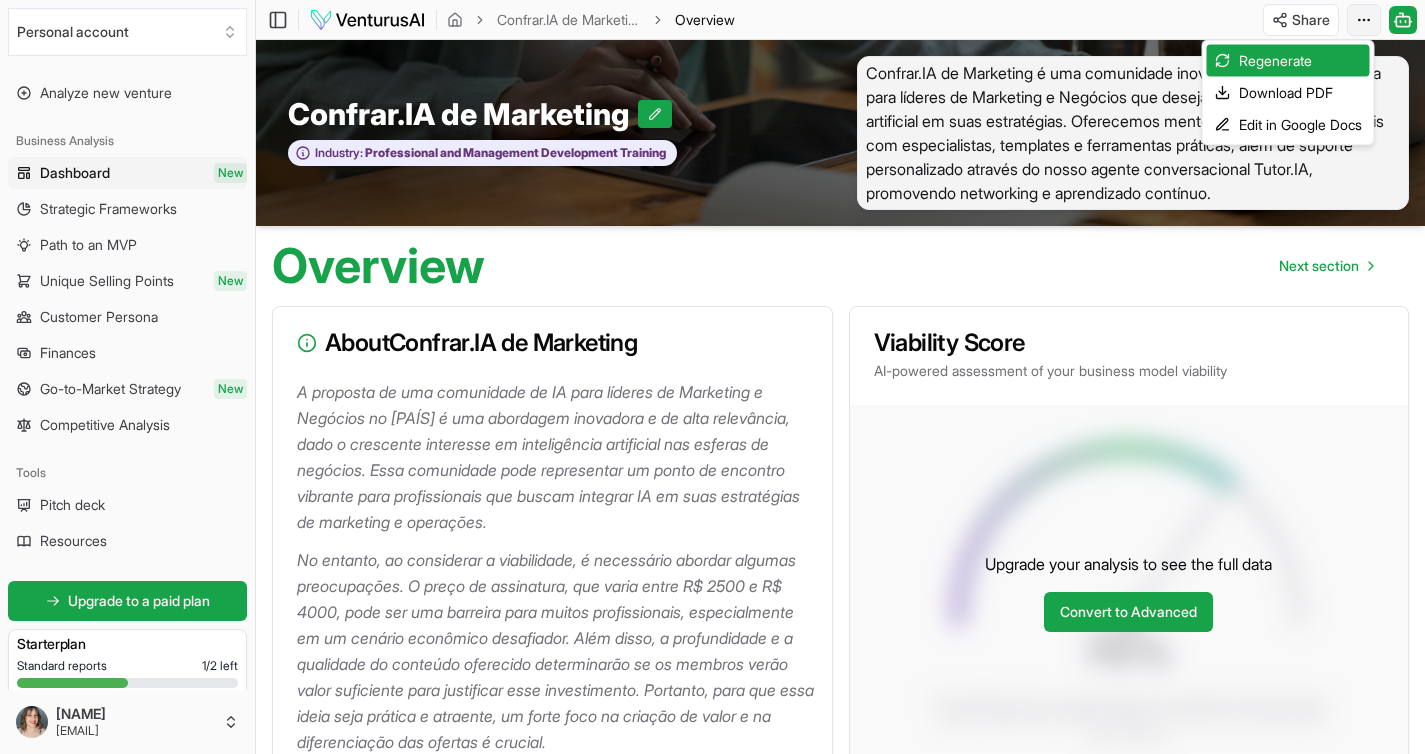 click on "Personal account Platform Your ventures Analyze new venture Business Analysis Dashboard New Strategic Frameworks Path to an MVP Unique Selling Points New Customer Persona Finances Go-to-Market Strategy New Competitive Analysis Tools Pitch deck Resources Get started for free Upgrade to a paid plan Starter  plan Standard reports 1 / 2   left Premium reports 0 / 0   left Community New Example ventures Settings Help [FIRST] [LAST] [EMAIL] Toggle Sidebar Confrar.IA de Marketing Overview Share Toggle Chat Sidebar Confrar.IA de Marketing Overview Confrar.IA de Marketing Industry: Professional and Management Development Training Overview   Next section About  Confrar.IA de Marketing View Path to MVP Viability Score AI-powered assessment of your business model viability 70 % The viability score is a proprietary score based on the business model, market size, SWOT, PESTEL, Porter's Five Forces, and other factors. Upgrade your analysis to see the full data Convert to Advanced View Go-to-Market Strategy •" at bounding box center [712, 377] 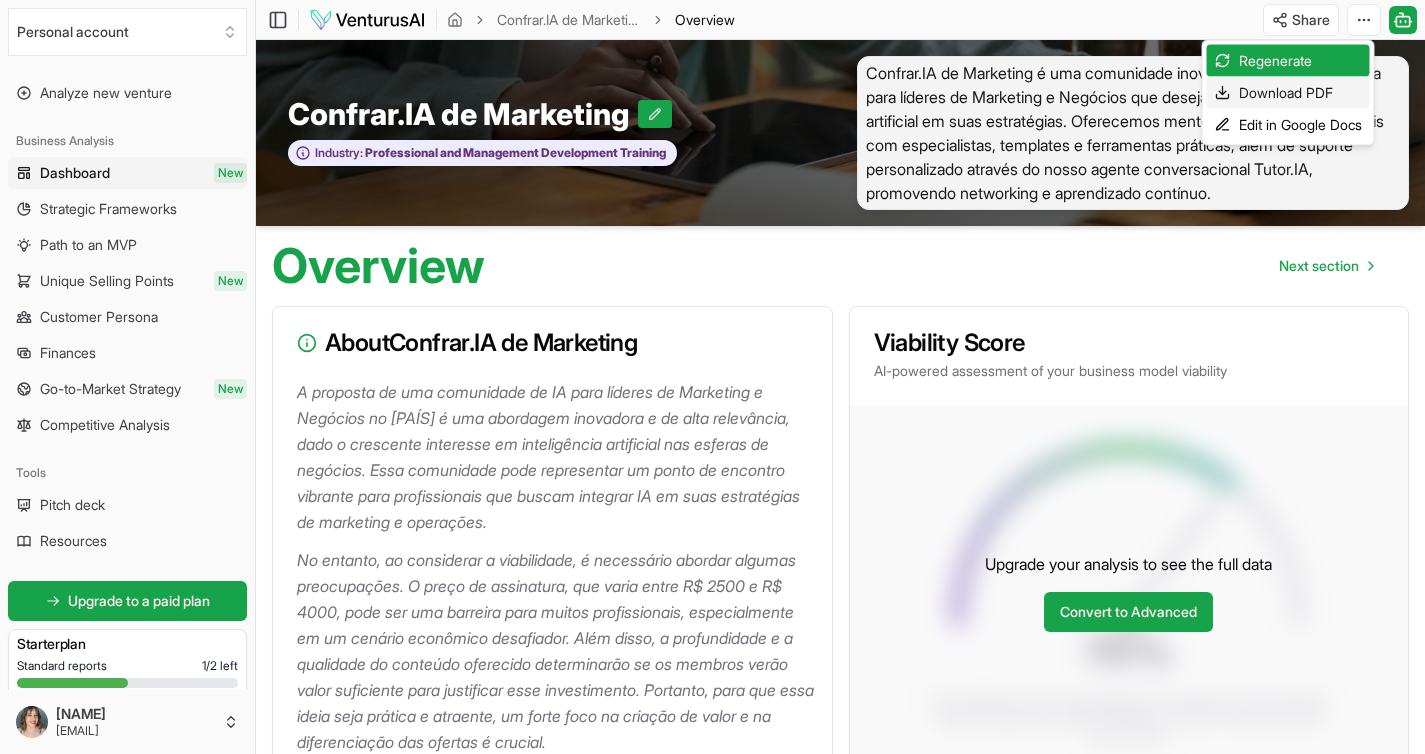 click on "Download PDF" at bounding box center [1288, 93] 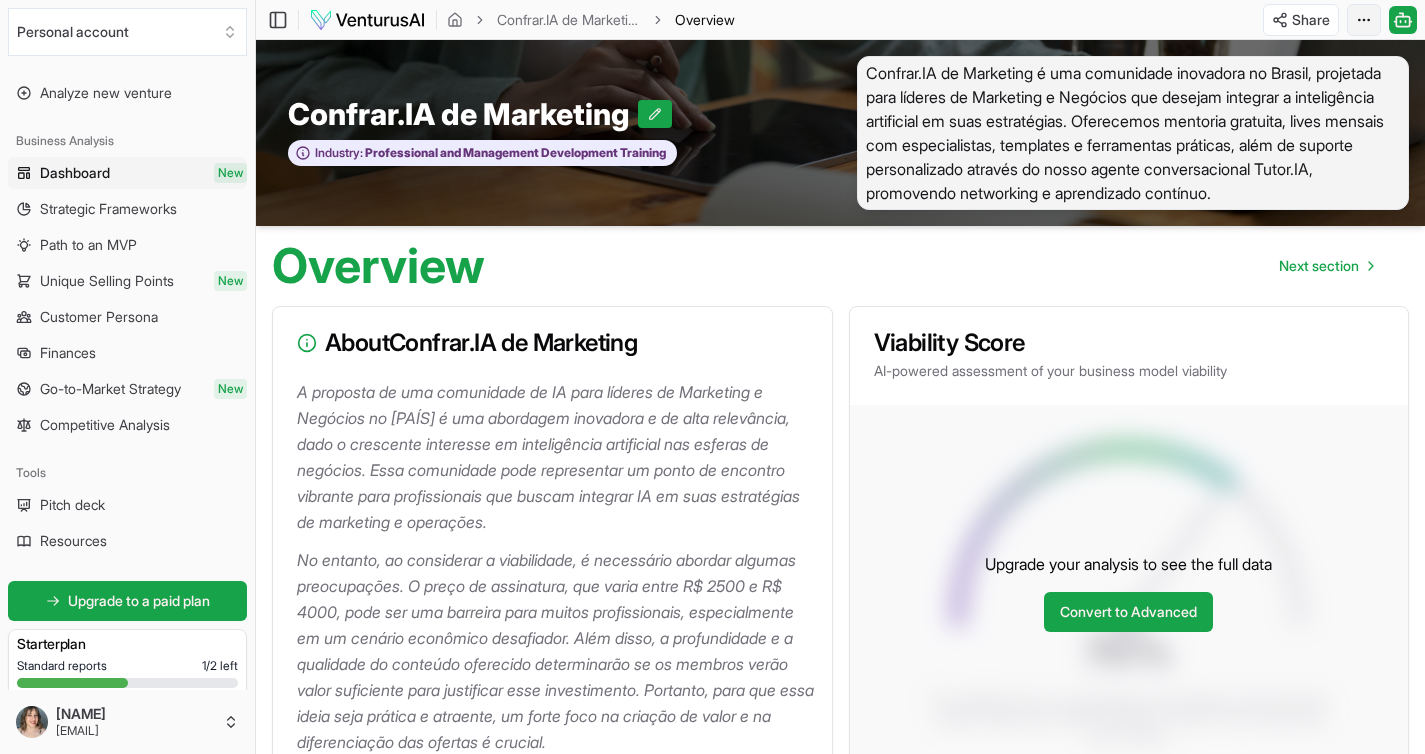 click on "Personal account Platform Your ventures Analyze new venture Business Analysis Dashboard New Strategic Frameworks Path to an MVP Unique Selling Points New Customer Persona Finances Go-to-Market Strategy New Competitive Analysis Tools Pitch deck Resources Get started for free Upgrade to a paid plan Starter  plan Standard reports 1 / 2   left Premium reports 0 / 0   left Community New Example ventures Settings Help [FIRST] [LAST] [EMAIL] Toggle Sidebar Confrar.IA de Marketing Overview Share Toggle Chat Sidebar Confrar.IA de Marketing Overview Confrar.IA de Marketing Industry: Professional and Management Development Training Overview   Next section About  Confrar.IA de Marketing View Path to MVP Viability Score AI-powered assessment of your business model viability 70 % The viability score is a proprietary score based on the business model, market size, SWOT, PESTEL, Porter's Five Forces, and other factors. Upgrade your analysis to see the full data Convert to Advanced View Go-to-Market Strategy •" at bounding box center [712, 377] 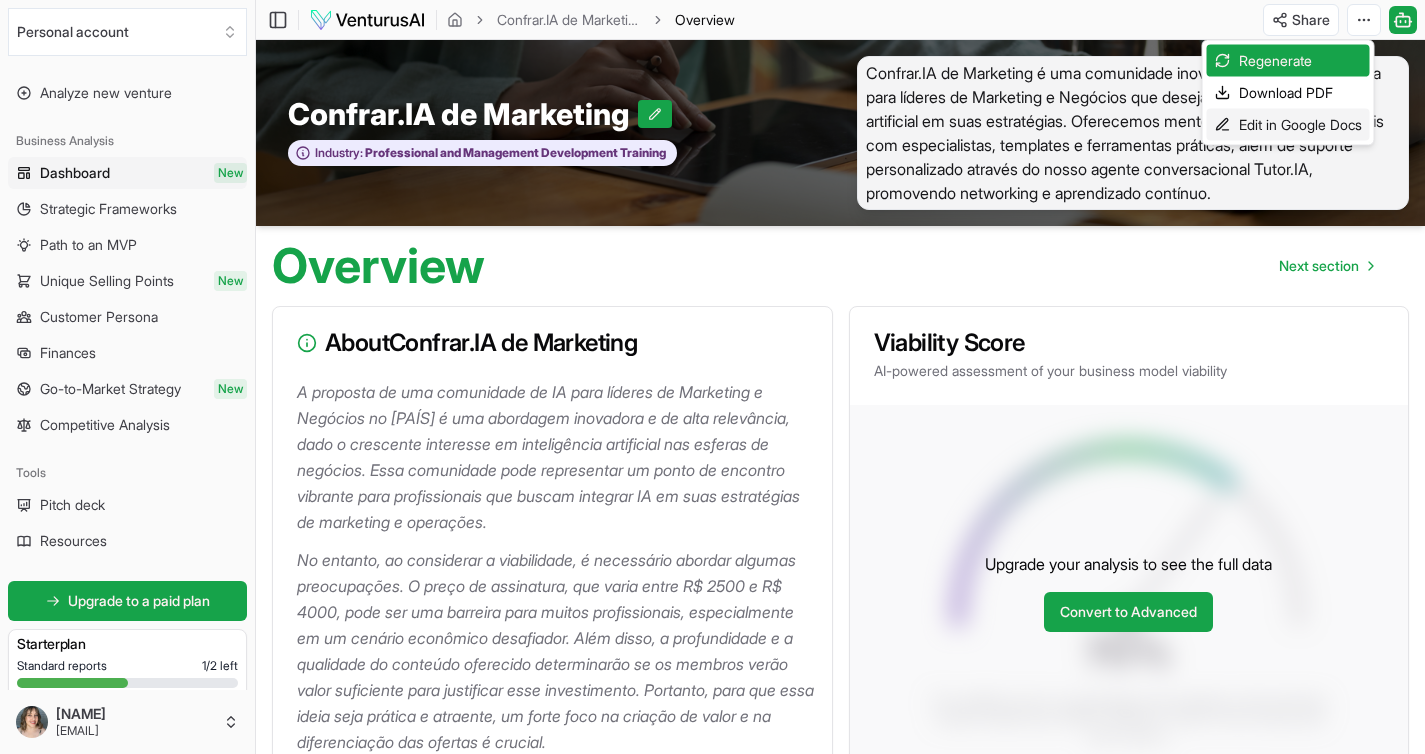 click on "Edit in Google Docs" at bounding box center [1288, 125] 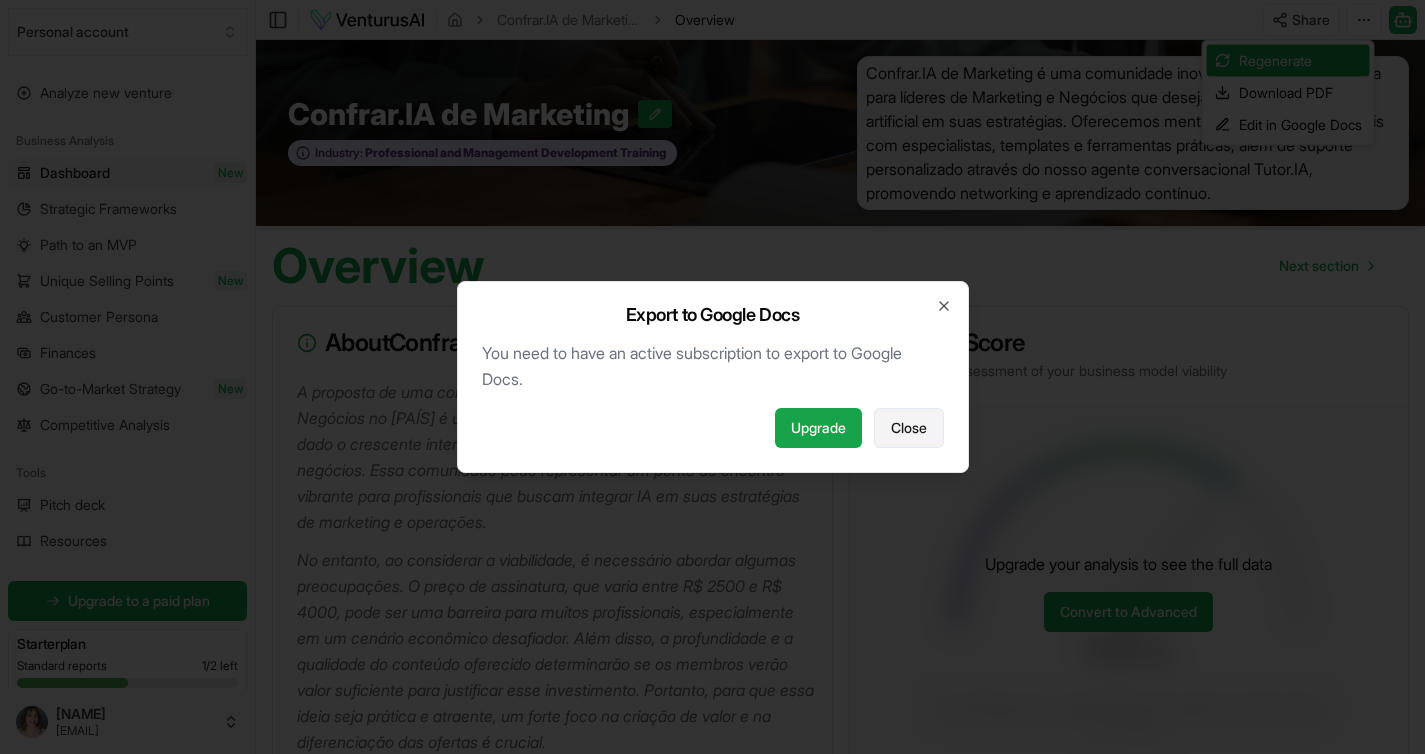 click on "Close" at bounding box center (909, 428) 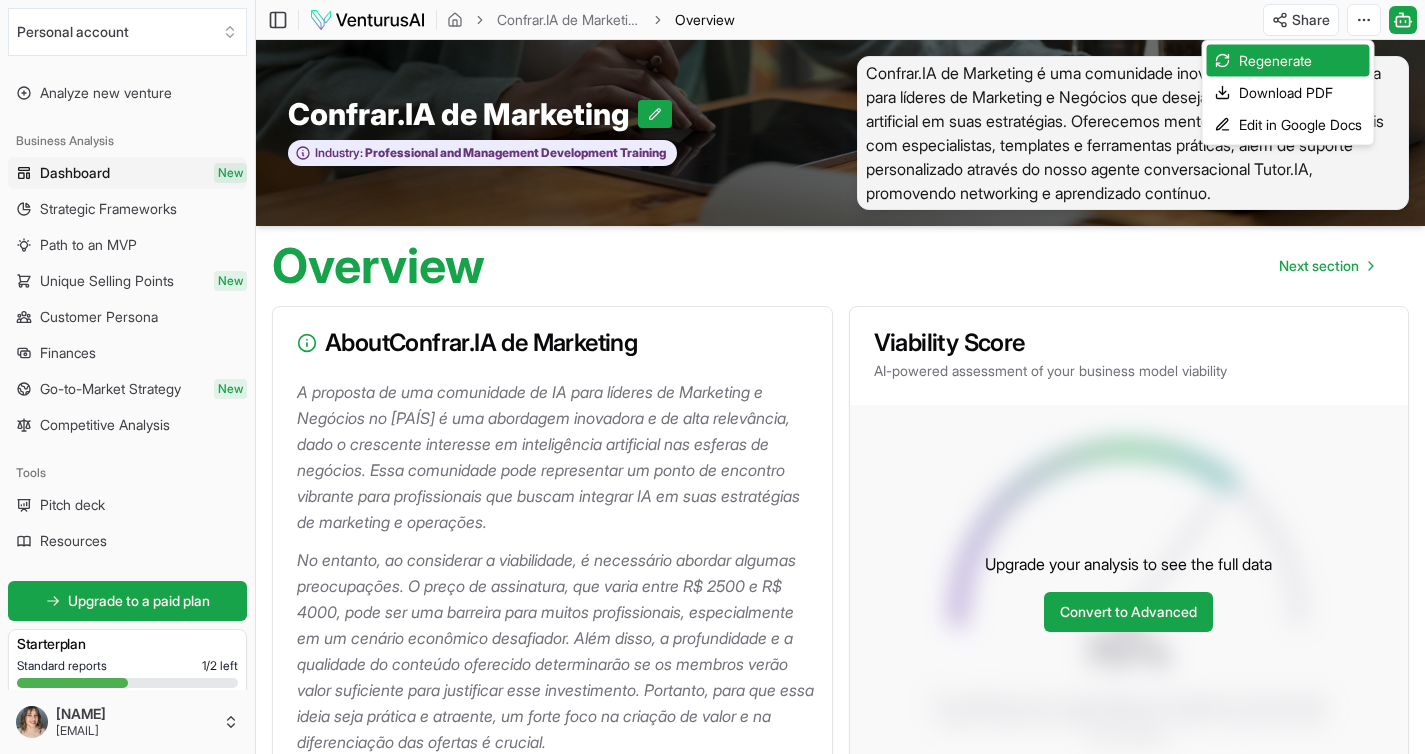 click on "Personal account Platform Your ventures Analyze new venture Business Analysis Dashboard New Strategic Frameworks Path to an MVP Unique Selling Points New Customer Persona Finances Go-to-Market Strategy New Competitive Analysis Tools Pitch deck Resources Get started for free Upgrade to a paid plan Starter  plan Standard reports 1 / 2   left Premium reports 0 / 0   left Community New Example ventures Settings Help [FIRST] [LAST] [EMAIL] Toggle Sidebar Confrar.IA de Marketing Overview Share Toggle Chat Sidebar Confrar.IA de Marketing Overview Confrar.IA de Marketing Industry: Professional and Management Development Training Overview   Next section About  Confrar.IA de Marketing View Path to MVP Viability Score AI-powered assessment of your business model viability 70 % The viability score is a proprietary score based on the business model, market size, SWOT, PESTEL, Porter's Five Forces, and other factors. Upgrade your analysis to see the full data Convert to Advanced View Go-to-Market Strategy •" at bounding box center [712, 377] 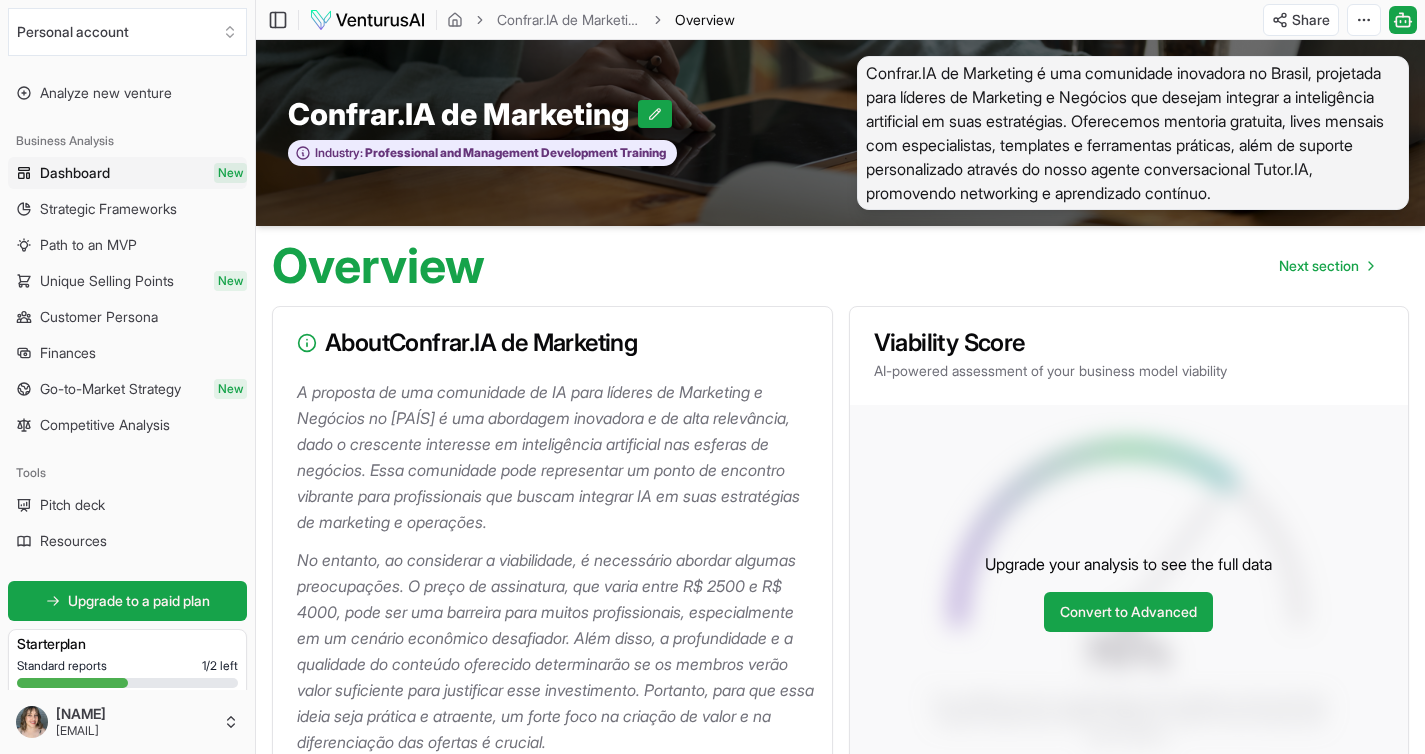 click on "Confrar.IA de Marketing é uma comunidade inovadora no Brasil, projetada para líderes de Marketing e Negócios que desejam integrar a inteligência artificial em suas estratégias. Oferecemos mentoria gratuita, lives mensais com especialistas, templates e ferramentas práticas, além de suporte personalizado através do nosso agente conversacional Tutor.IA, promovendo networking e aprendizado contínuo." at bounding box center (1133, 133) 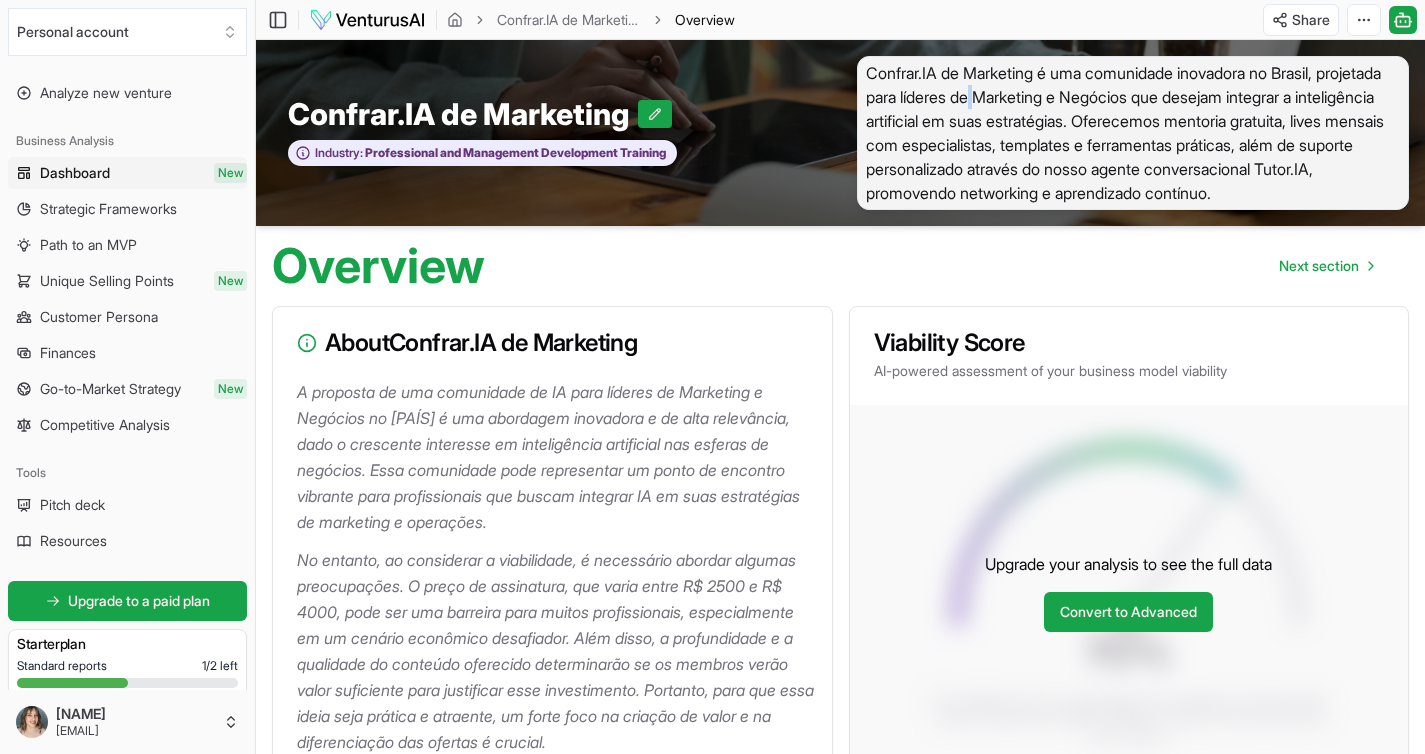 click on "Confrar.IA de Marketing é uma comunidade inovadora no Brasil, projetada para líderes de Marketing e Negócios que desejam integrar a inteligência artificial em suas estratégias. Oferecemos mentoria gratuita, lives mensais com especialistas, templates e ferramentas práticas, além de suporte personalizado através do nosso agente conversacional Tutor.IA, promovendo networking e aprendizado contínuo." at bounding box center [1133, 133] 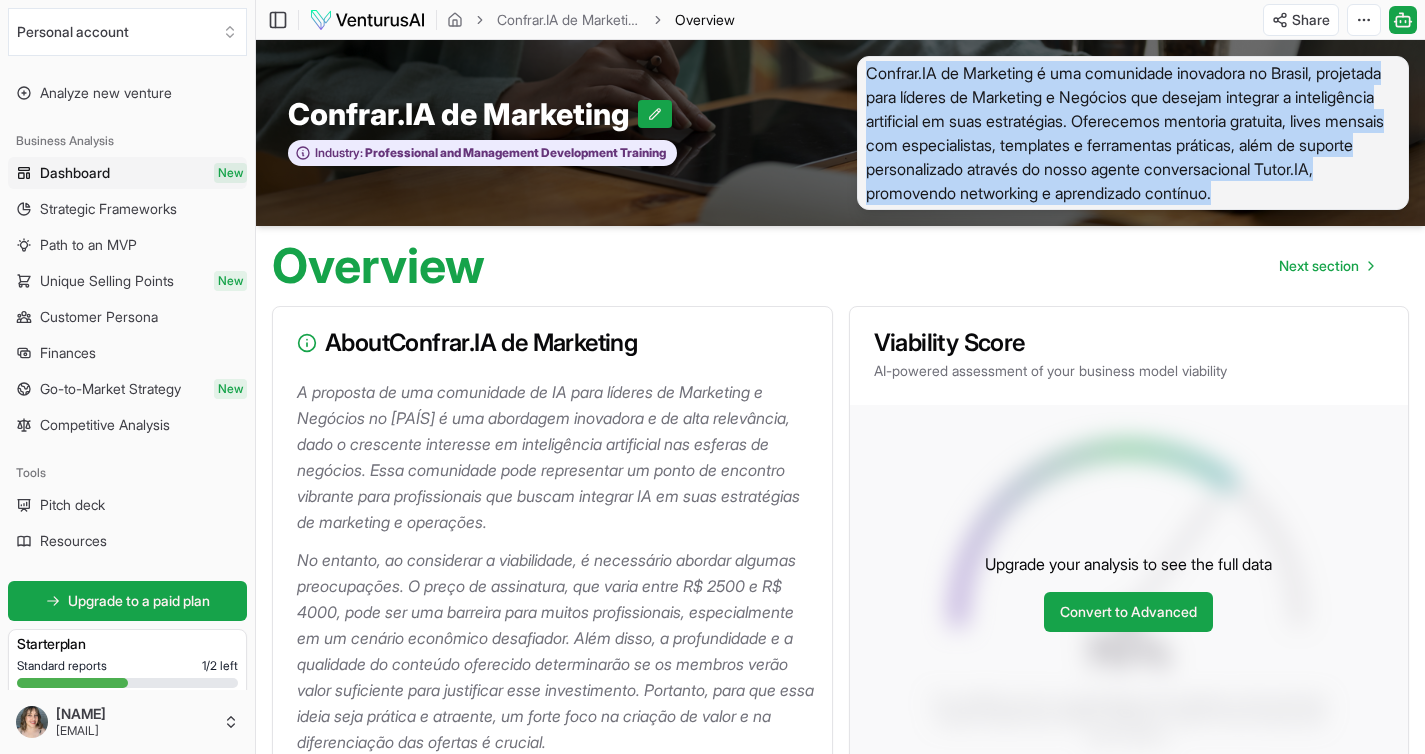 click on "Confrar.IA de Marketing é uma comunidade inovadora no Brasil, projetada para líderes de Marketing e Negócios que desejam integrar a inteligência artificial em suas estratégias. Oferecemos mentoria gratuita, lives mensais com especialistas, templates e ferramentas práticas, além de suporte personalizado através do nosso agente conversacional Tutor.IA, promovendo networking e aprendizado contínuo." at bounding box center [1133, 133] 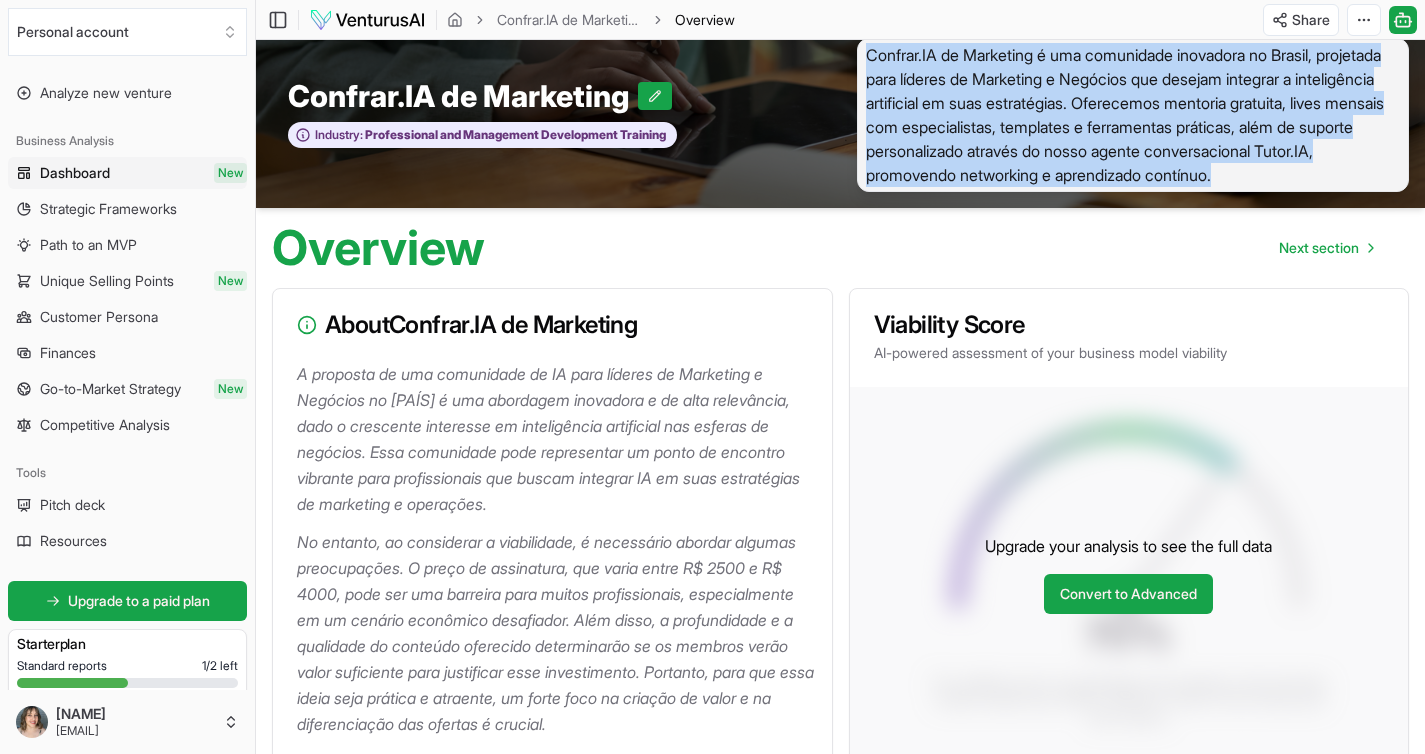 scroll, scrollTop: 0, scrollLeft: 0, axis: both 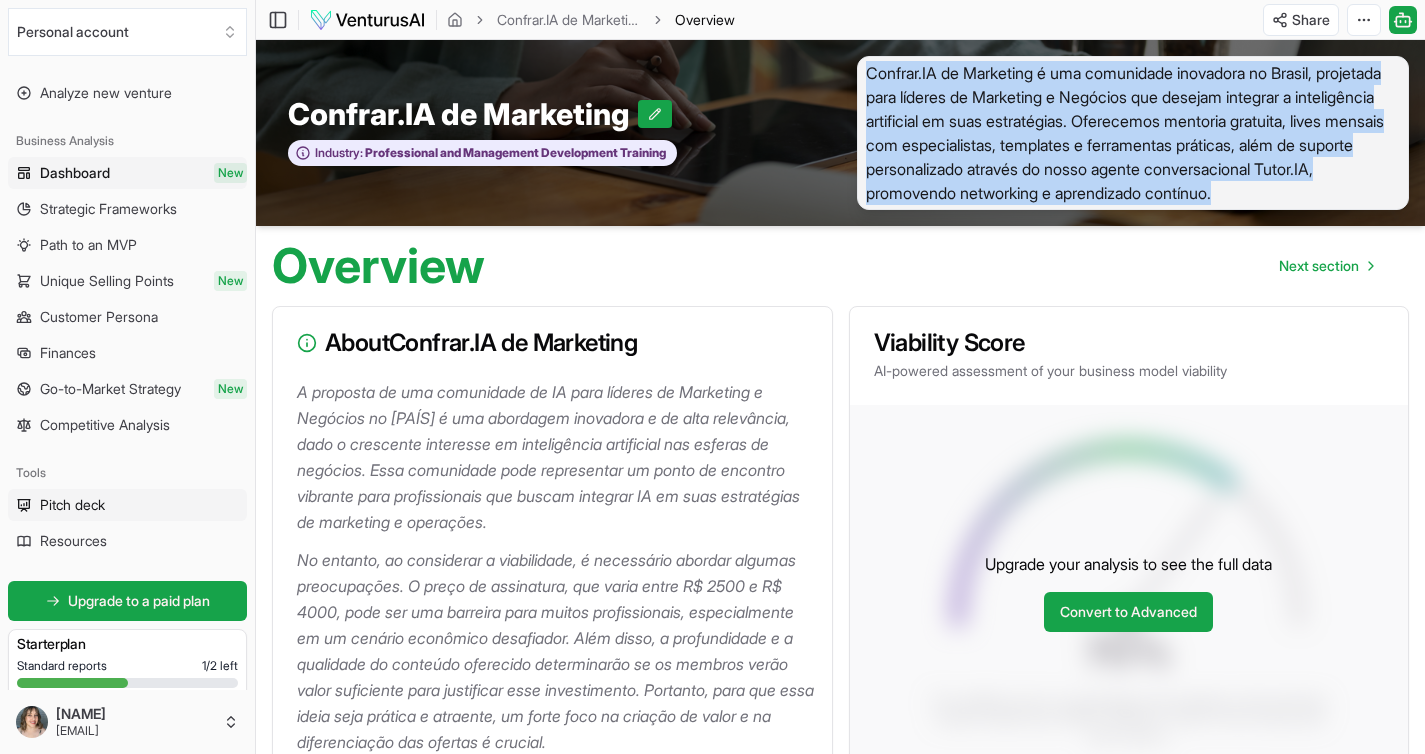 click on "Pitch deck" at bounding box center [72, 505] 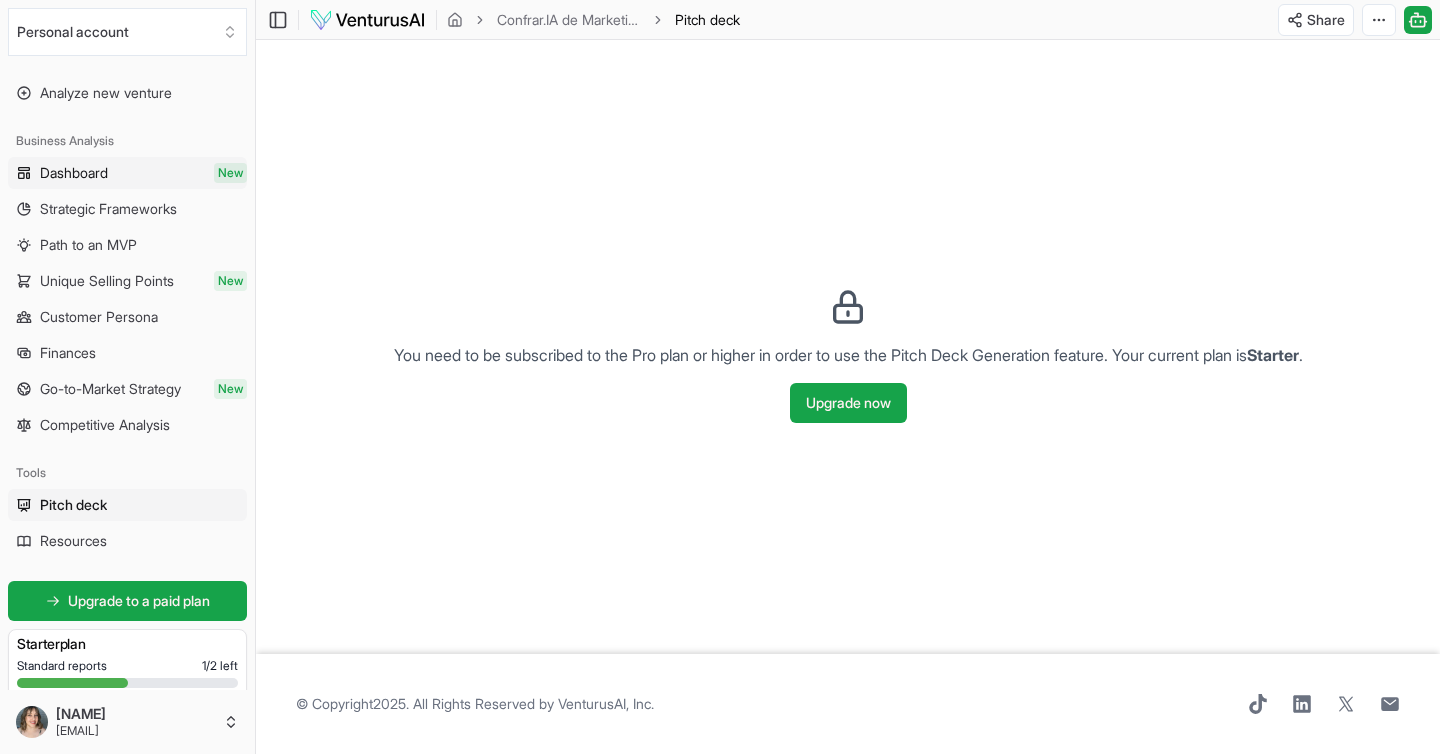click on "Dashboard" at bounding box center (74, 173) 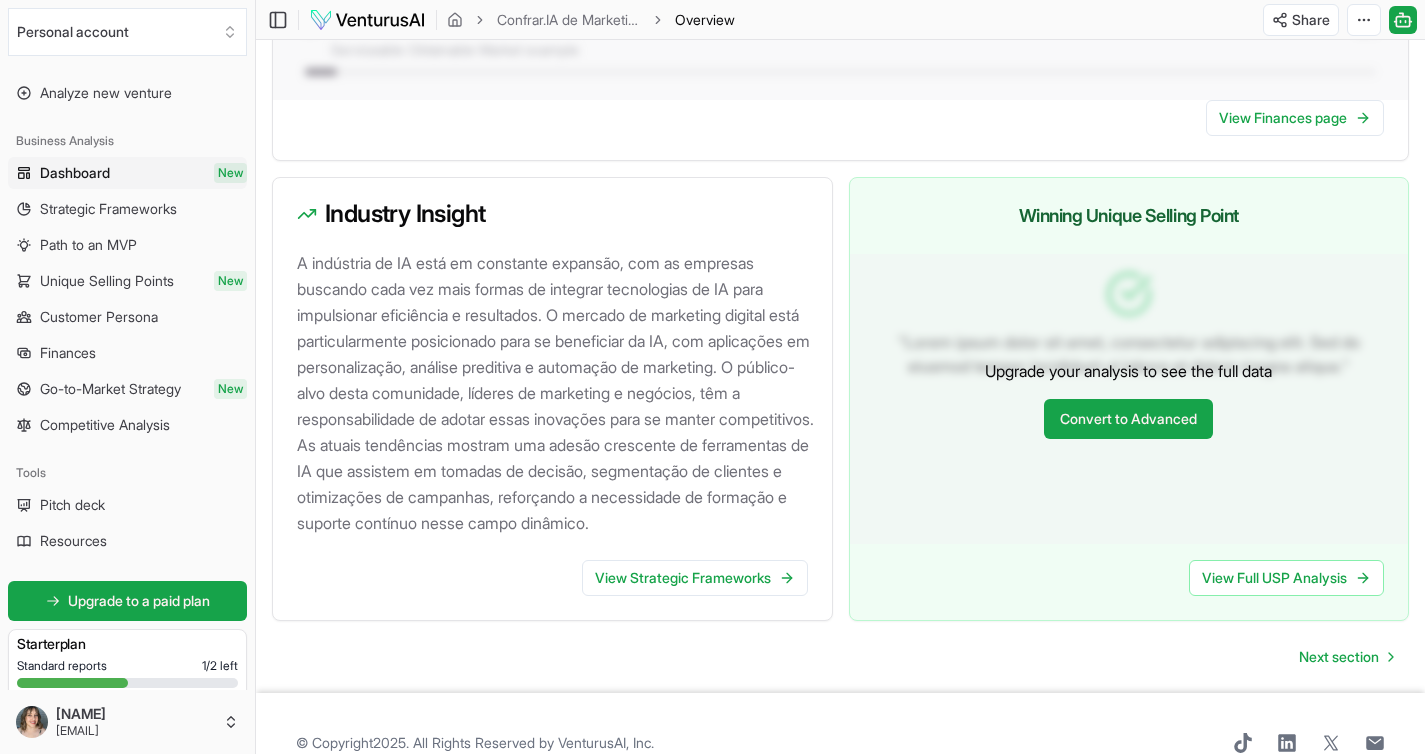 scroll, scrollTop: 1977, scrollLeft: 0, axis: vertical 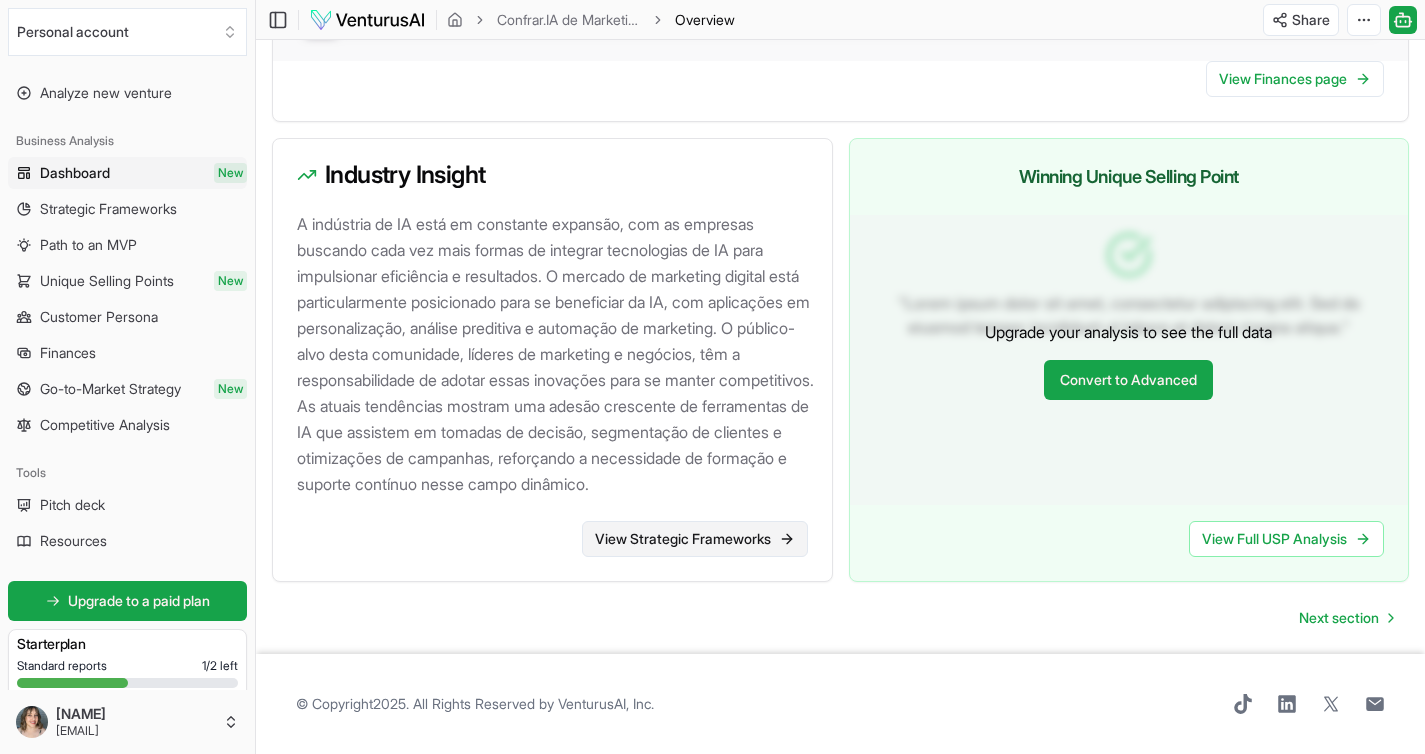 click on "View Strategic Frameworks" at bounding box center (695, 539) 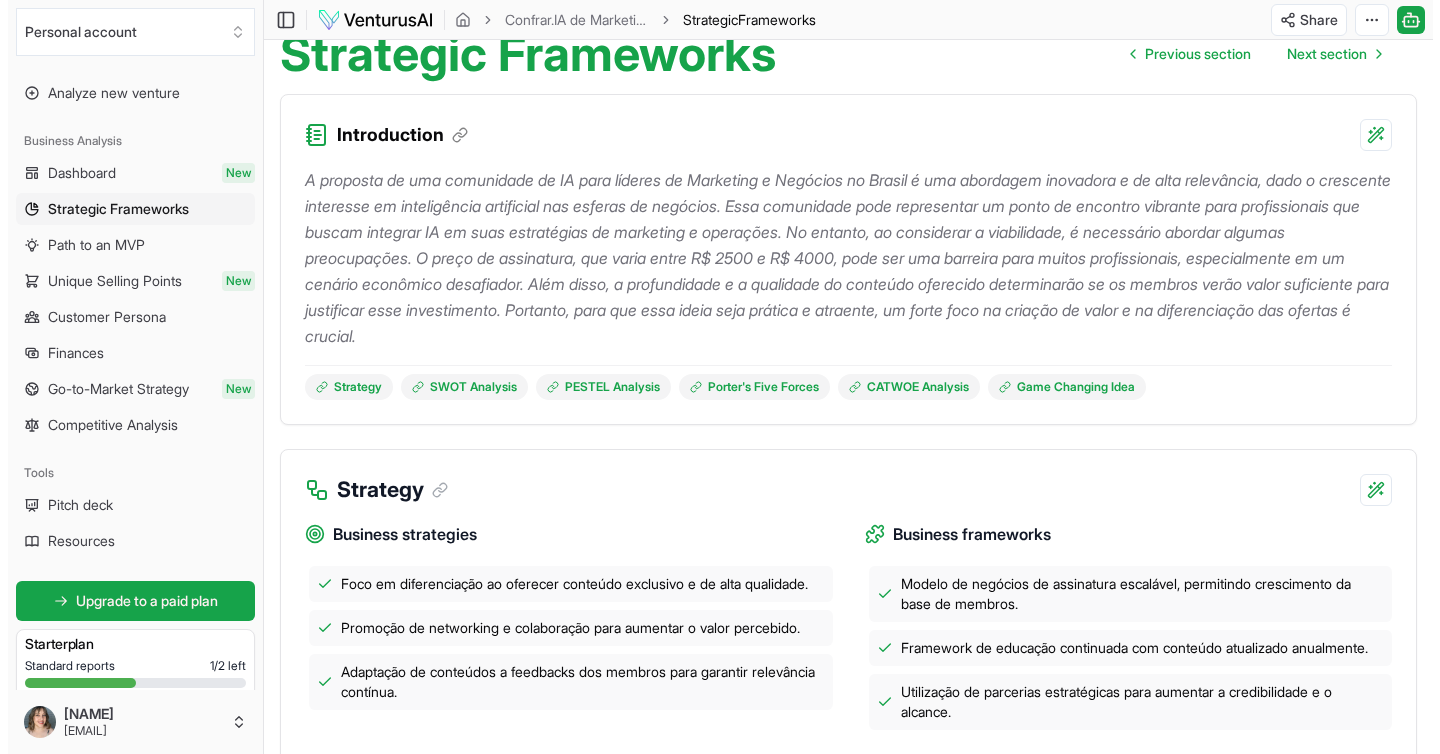 scroll, scrollTop: 0, scrollLeft: 0, axis: both 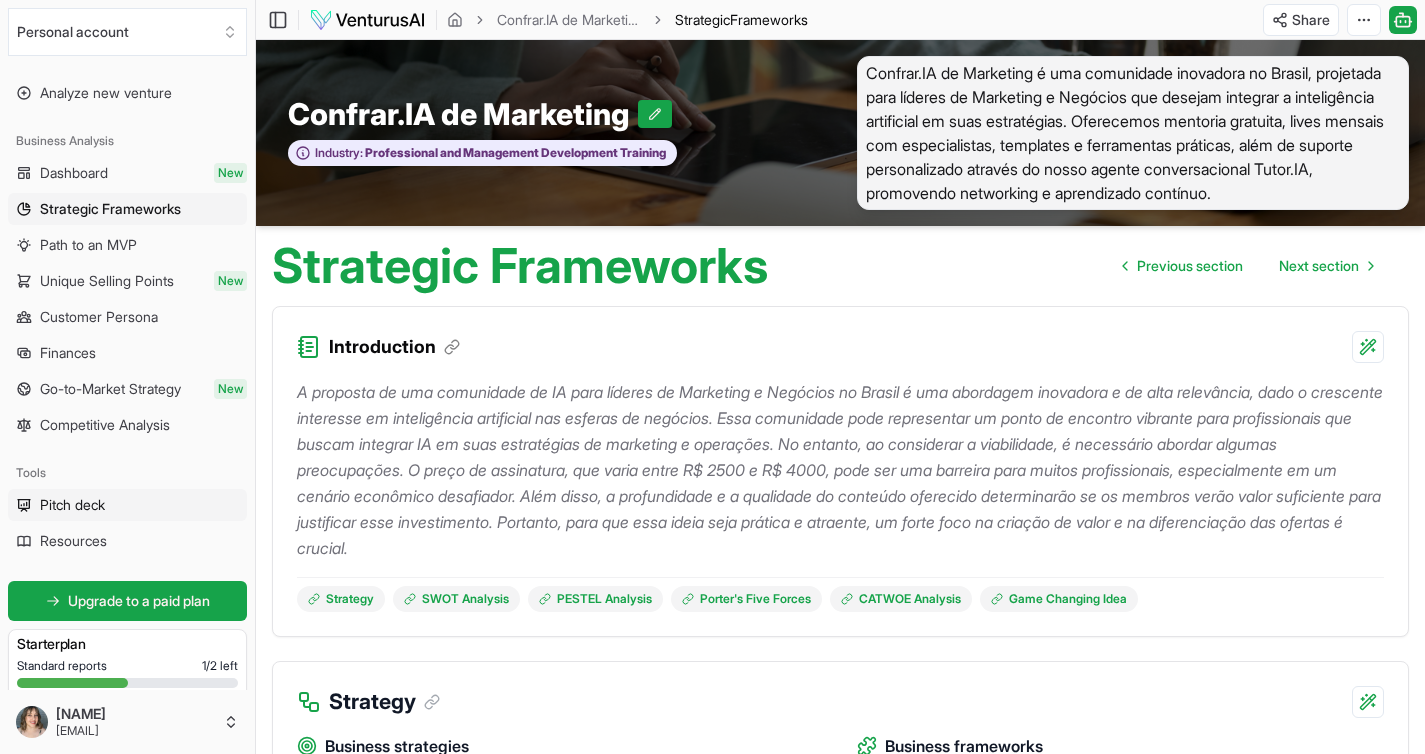 click on "Pitch deck" at bounding box center [72, 505] 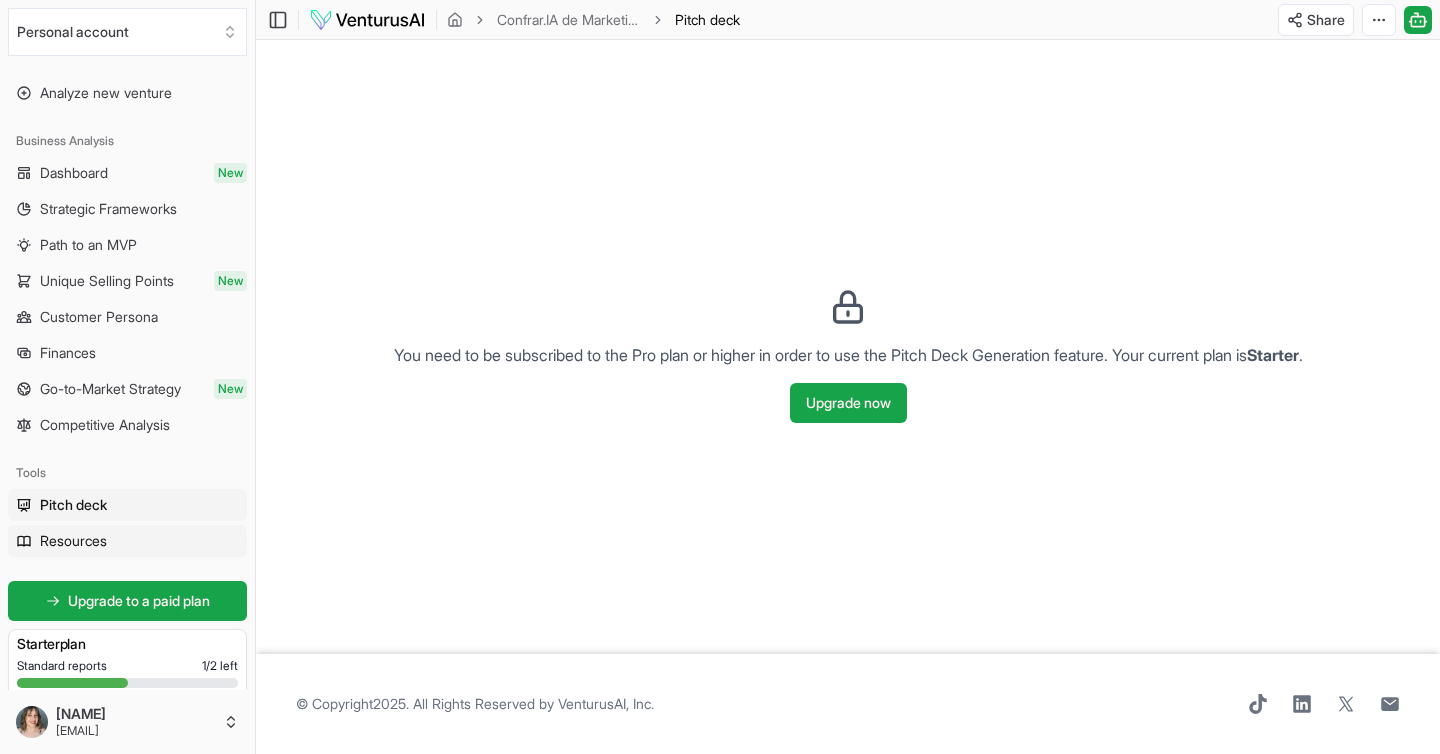 click on "Resources" at bounding box center [127, 541] 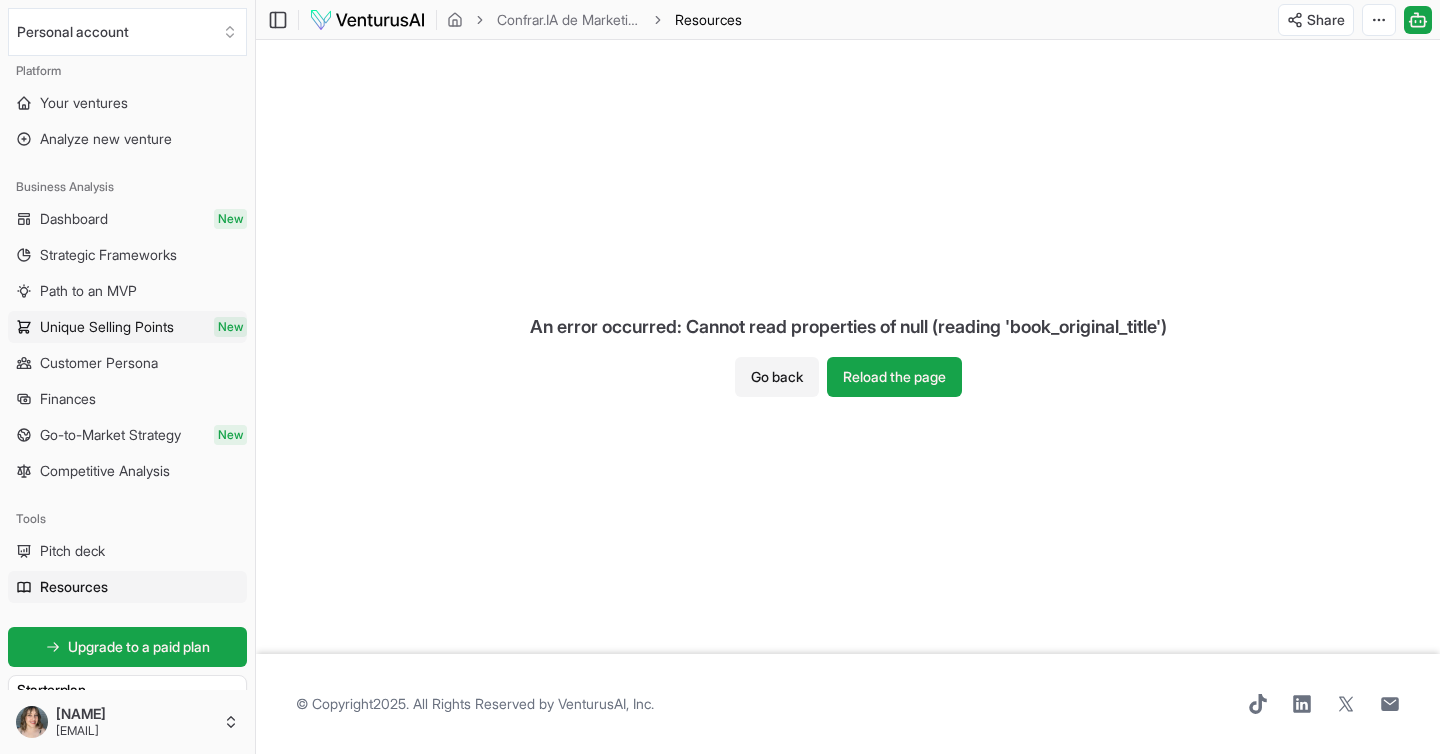 scroll, scrollTop: 0, scrollLeft: 0, axis: both 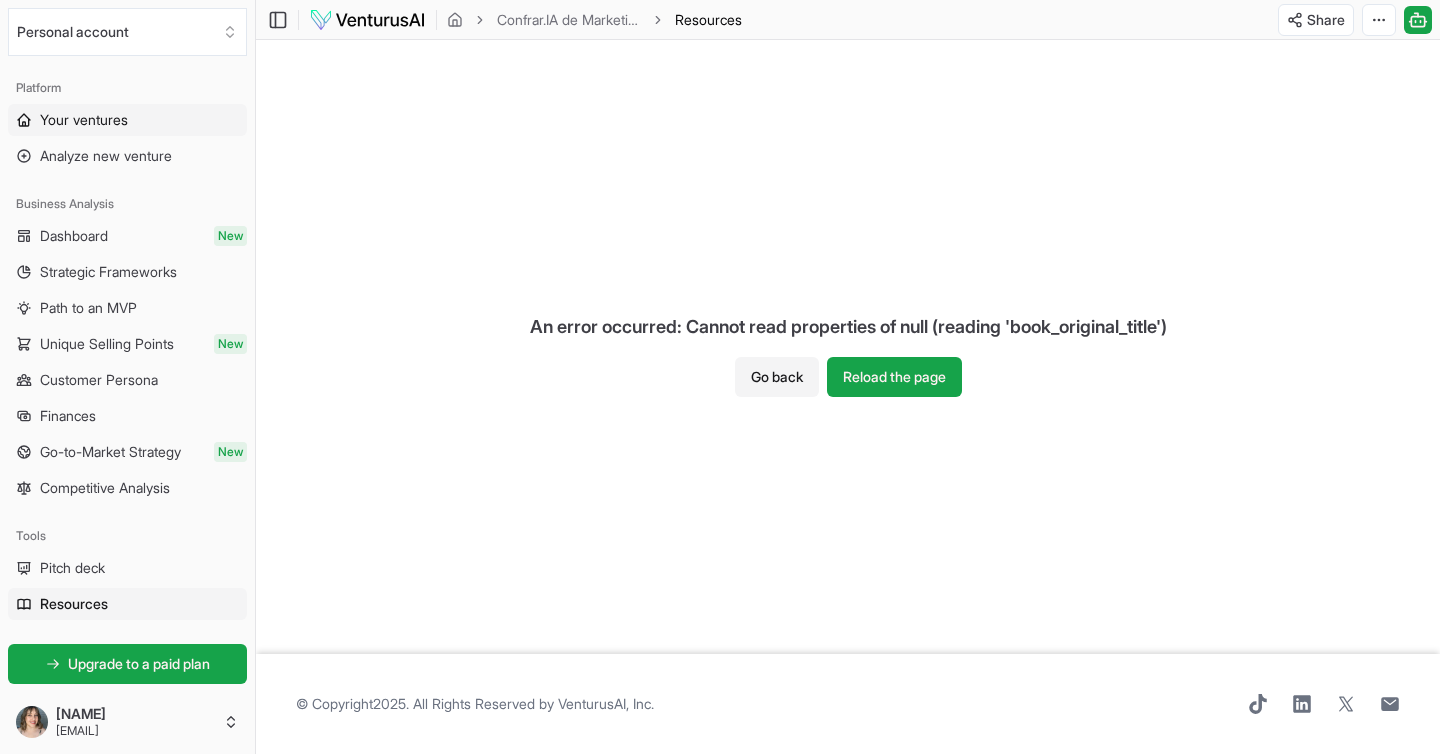 click on "Your ventures" at bounding box center (84, 120) 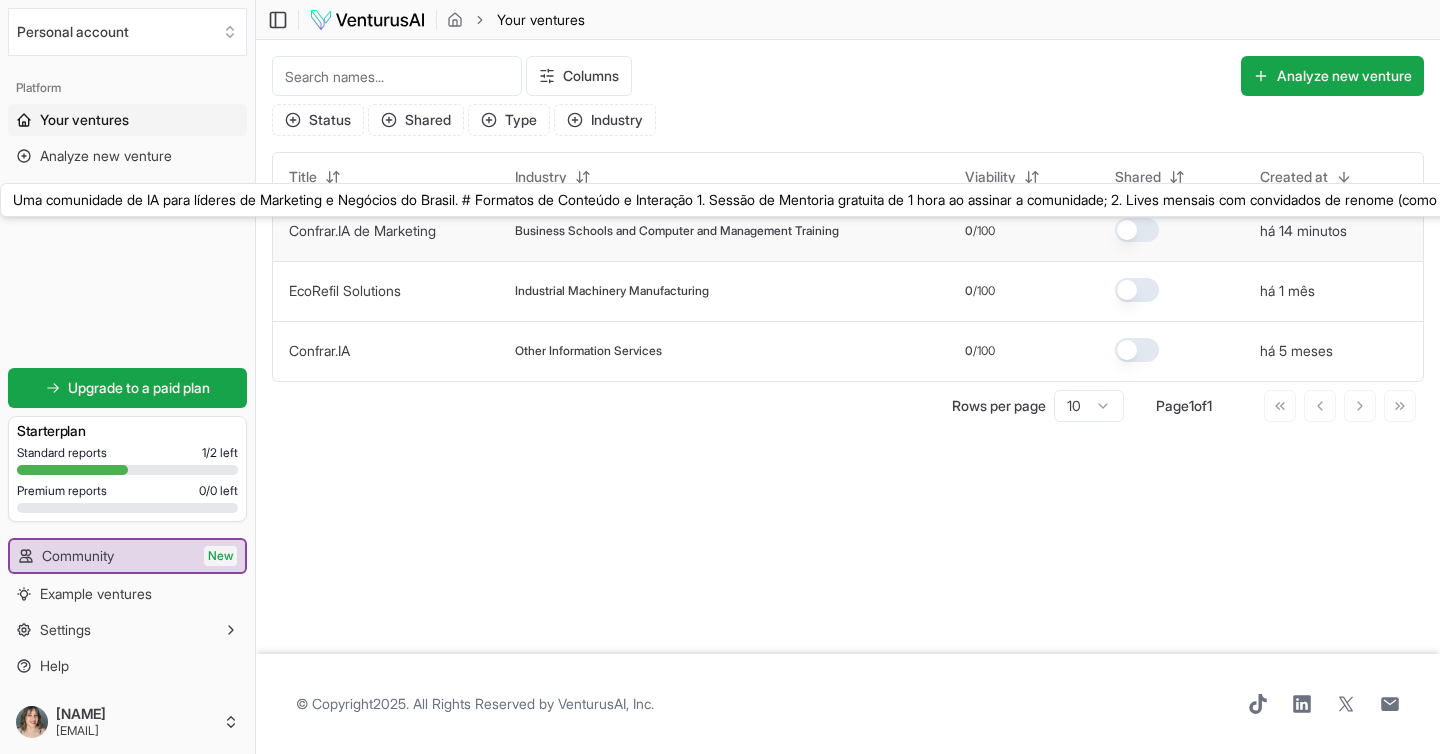click on "Confrar.IA de Marketing" at bounding box center [362, 230] 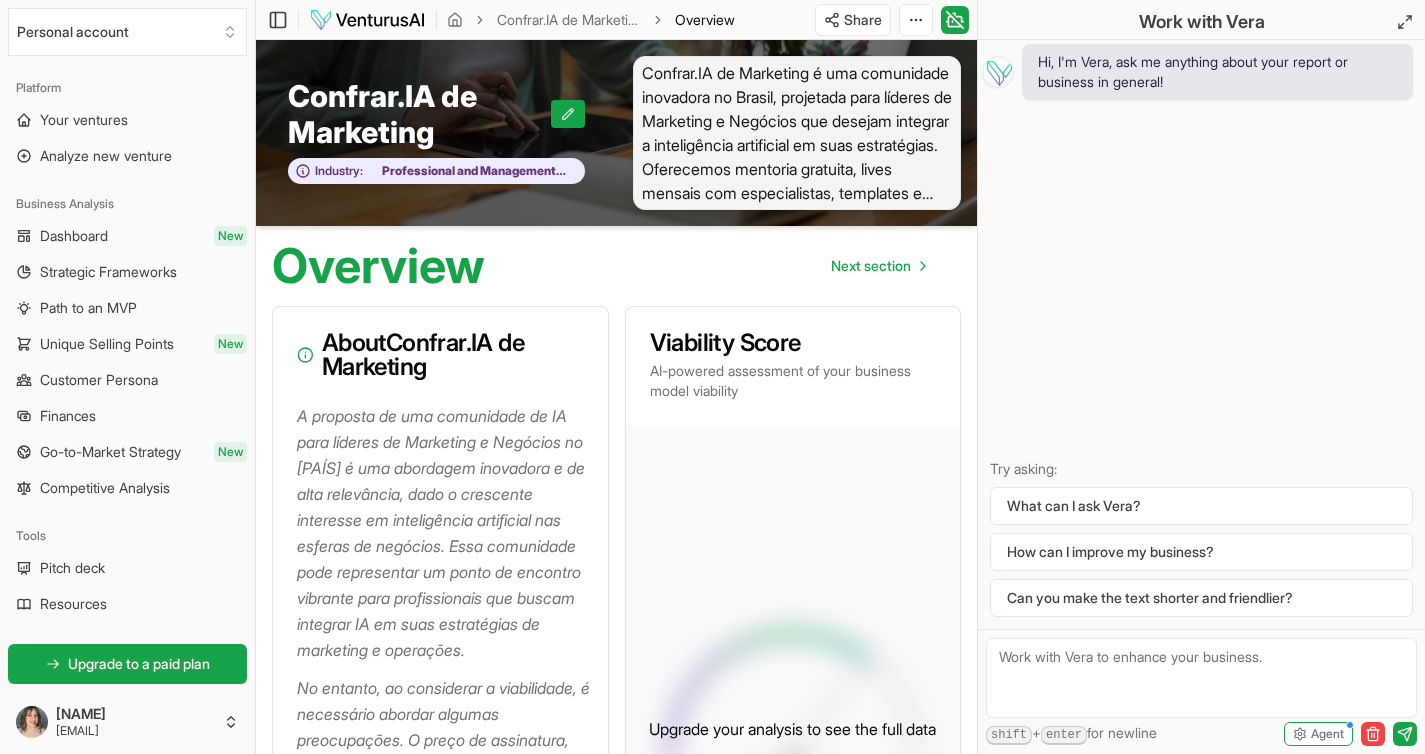 click on "Confrar.IA de Marketing é uma comunidade inovadora no Brasil, projetada para líderes de Marketing e Negócios que desejam integrar a inteligência artificial em suas estratégias. Oferecemos mentoria gratuita, lives mensais com especialistas, templates e ferramentas práticas, além de suporte personalizado através do nosso agente conversacional Tutor.IA, promovendo networking e aprendizado contínuo." at bounding box center [797, 133] 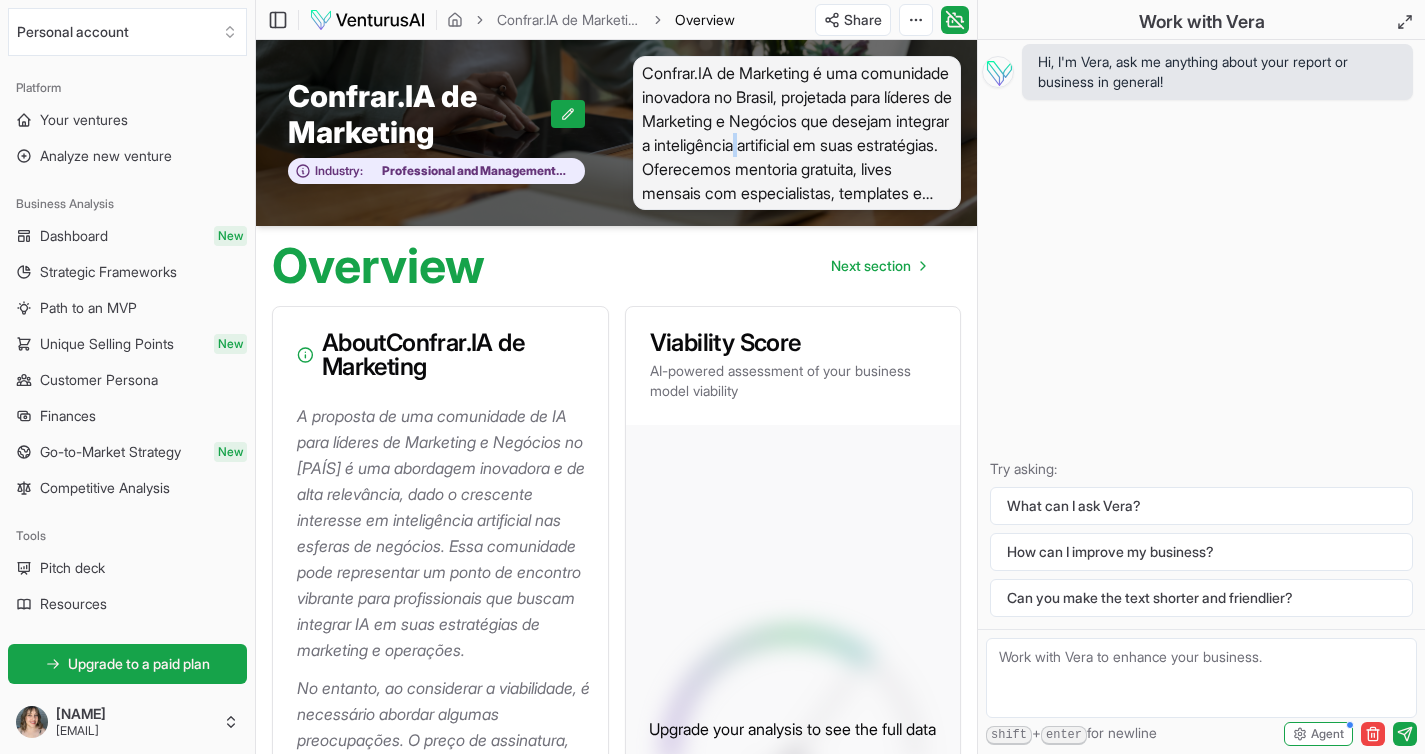 click on "Confrar.IA de Marketing é uma comunidade inovadora no Brasil, projetada para líderes de Marketing e Negócios que desejam integrar a inteligência artificial em suas estratégias. Oferecemos mentoria gratuita, lives mensais com especialistas, templates e ferramentas práticas, além de suporte personalizado através do nosso agente conversacional Tutor.IA, promovendo networking e aprendizado contínuo." at bounding box center (797, 133) 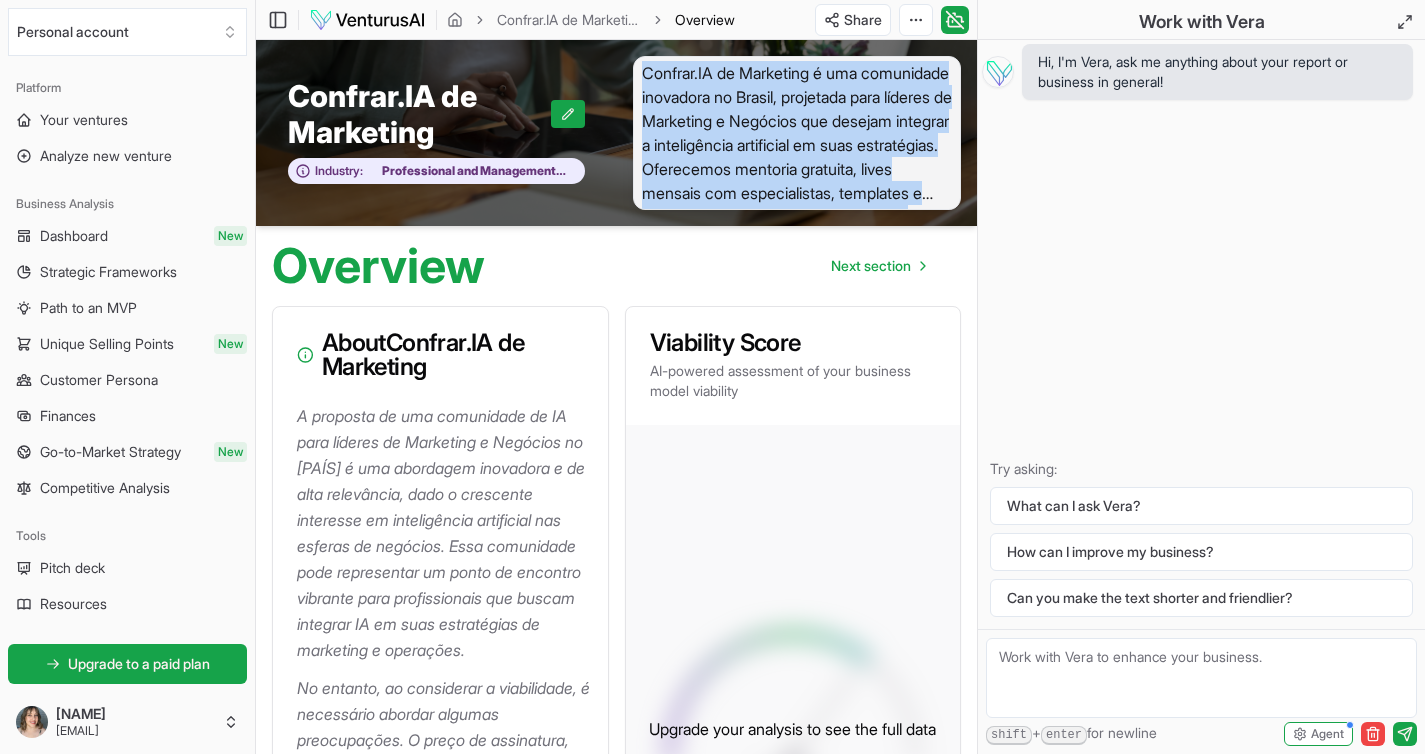 click on "Confrar.IA de Marketing é uma comunidade inovadora no Brasil, projetada para líderes de Marketing e Negócios que desejam integrar a inteligência artificial em suas estratégias. Oferecemos mentoria gratuita, lives mensais com especialistas, templates e ferramentas práticas, além de suporte personalizado através do nosso agente conversacional Tutor.IA, promovendo networking e aprendizado contínuo." at bounding box center [797, 133] 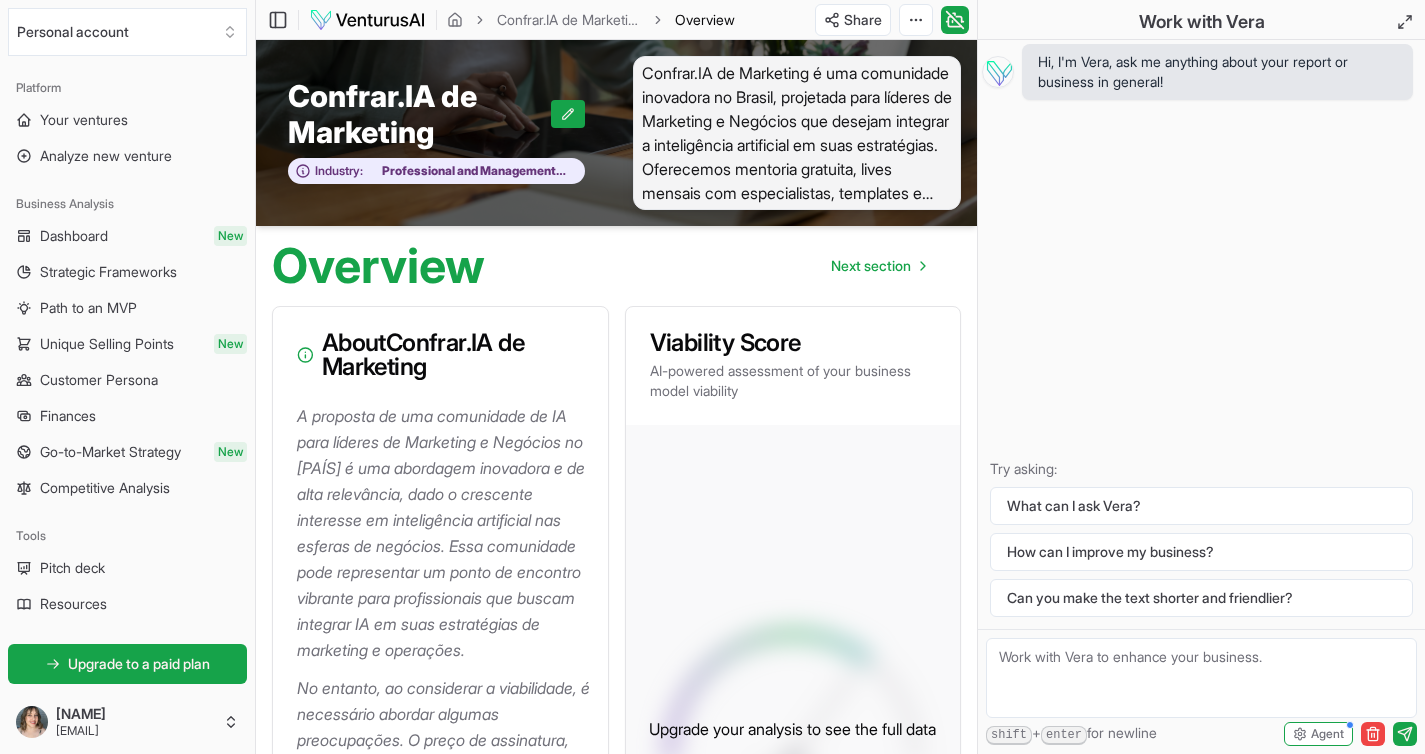 click on "Toggle Sidebar Confrar.IA de Marketing Overview" at bounding box center [503, 20] 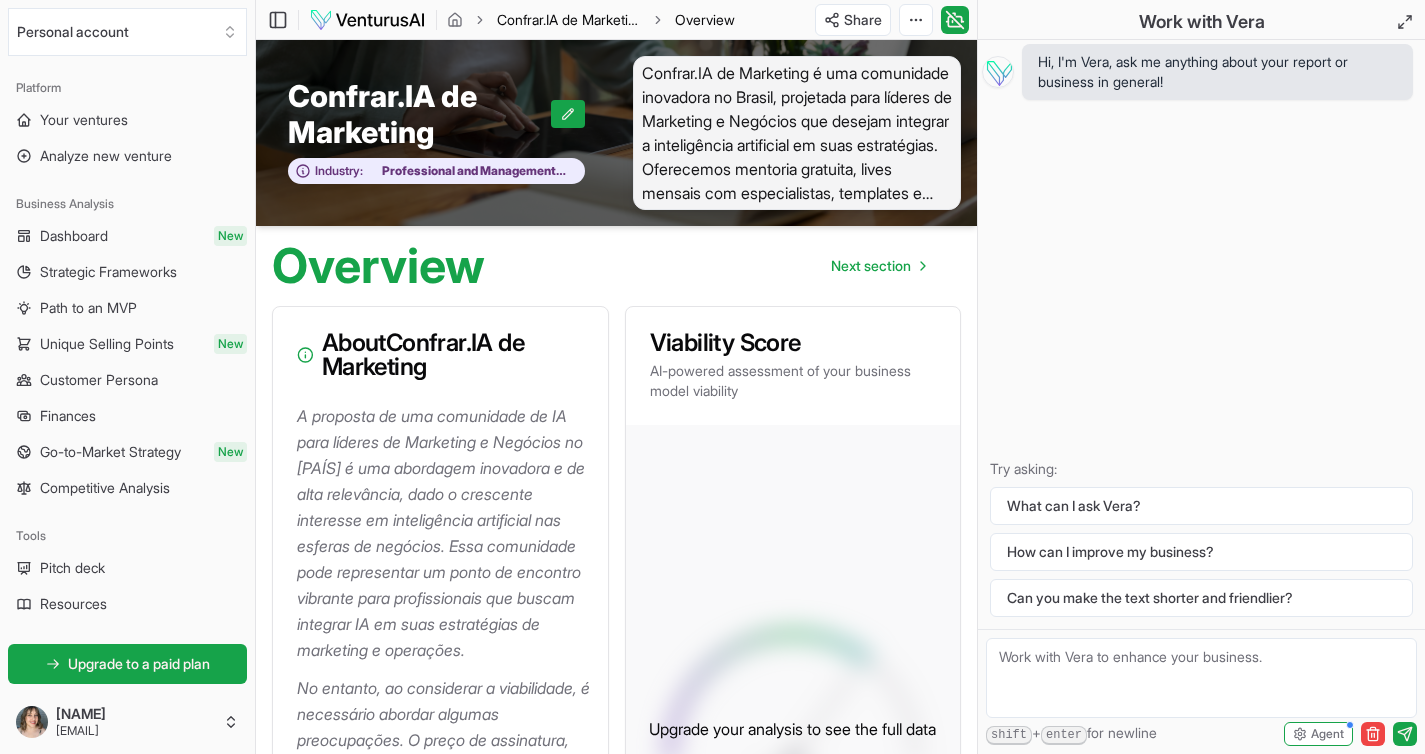 click on "Confrar.IA de Marketing" at bounding box center (569, 20) 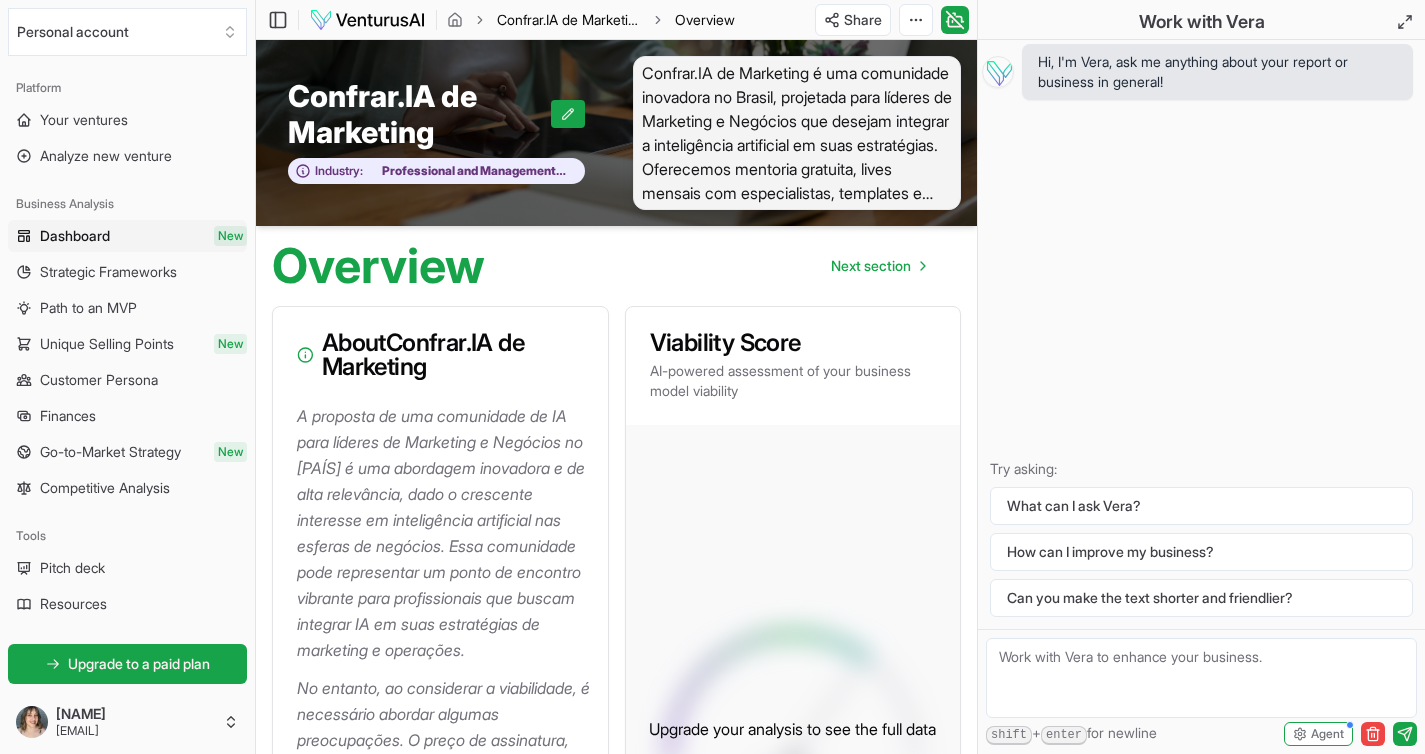 click on "Confrar.IA de Marketing" at bounding box center (569, 20) 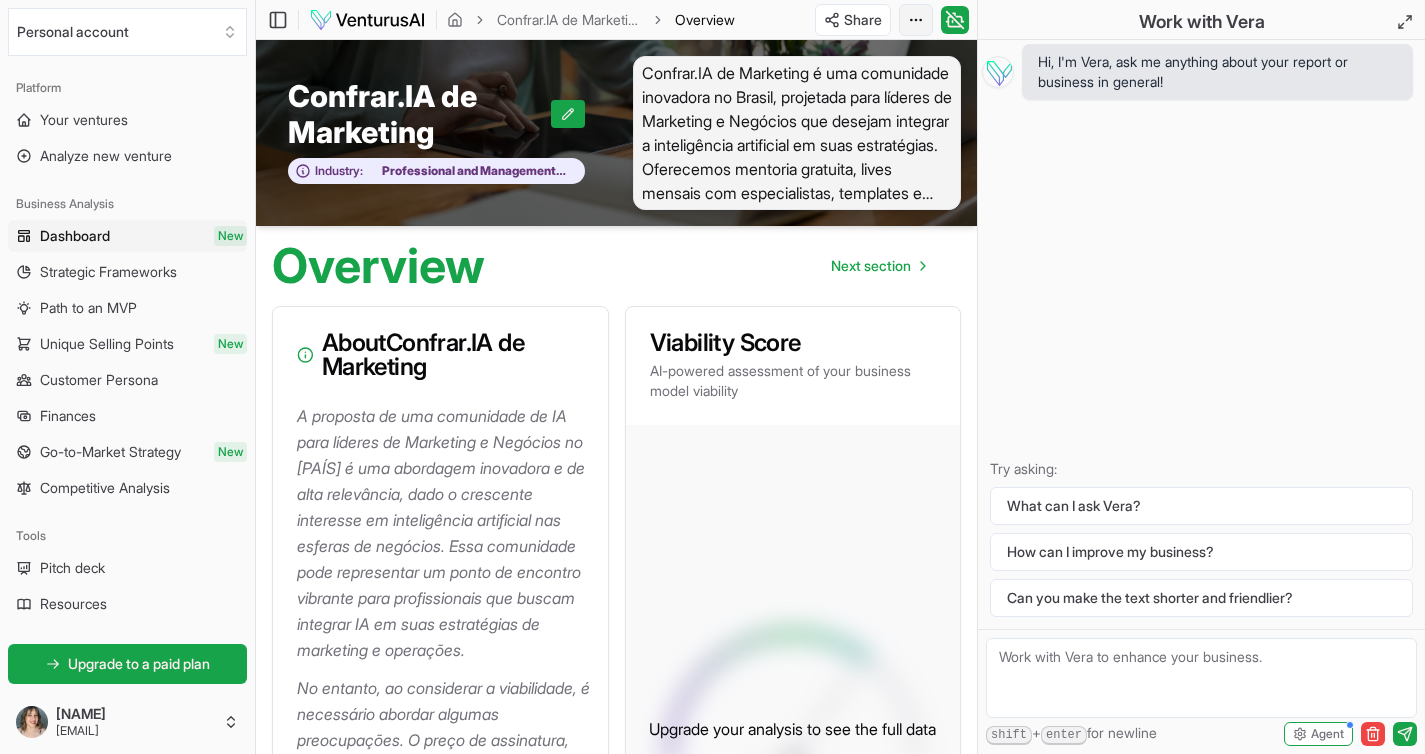 click on "Personal account Platform Your ventures Analyze new venture Business Analysis Dashboard New Strategic Frameworks Path to an MVP Unique Selling Points New Customer Persona Finances Go-to-Market Strategy New Competitive Analysis Tools Pitch deck Resources Get started for free Upgrade to a paid plan Starter  plan Standard reports 1 / 2   left Premium reports 0 / 0   left Community New Example ventures Settings Help [FIRST] [LAST] [EMAIL] Toggle Sidebar Confrar.IA de Marketing Overview Share Toggle Chat Sidebar Confrar.IA de Marketing Overview Confrar.IA de Marketing Industry: Professional and Management Development Training Overview   Next section About  Confrar.IA de Marketing View Path to MVP Viability Score AI-powered assessment of your business model viability 70 % The viability score is a proprietary score based on the business model, market size, SWOT, PESTEL, Porter's Five Forces, and other factors. Upgrade your analysis to see the full data Convert to Advanced View Go-to-Market Strategy •" at bounding box center (712, 377) 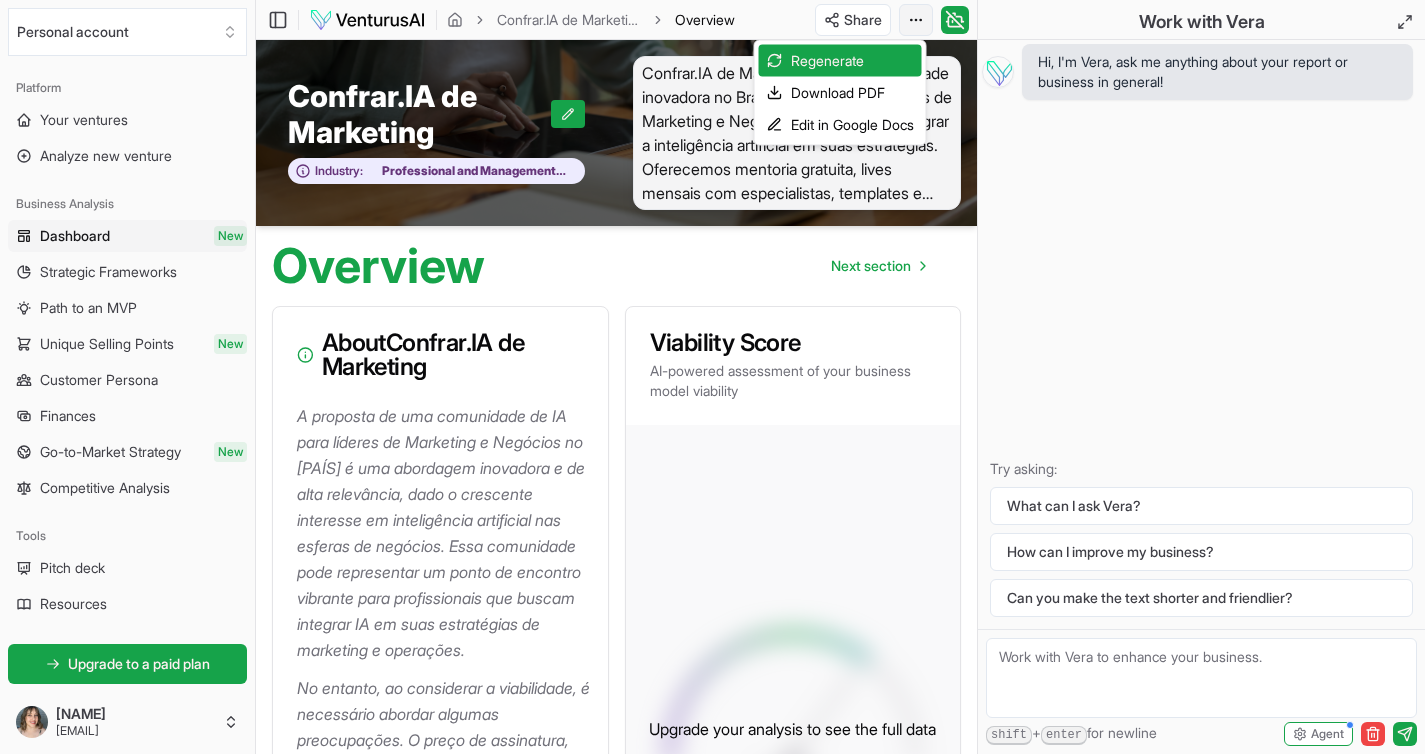 click on "Personal account Platform Your ventures Analyze new venture Business Analysis Dashboard New Strategic Frameworks Path to an MVP Unique Selling Points New Customer Persona Finances Go-to-Market Strategy New Competitive Analysis Tools Pitch deck Resources Get started for free Upgrade to a paid plan Starter  plan Standard reports 1 / 2   left Premium reports 0 / 0   left Community New Example ventures Settings Help [FIRST] [LAST] [EMAIL] Toggle Sidebar Confrar.IA de Marketing Overview Share Toggle Chat Sidebar Confrar.IA de Marketing Overview Confrar.IA de Marketing Industry: Professional and Management Development Training Overview   Next section About  Confrar.IA de Marketing View Path to MVP Viability Score AI-powered assessment of your business model viability 70 % The viability score is a proprietary score based on the business model, market size, SWOT, PESTEL, Porter's Five Forces, and other factors. Upgrade your analysis to see the full data Convert to Advanced View Go-to-Market Strategy •" at bounding box center [712, 377] 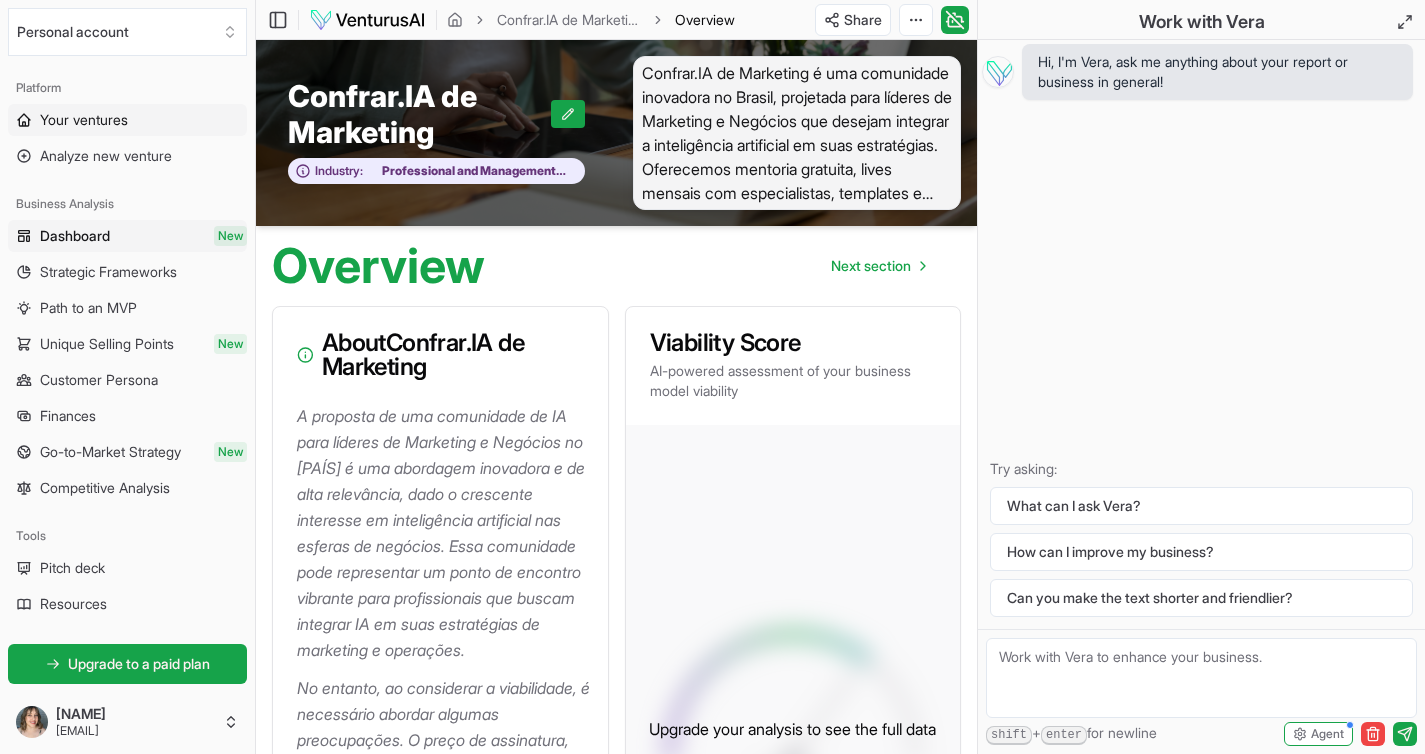 click on "Your ventures" at bounding box center (84, 120) 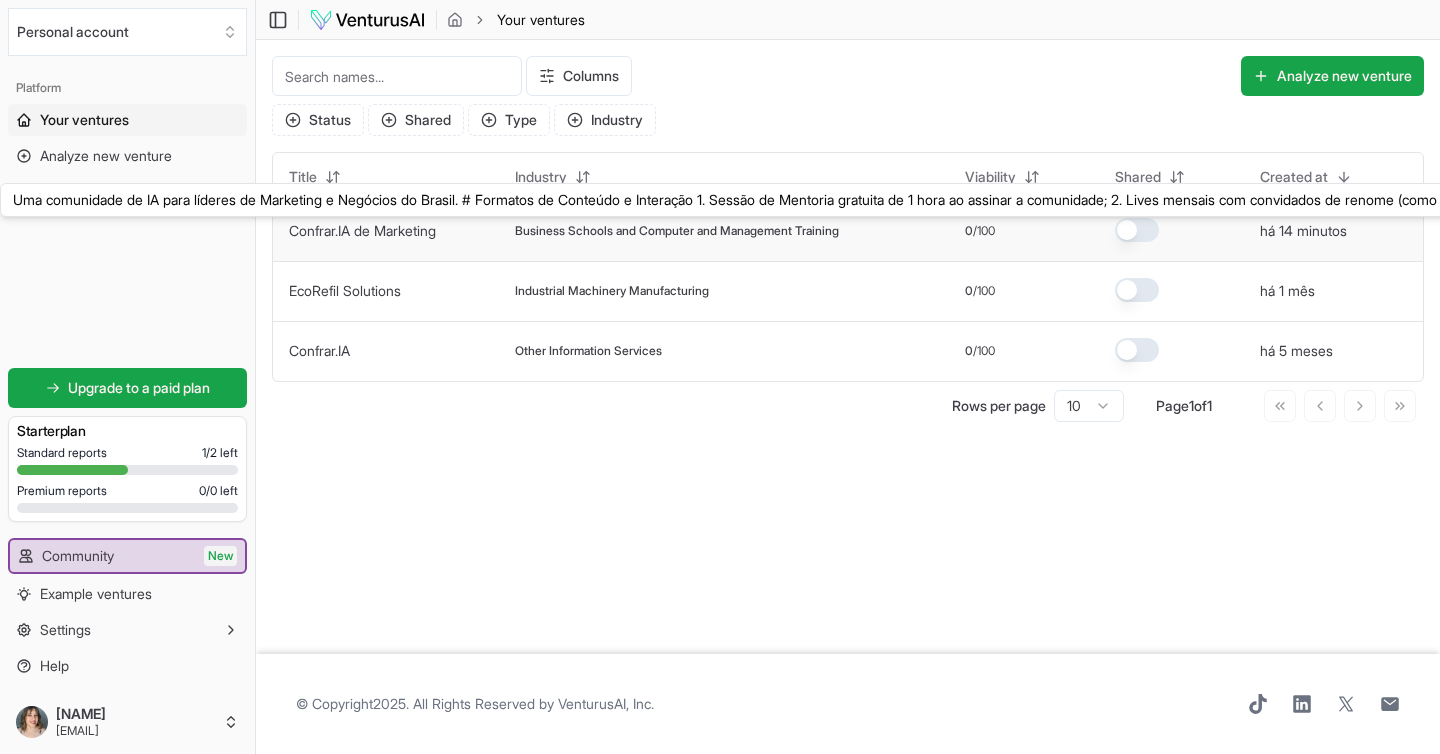 click on "Uma comunidade de IA para líderes de Marketing e Negócios do Brasil.
# Formatos de Conteúdo e Interação
1. Sessão de Mentoria gratuita de 1 hora ao assinar a comunidade;
2. Lives mensais com convidados de renome (como estão aplicando a IA no dia a dia, processos, equipes, resultados obtidos).
3. Lives mensais + convidados mais técnicos: mostrar ao vivo como você faz um determinado processo, utiliza uma determinada ferramenta, tira dúvidas.
4. Templates, Aulas Práticas, Prompts e Frameworks de Implementação: Exemplos: propostas, orçamentos, cronogramas, criação de Assistentes de IA treinados para atividades específicas, solicitações dos membros da comunidade;
5. Tutor.IA: agente conversacional de IA treinado nos conteúdos da comunidade, para ajudar no onboarding, na busca por conteúdos para cada dor rápida e específica.
6. Encontros regionais presenciais, com convidado e vinhos (networking e troca de experiências).
Assinatura anual (R$ 2500 a R$ 4000)." at bounding box center (3110, 200) 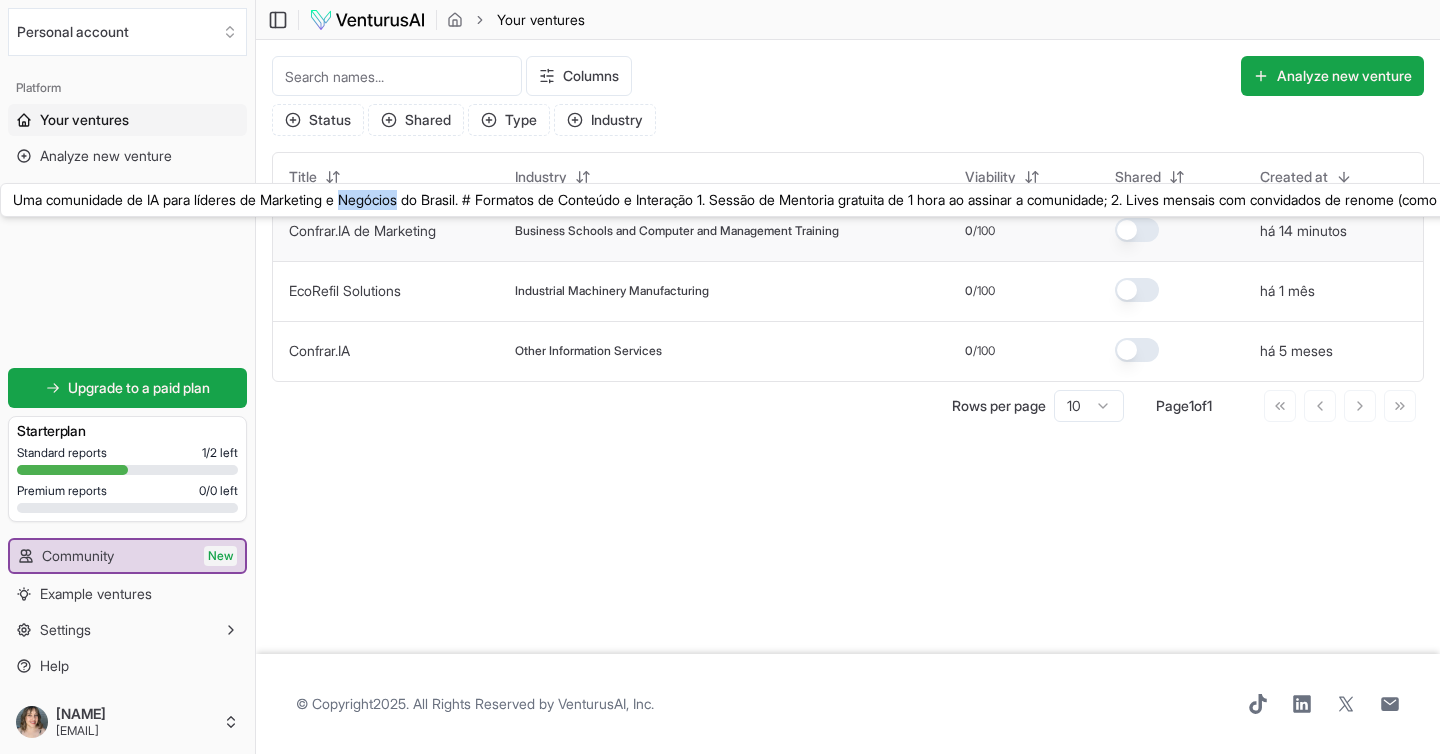 click on "Uma comunidade de IA para líderes de Marketing e Negócios do Brasil.
# Formatos de Conteúdo e Interação
1. Sessão de Mentoria gratuita de 1 hora ao assinar a comunidade;
2. Lives mensais com convidados de renome (como estão aplicando a IA no dia a dia, processos, equipes, resultados obtidos).
3. Lives mensais + convidados mais técnicos: mostrar ao vivo como você faz um determinado processo, utiliza uma determinada ferramenta, tira dúvidas.
4. Templates, Aulas Práticas, Prompts e Frameworks de Implementação: Exemplos: propostas, orçamentos, cronogramas, criação de Assistentes de IA treinados para atividades específicas, solicitações dos membros da comunidade;
5. Tutor.IA: agente conversacional de IA treinado nos conteúdos da comunidade, para ajudar no onboarding, na busca por conteúdos para cada dor rápida e específica.
6. Encontros regionais presenciais, com convidado e vinhos (networking e troca de experiências).
Assinatura anual (R$ 2500 a R$ 4000)." at bounding box center [3110, 200] 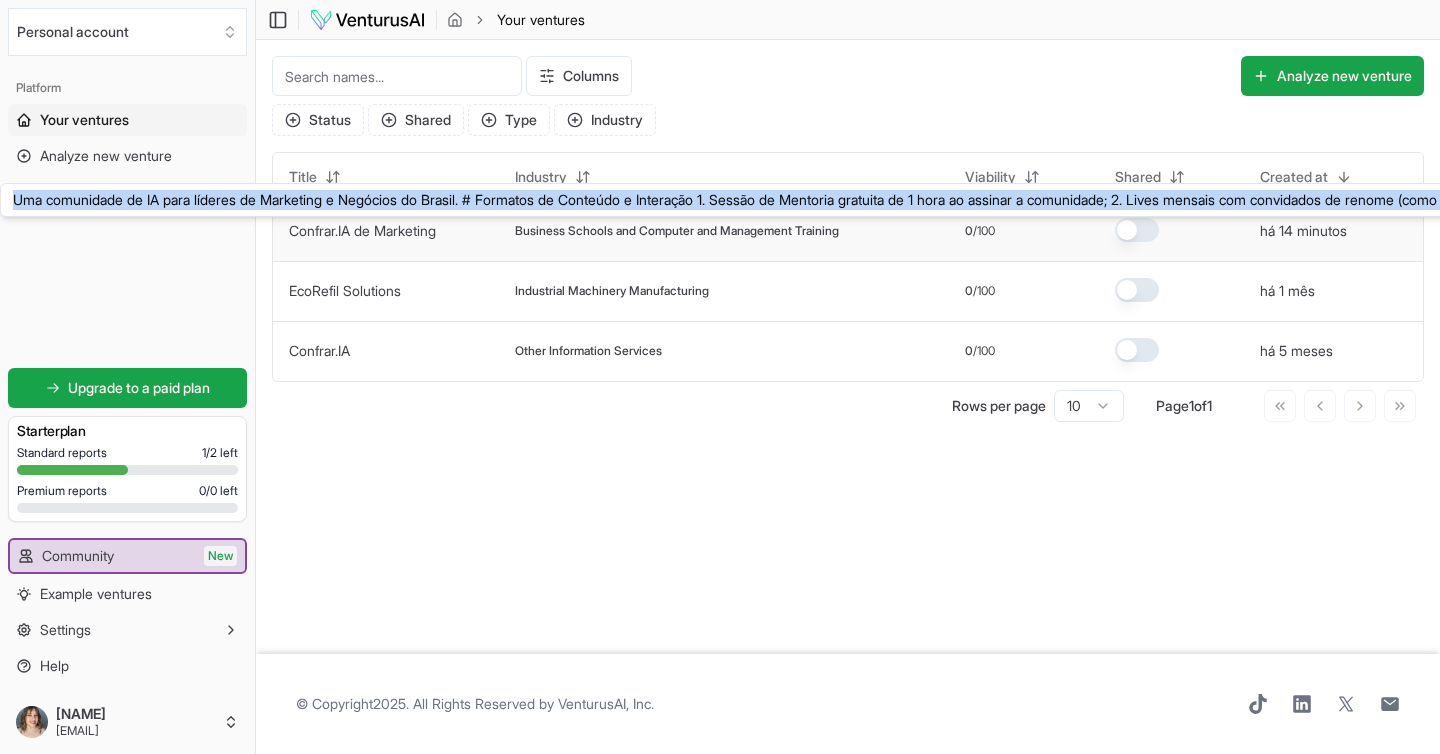 click on "Uma comunidade de IA para líderes de Marketing e Negócios do Brasil.
# Formatos de Conteúdo e Interação
1. Sessão de Mentoria gratuita de 1 hora ao assinar a comunidade;
2. Lives mensais com convidados de renome (como estão aplicando a IA no dia a dia, processos, equipes, resultados obtidos).
3. Lives mensais + convidados mais técnicos: mostrar ao vivo como você faz um determinado processo, utiliza uma determinada ferramenta, tira dúvidas.
4. Templates, Aulas Práticas, Prompts e Frameworks de Implementação: Exemplos: propostas, orçamentos, cronogramas, criação de Assistentes de IA treinados para atividades específicas, solicitações dos membros da comunidade;
5. Tutor.IA: agente conversacional de IA treinado nos conteúdos da comunidade, para ajudar no onboarding, na busca por conteúdos para cada dor rápida e específica.
6. Encontros regionais presenciais, com convidado e vinhos (networking e troca de experiências).
Assinatura anual (R$ 2500 a R$ 4000)." at bounding box center (3110, 200) 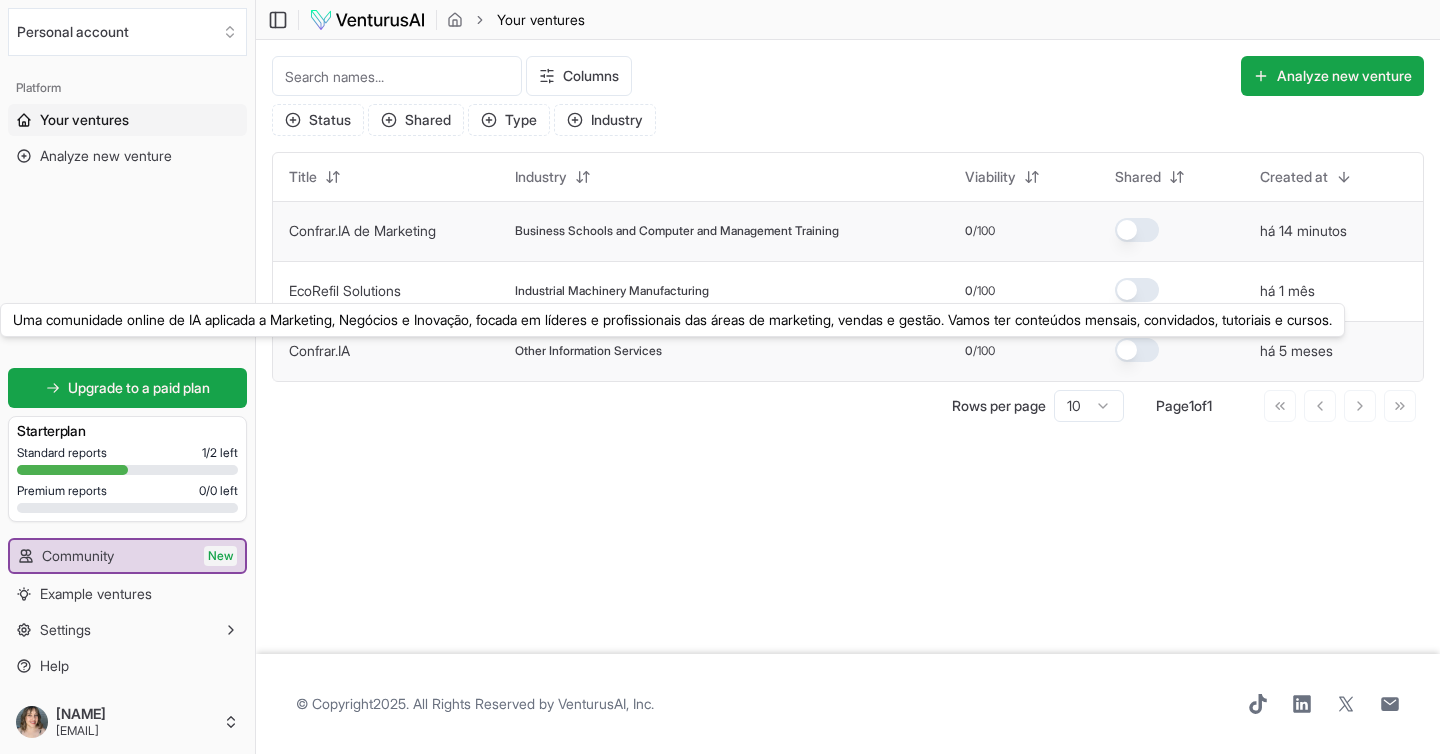 click on "Uma comunidade online de IA aplicada a Marketing, Negócios e Inovação, focada em líderes e profissionais das áreas de marketing, vendas e gestão. Vamos ter conteúdos mensais, convidados, tutoriais e cursos." at bounding box center [672, 320] 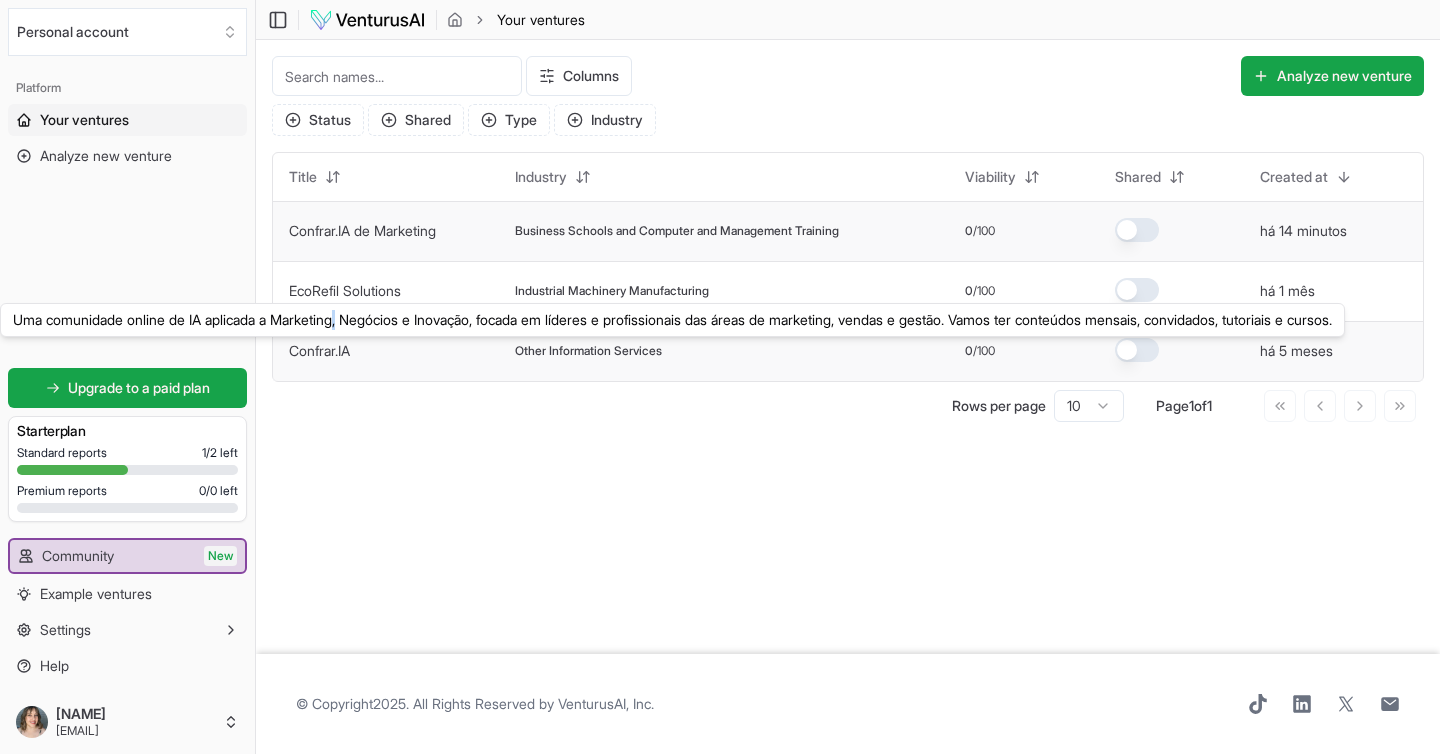 click on "Uma comunidade online de IA aplicada a Marketing, Negócios e Inovação, focada em líderes e profissionais das áreas de marketing, vendas e gestão. Vamos ter conteúdos mensais, convidados, tutoriais e cursos." at bounding box center (672, 320) 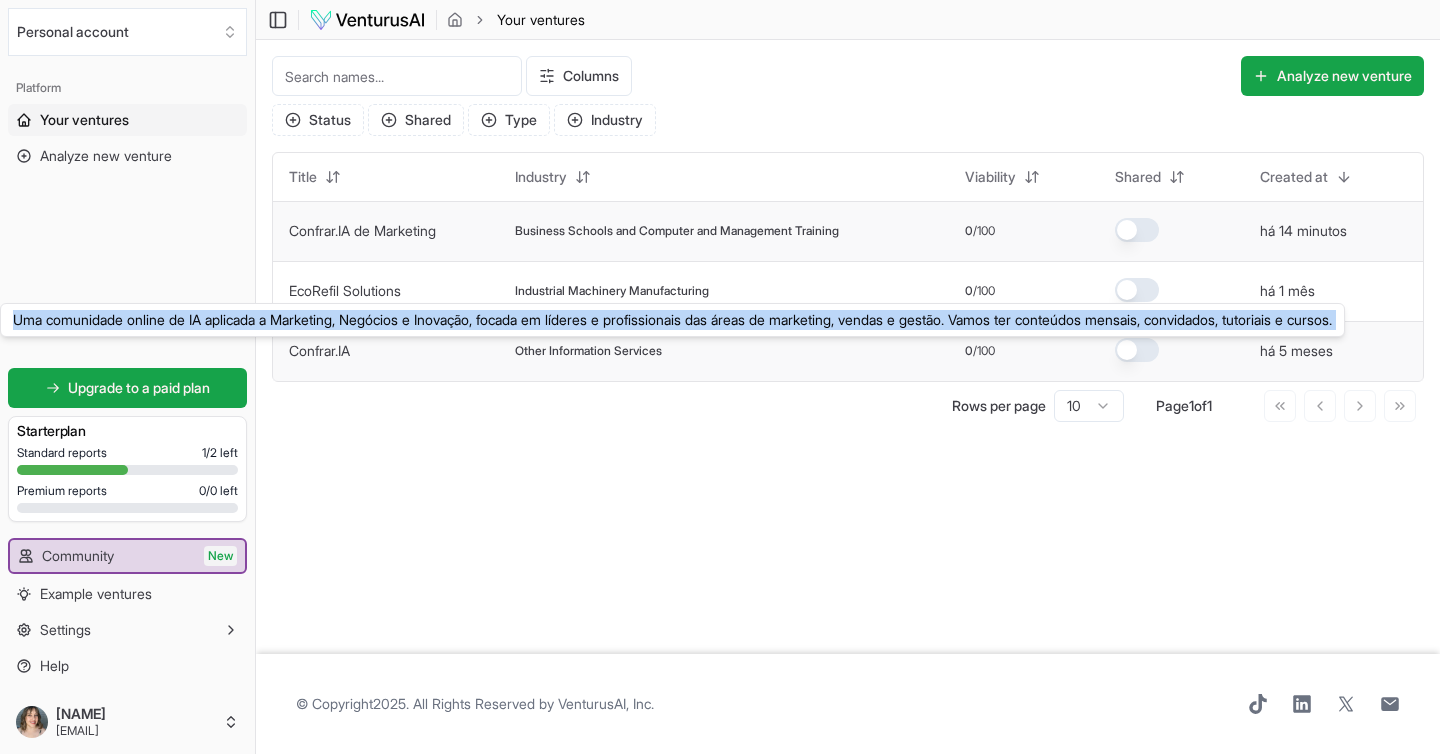 click on "Uma comunidade online de IA aplicada a Marketing, Negócios e Inovação, focada em líderes e profissionais das áreas de marketing, vendas e gestão. Vamos ter conteúdos mensais, convidados, tutoriais e cursos." at bounding box center [672, 320] 